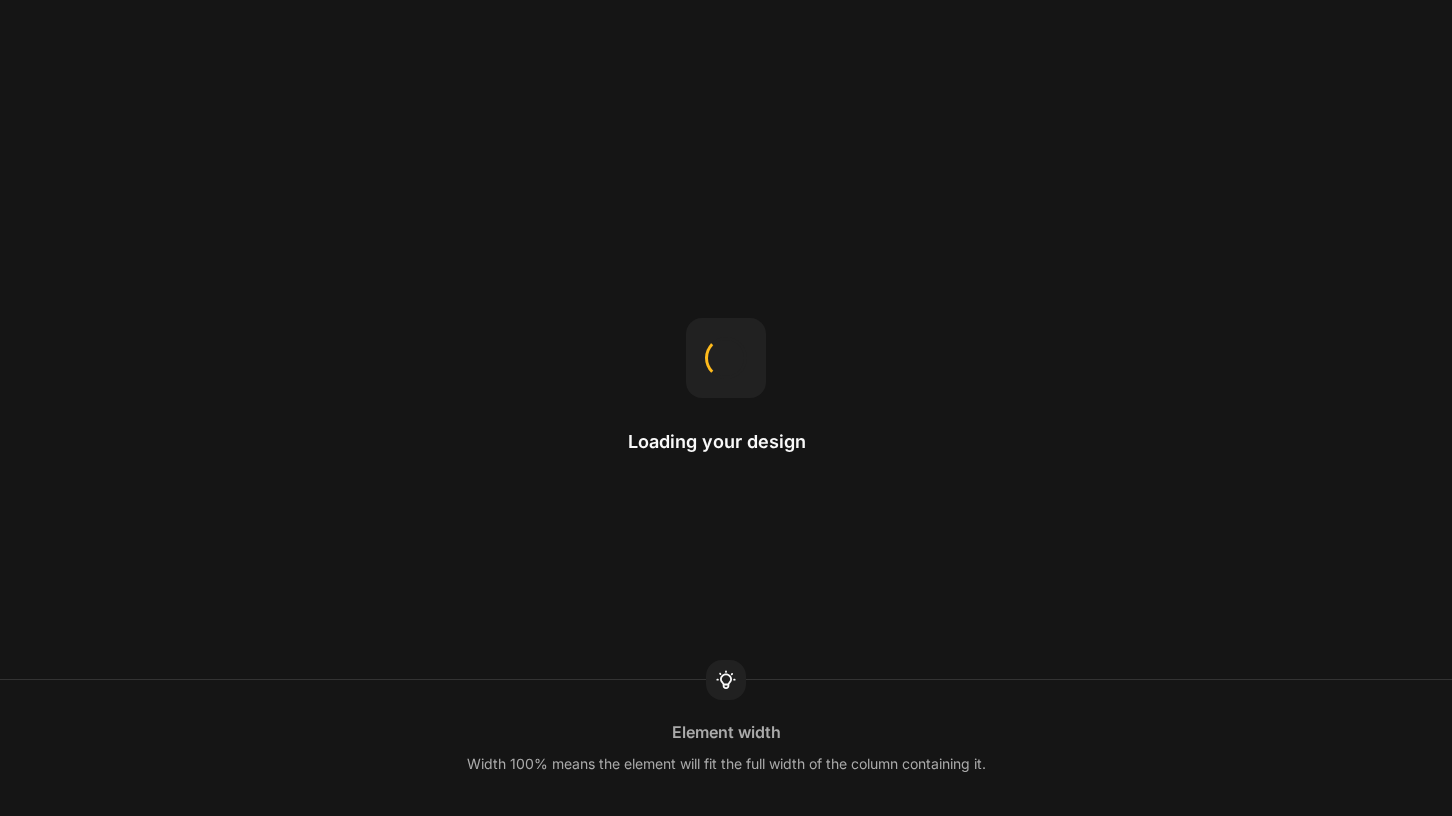 scroll, scrollTop: 0, scrollLeft: 0, axis: both 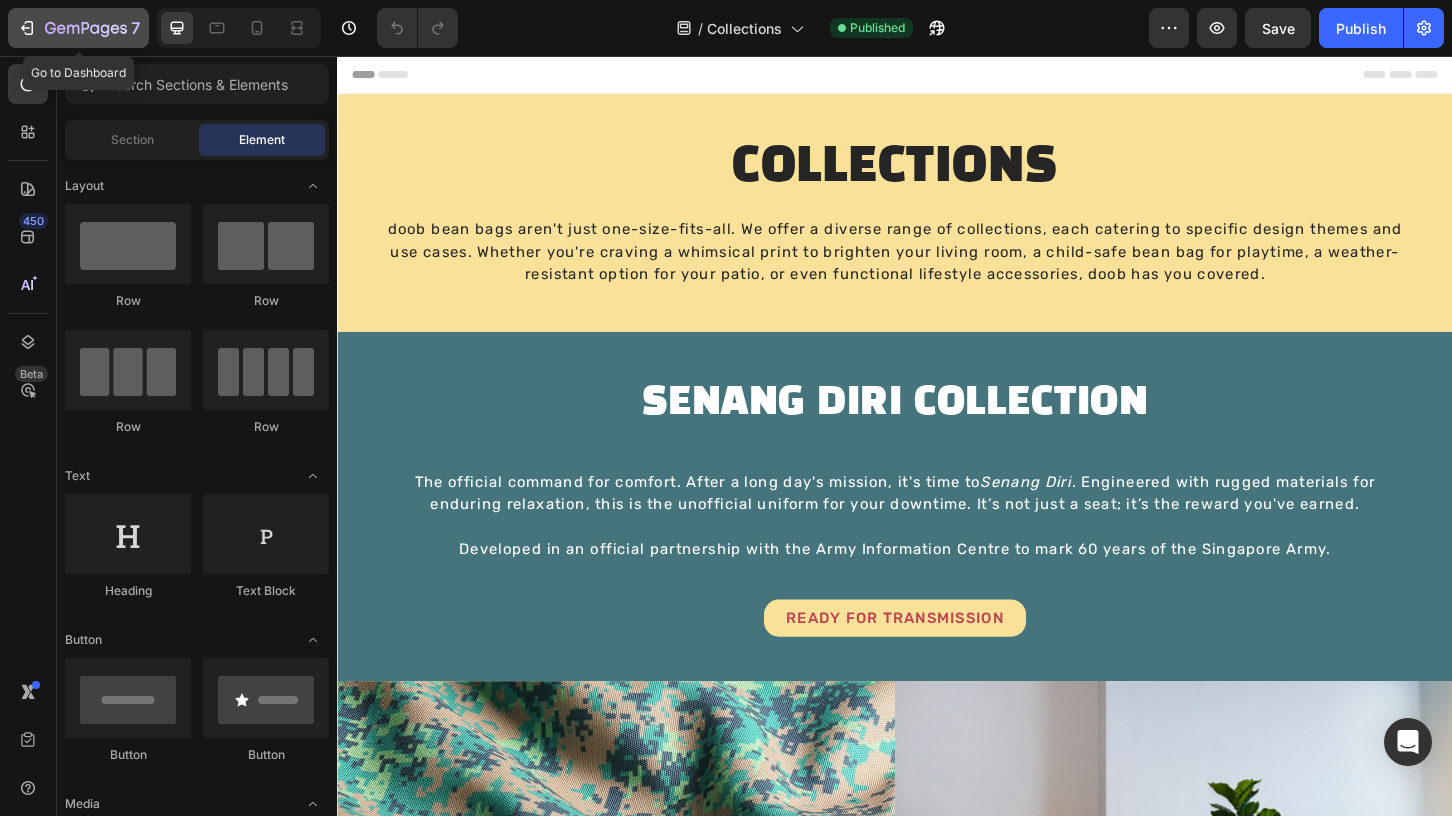 click 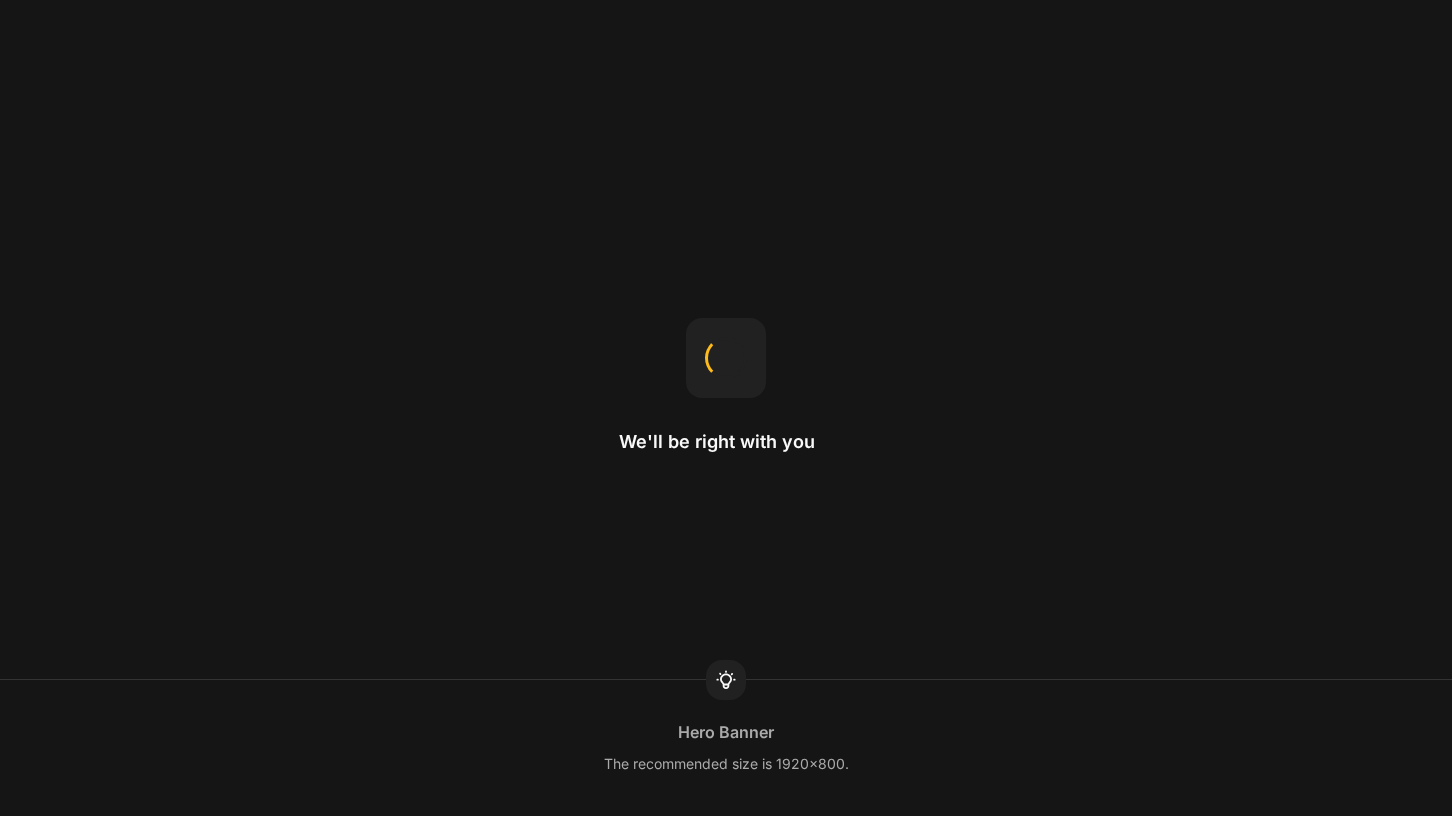 scroll, scrollTop: 0, scrollLeft: 0, axis: both 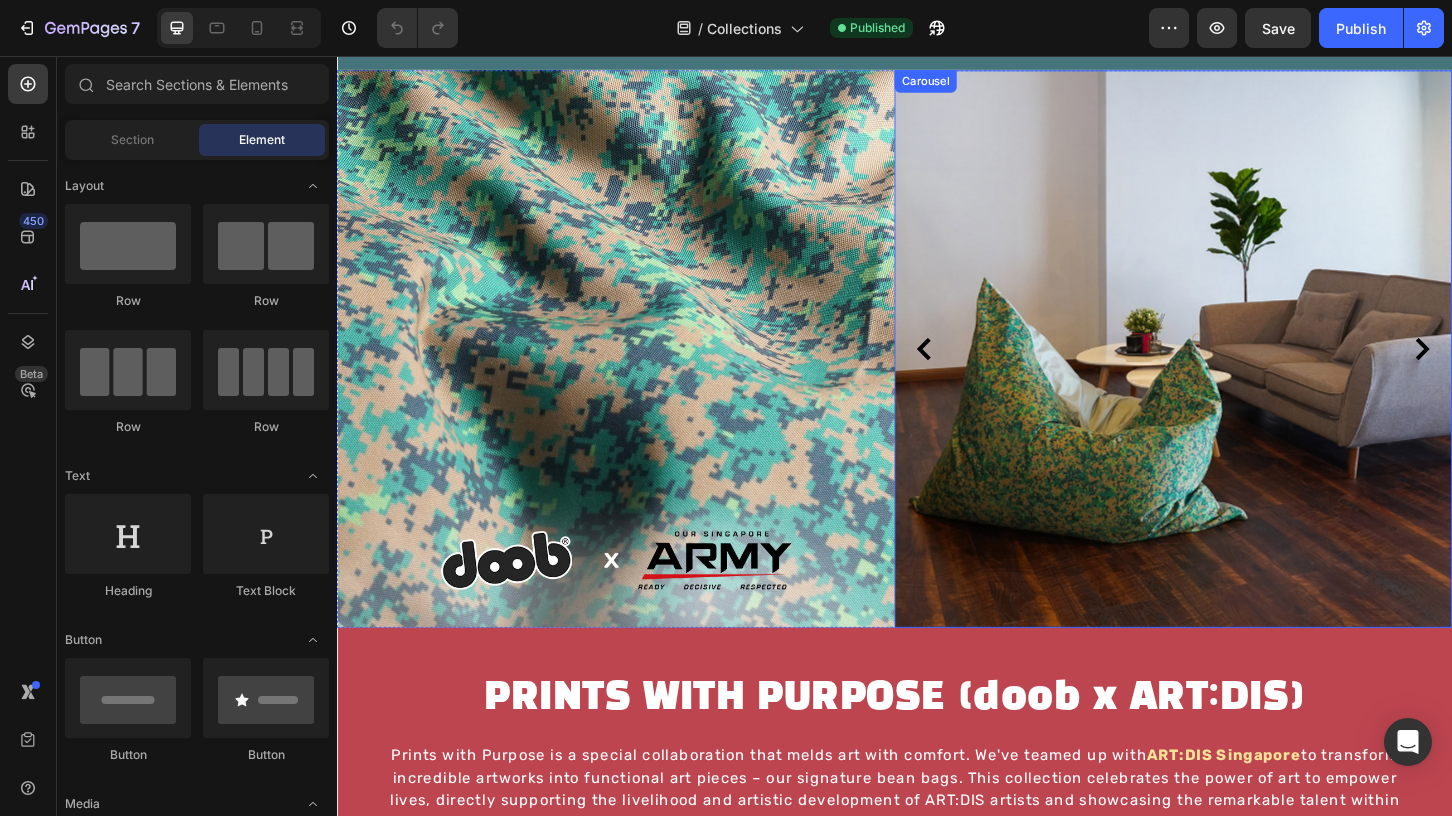 click 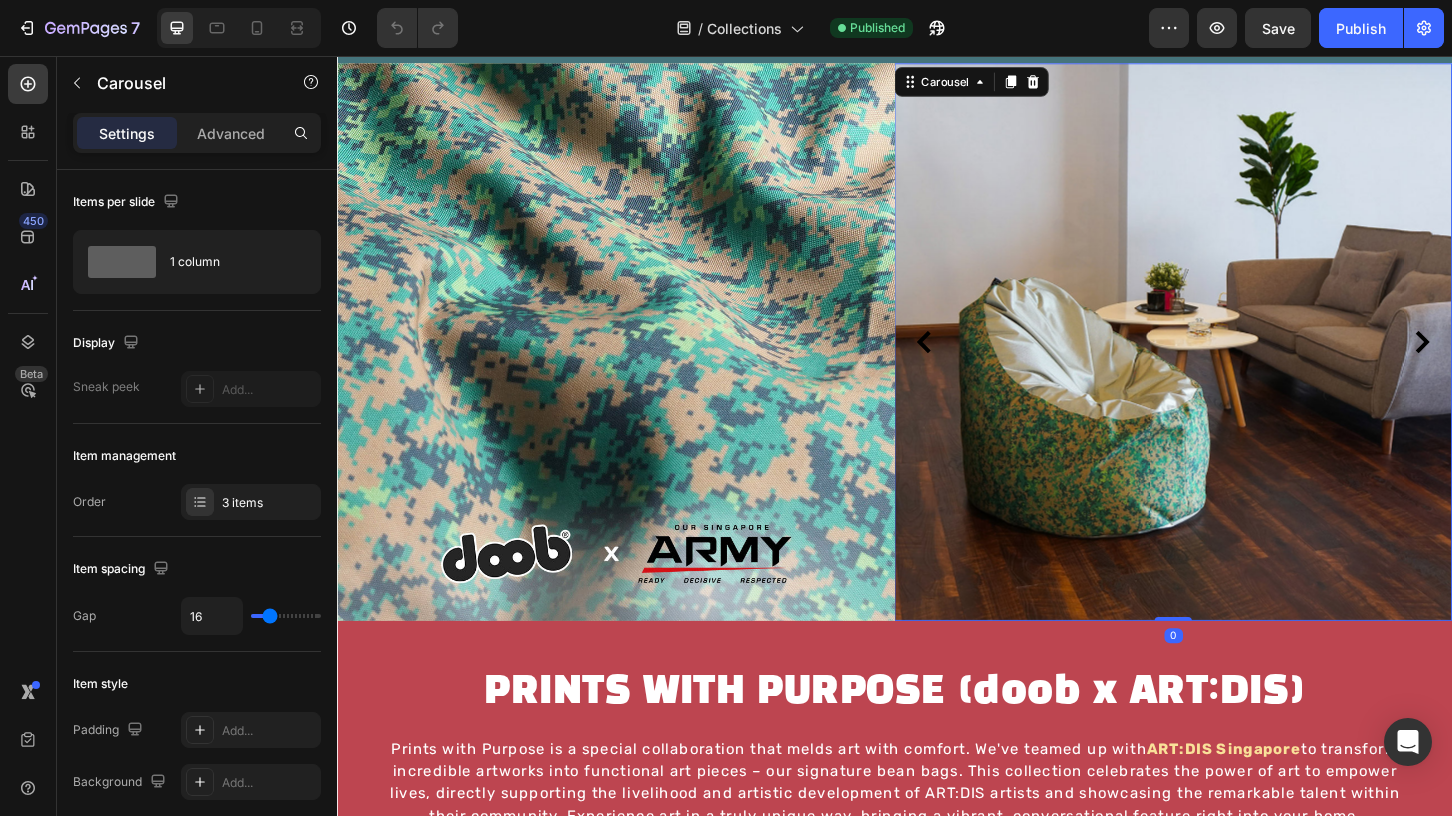 click 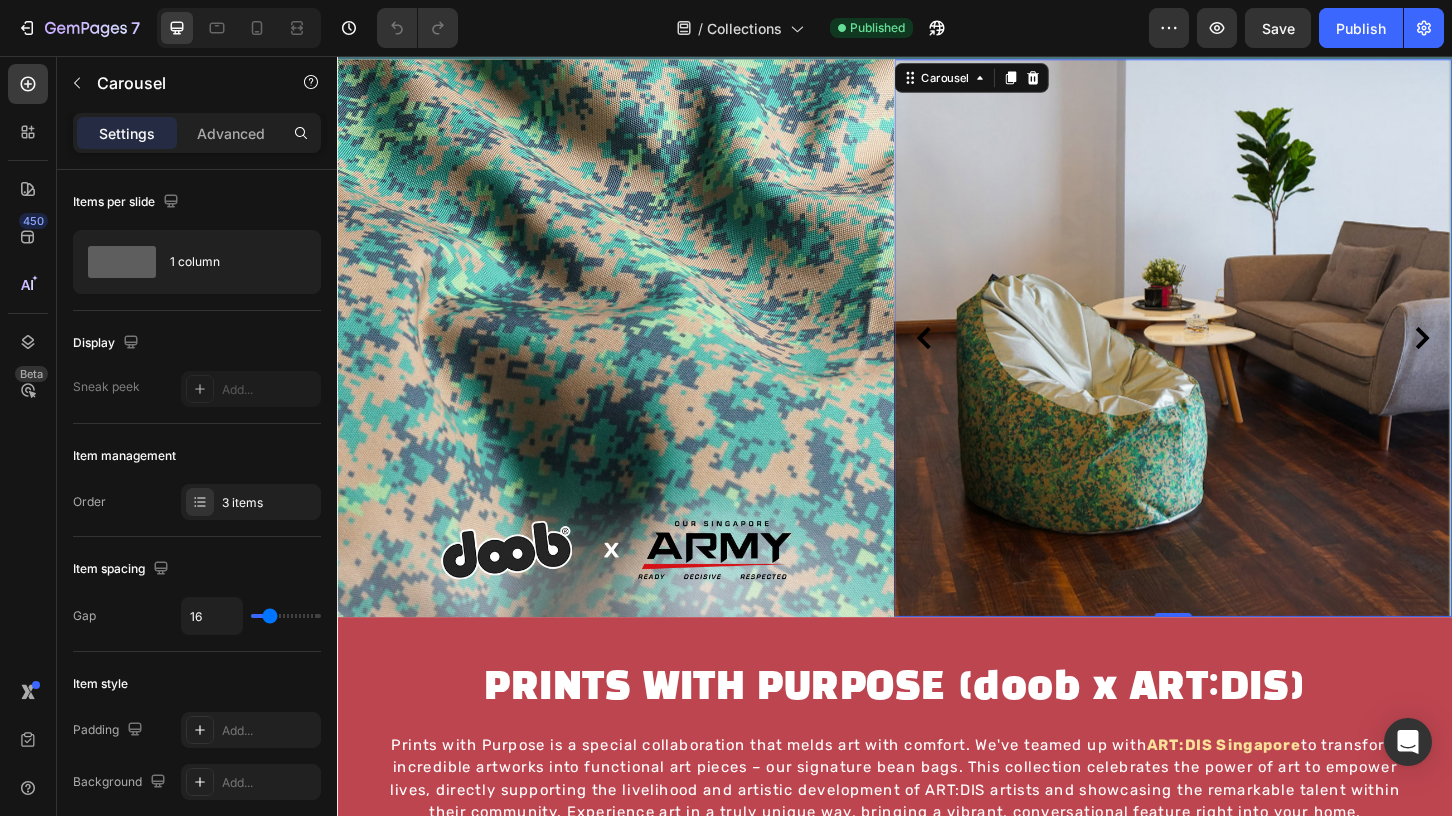 scroll, scrollTop: 671, scrollLeft: 0, axis: vertical 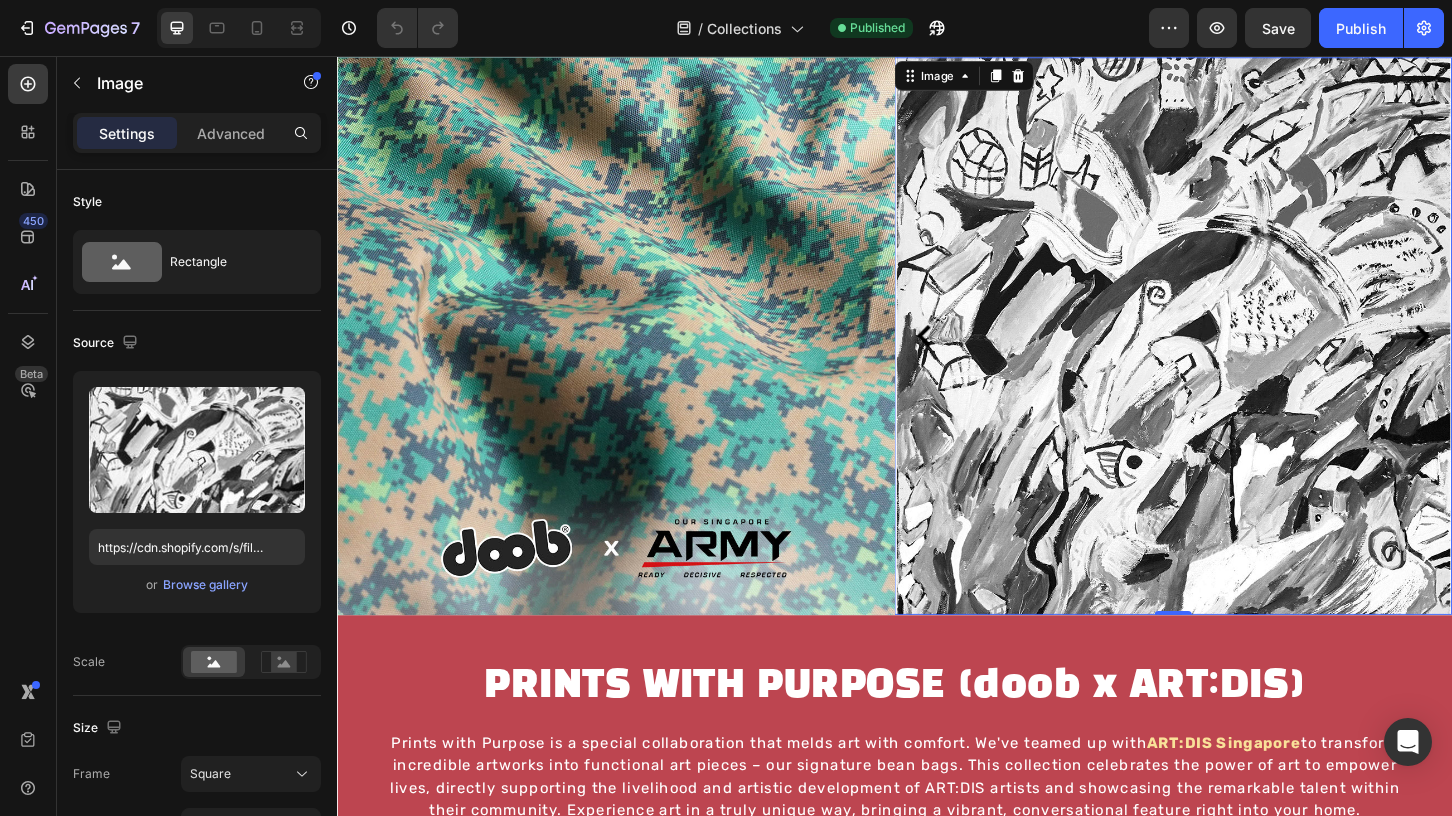 click at bounding box center (1237, 358) 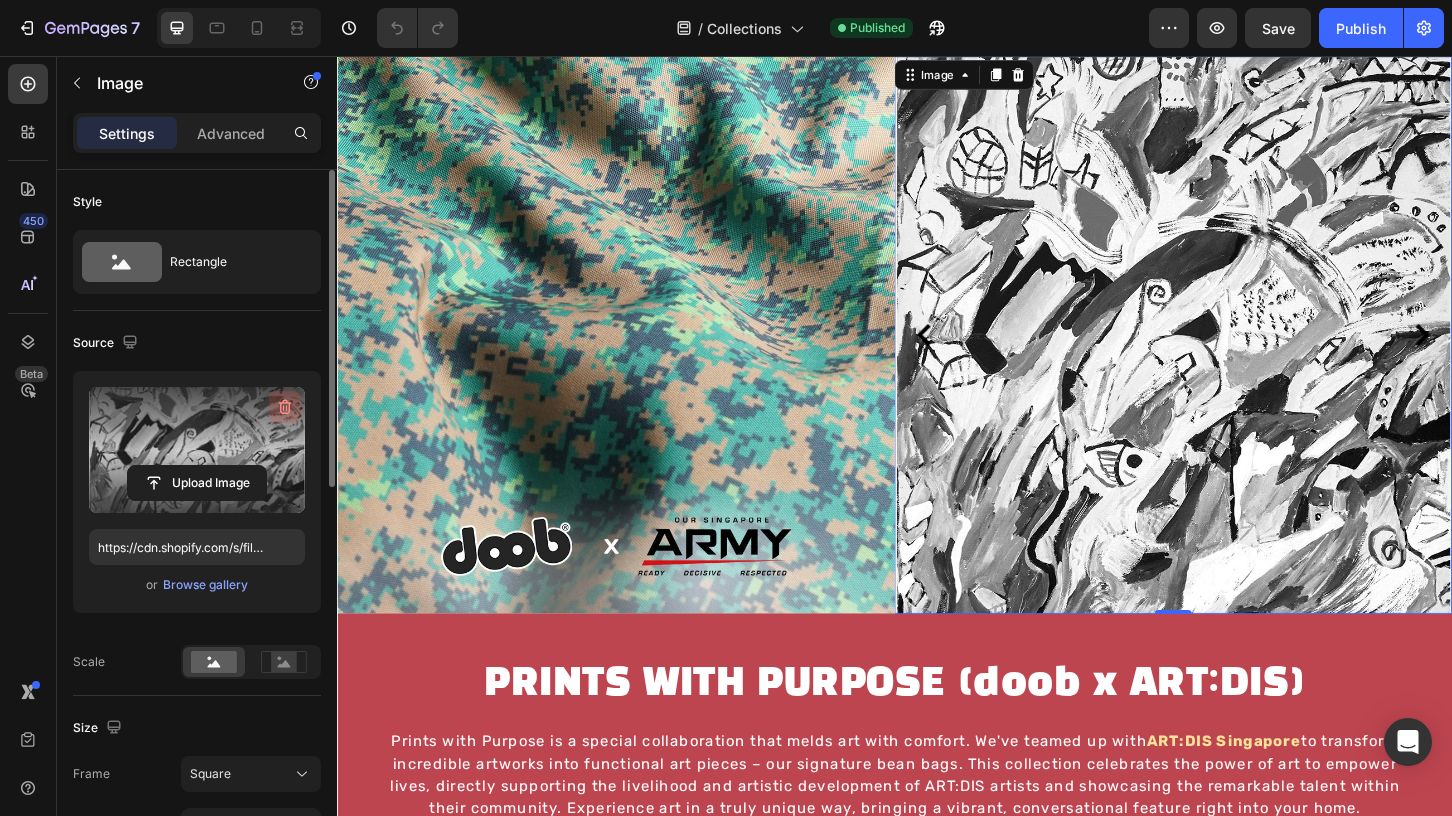 click 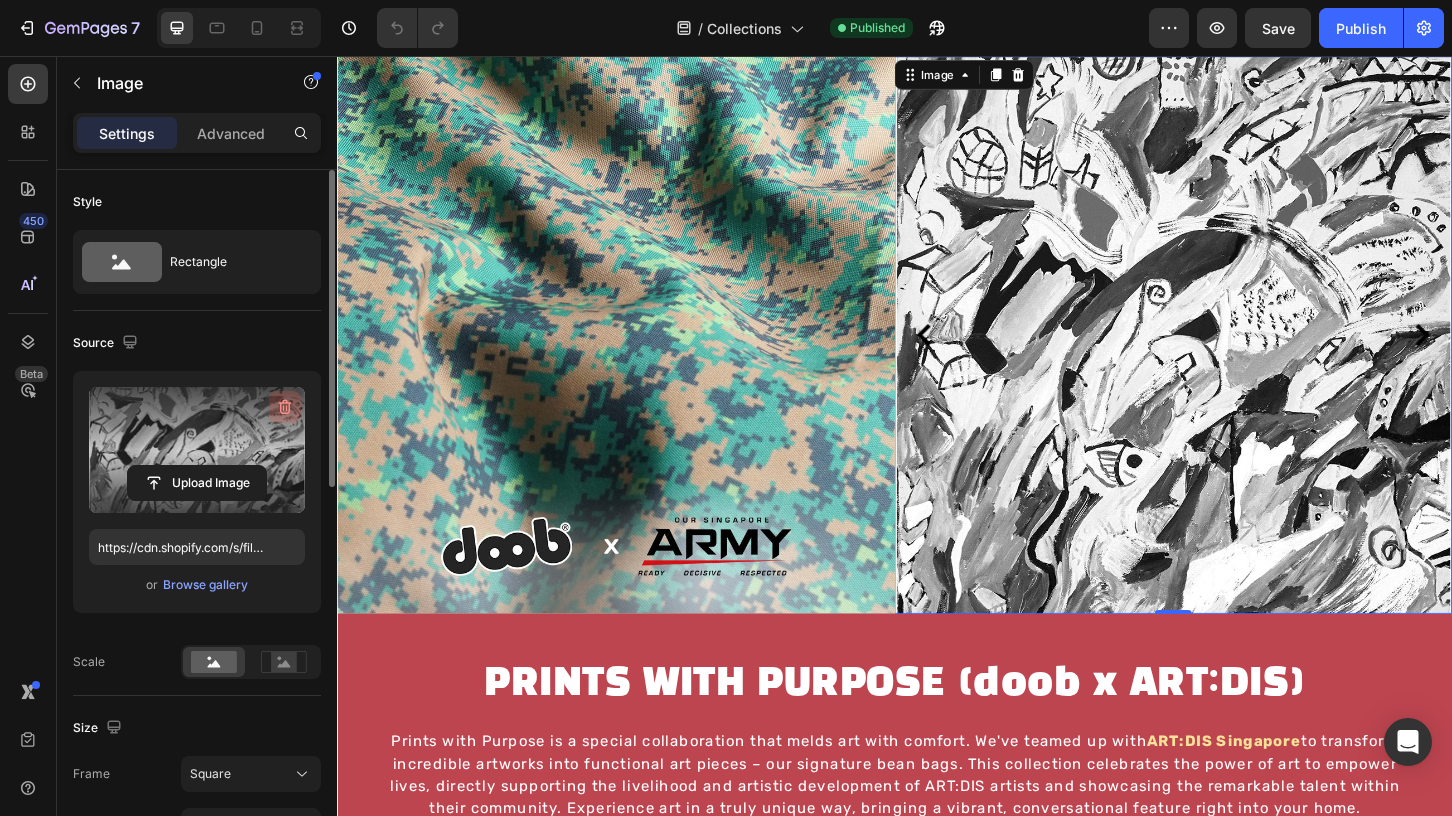 type 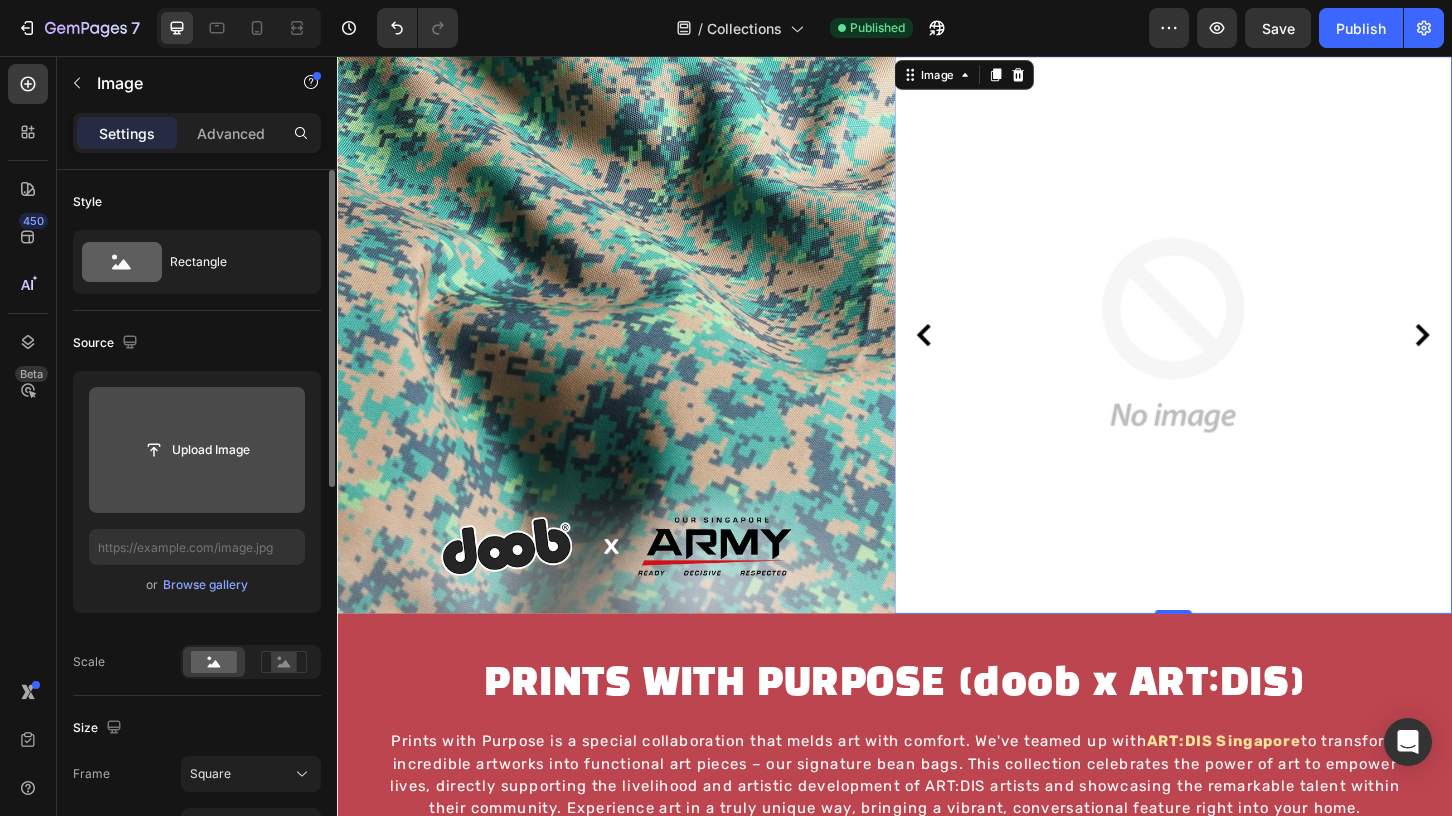 click at bounding box center (1237, 356) 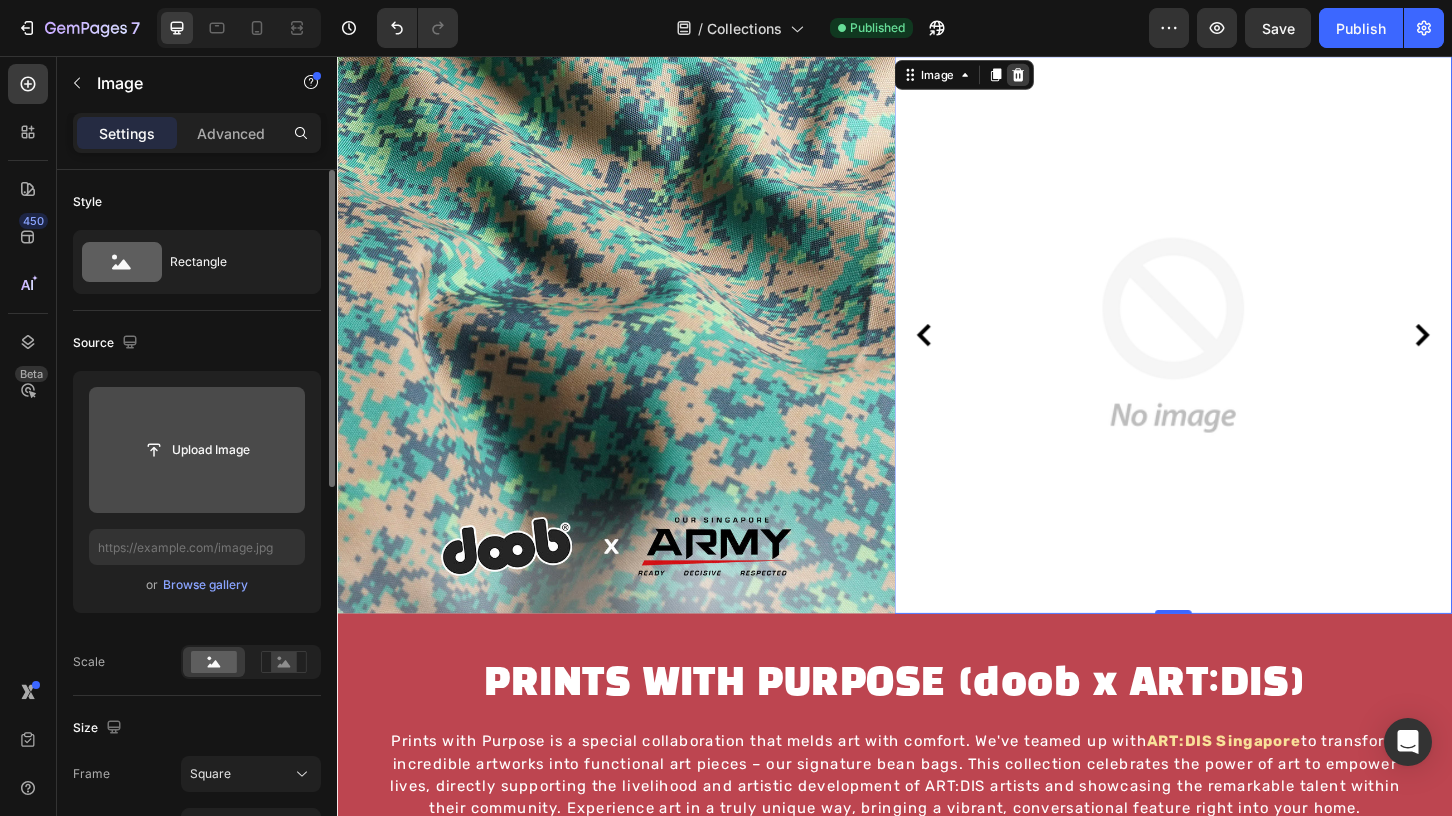 click 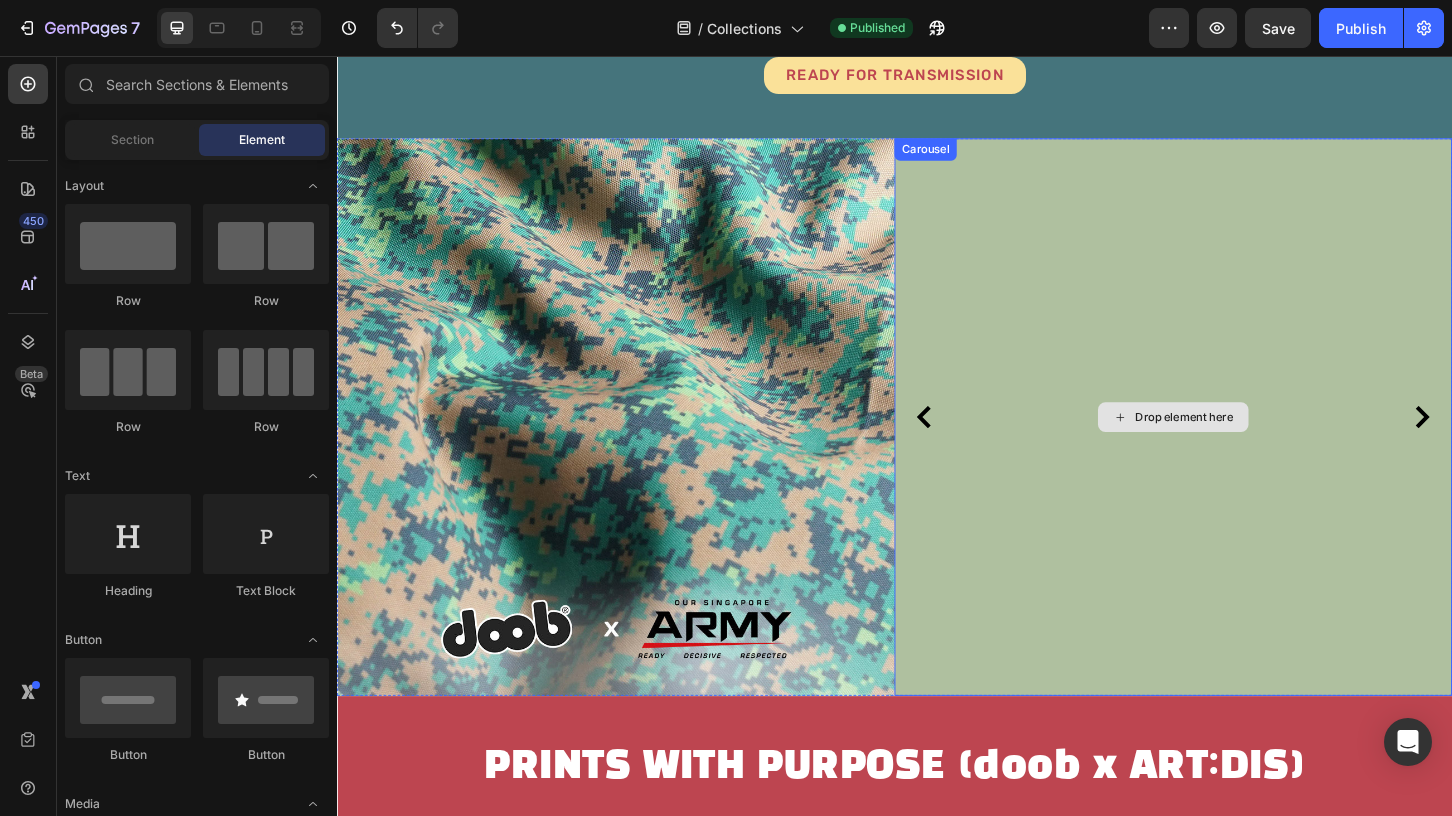 scroll, scrollTop: 582, scrollLeft: 0, axis: vertical 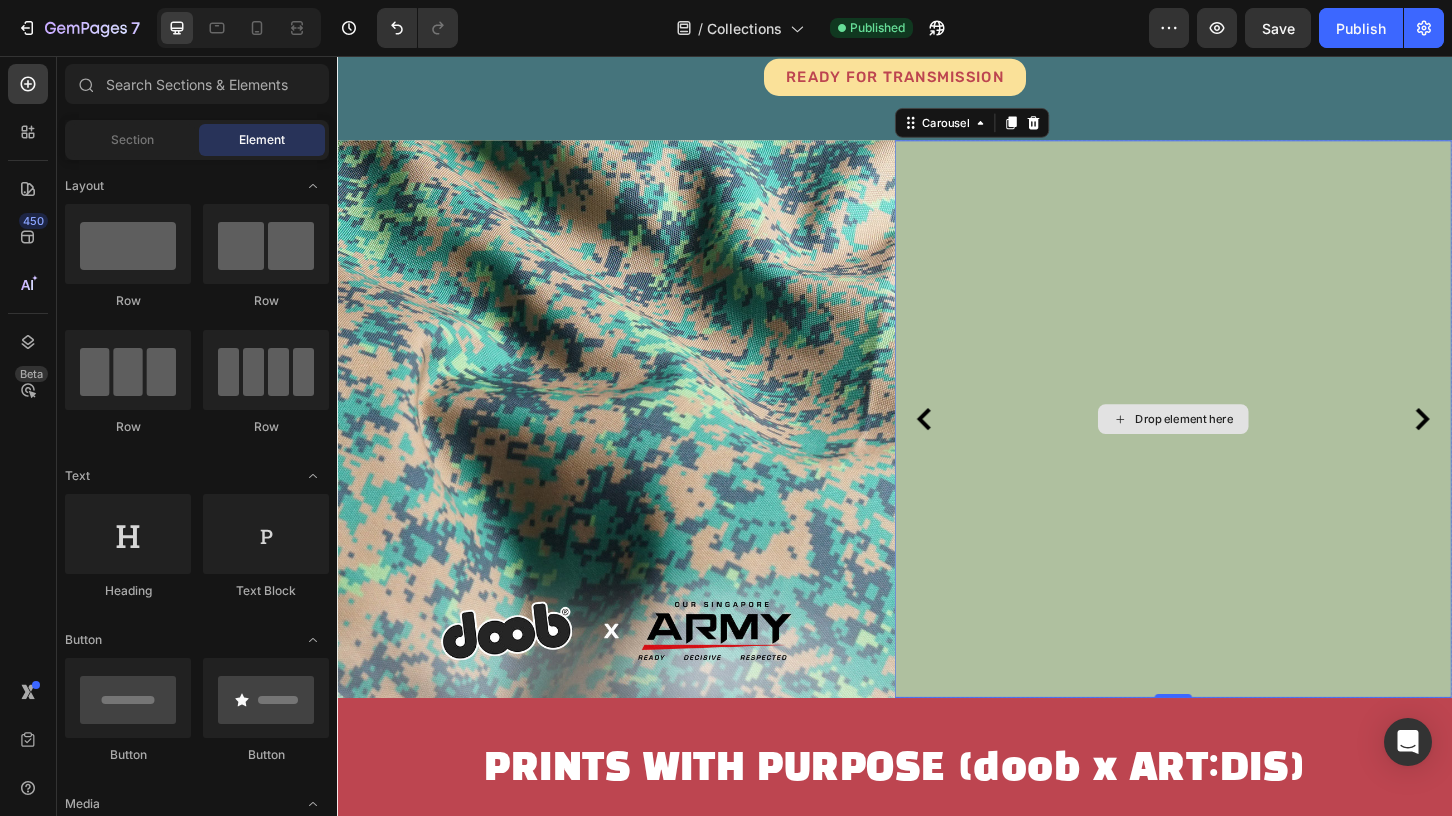 click on "Drop element here" at bounding box center (1237, 447) 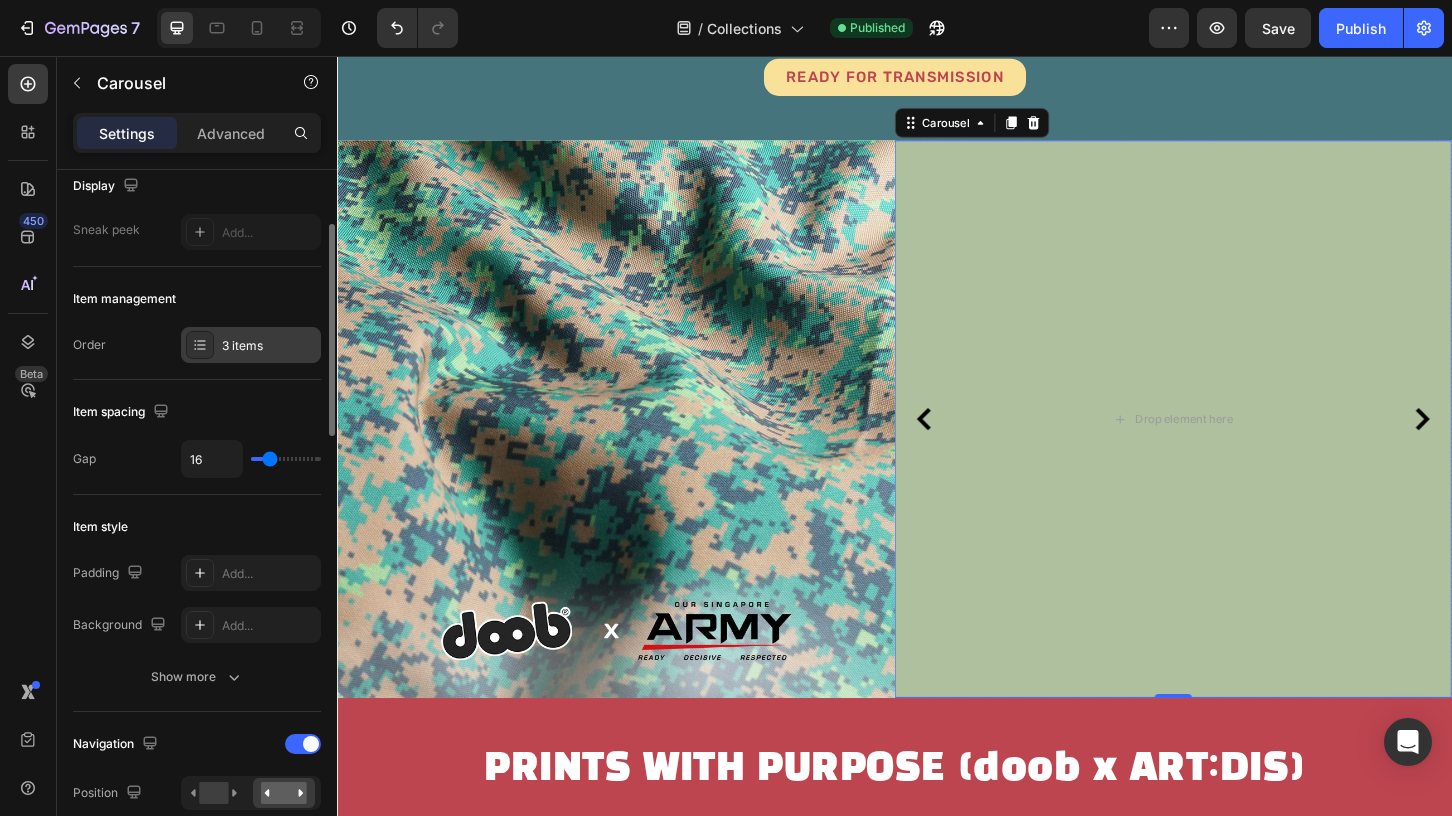 click on "3 items" at bounding box center [269, 346] 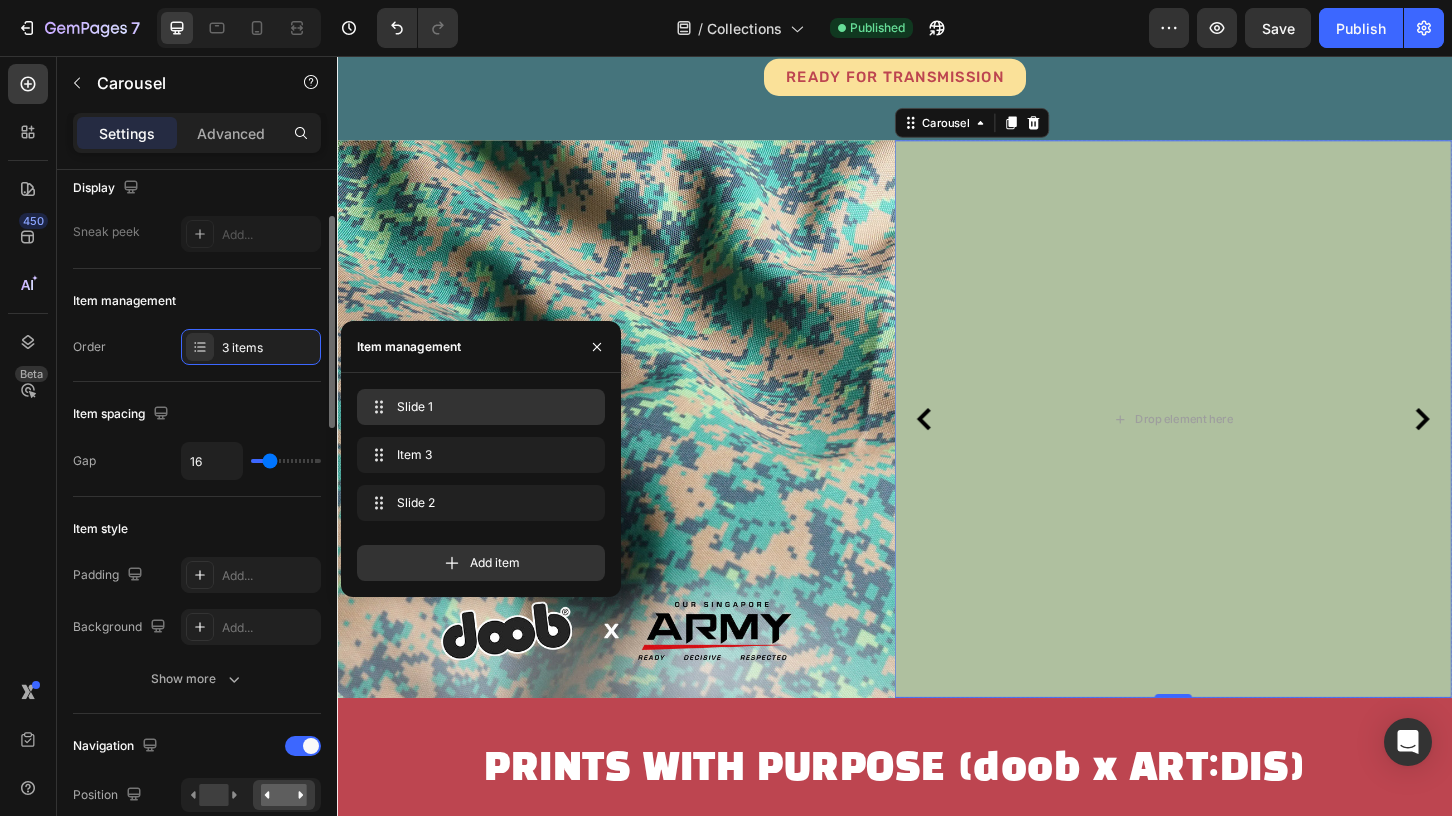 scroll, scrollTop: 154, scrollLeft: 0, axis: vertical 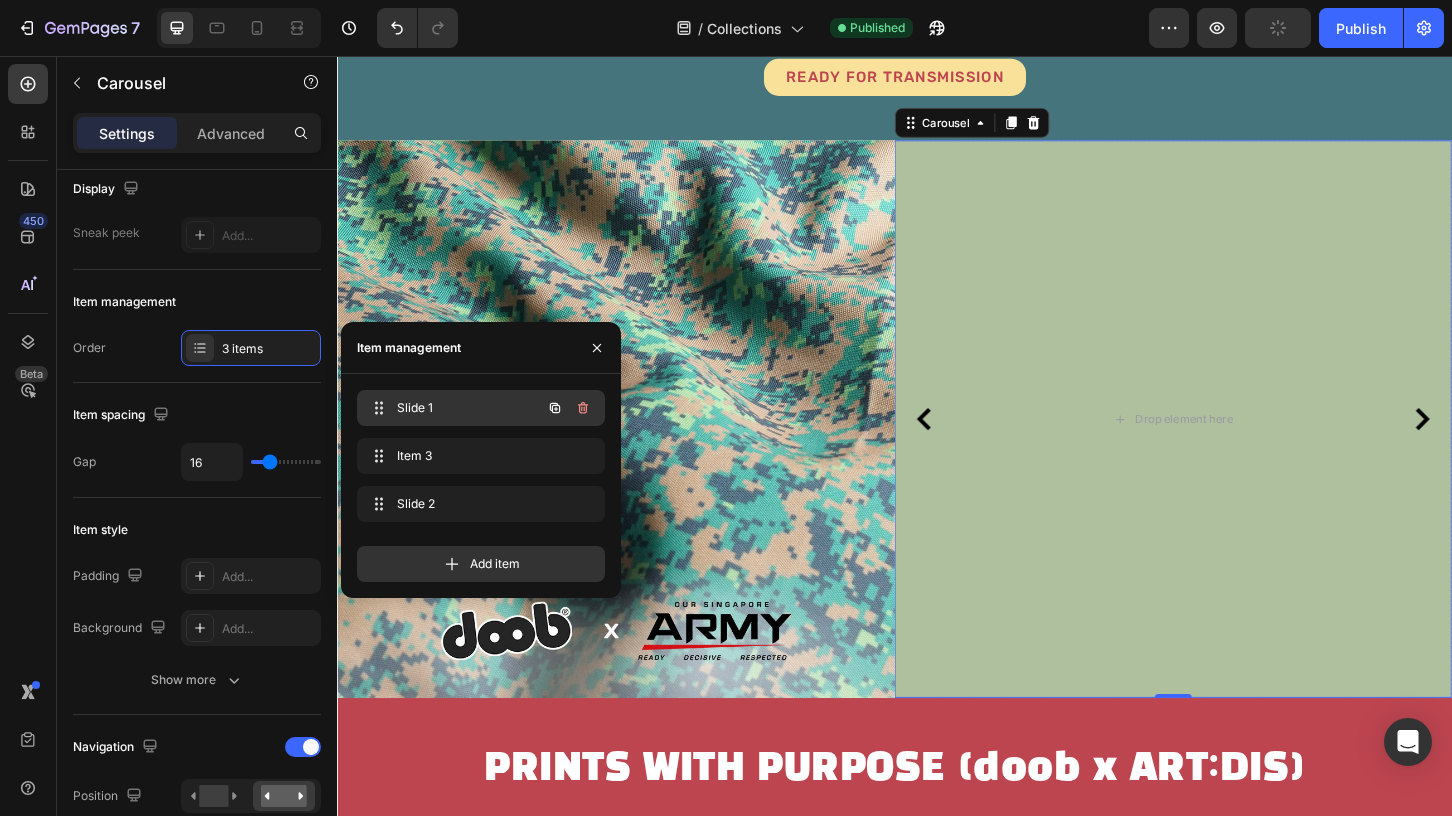 click on "Slide 1" at bounding box center (453, 408) 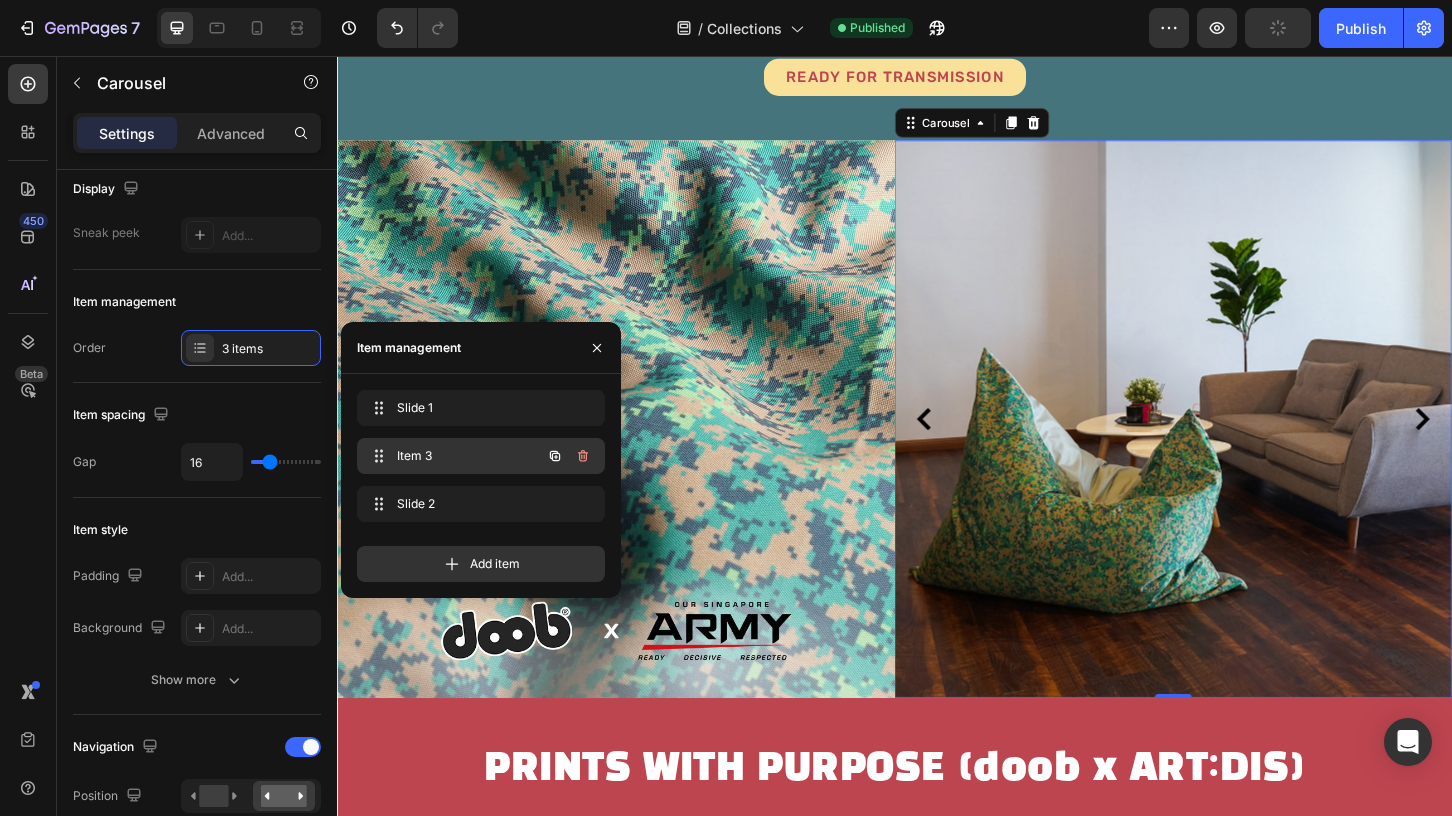 click on "Item 3" at bounding box center [453, 456] 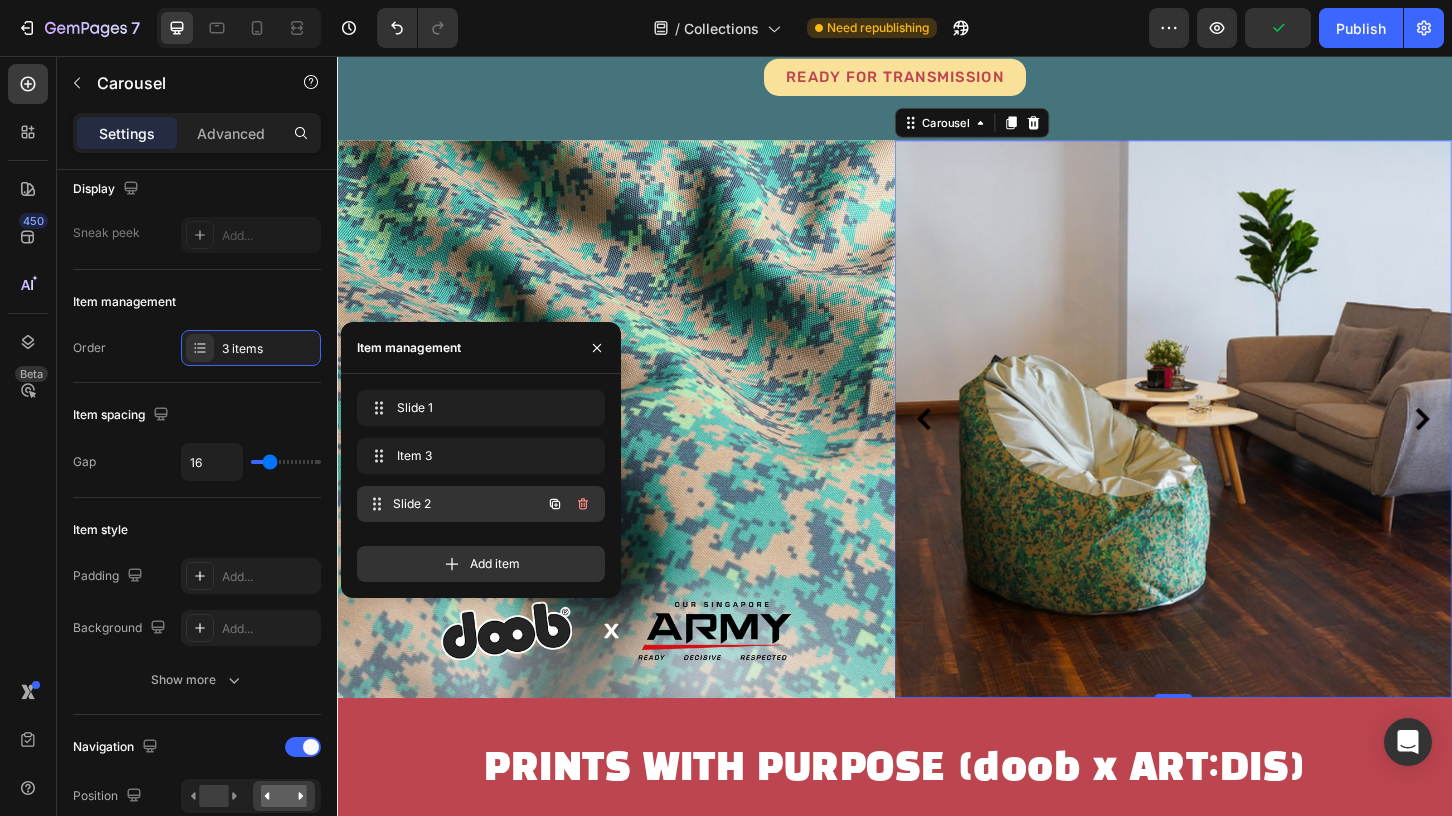 click on "Slide 2" at bounding box center (467, 504) 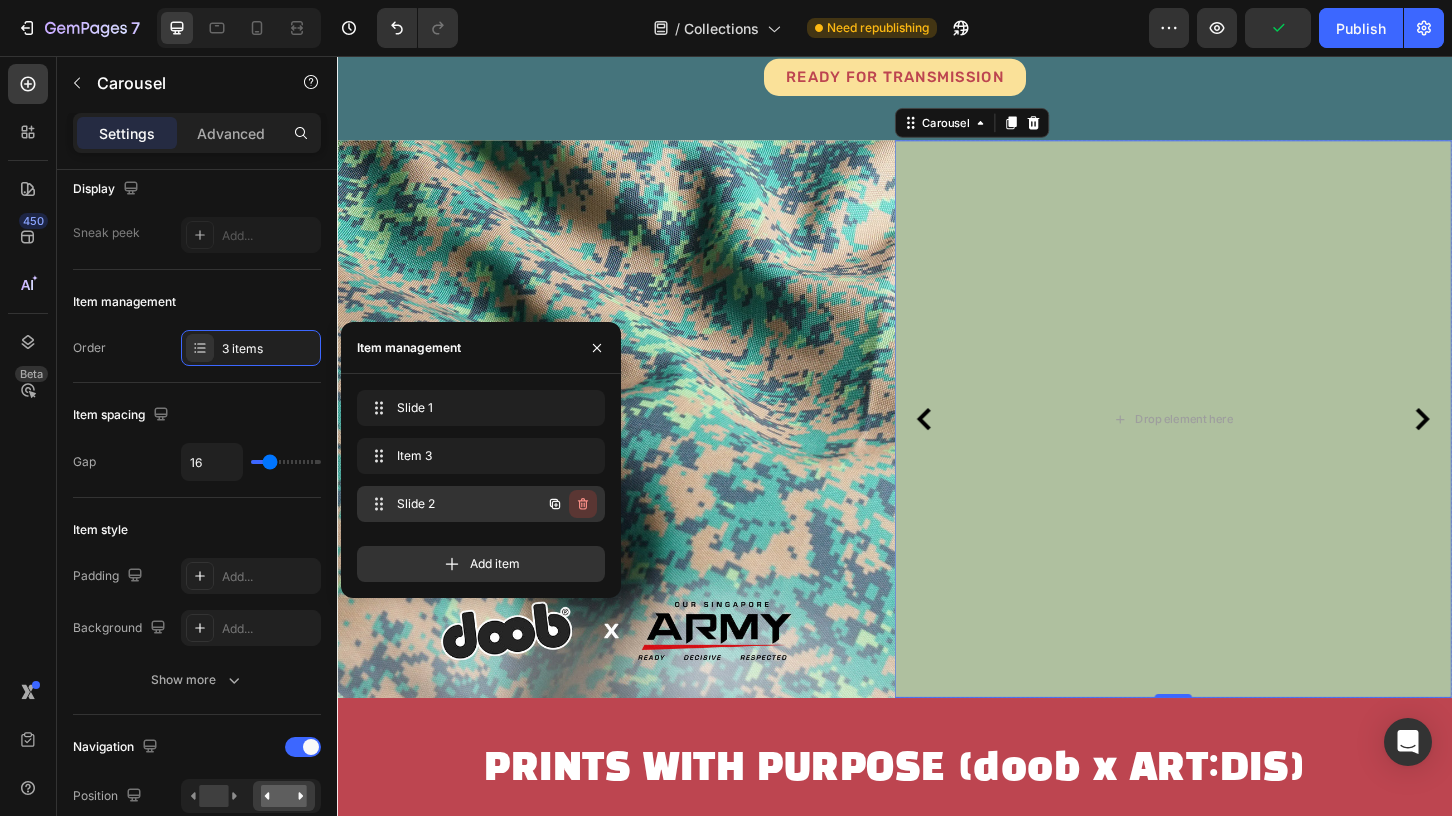 click 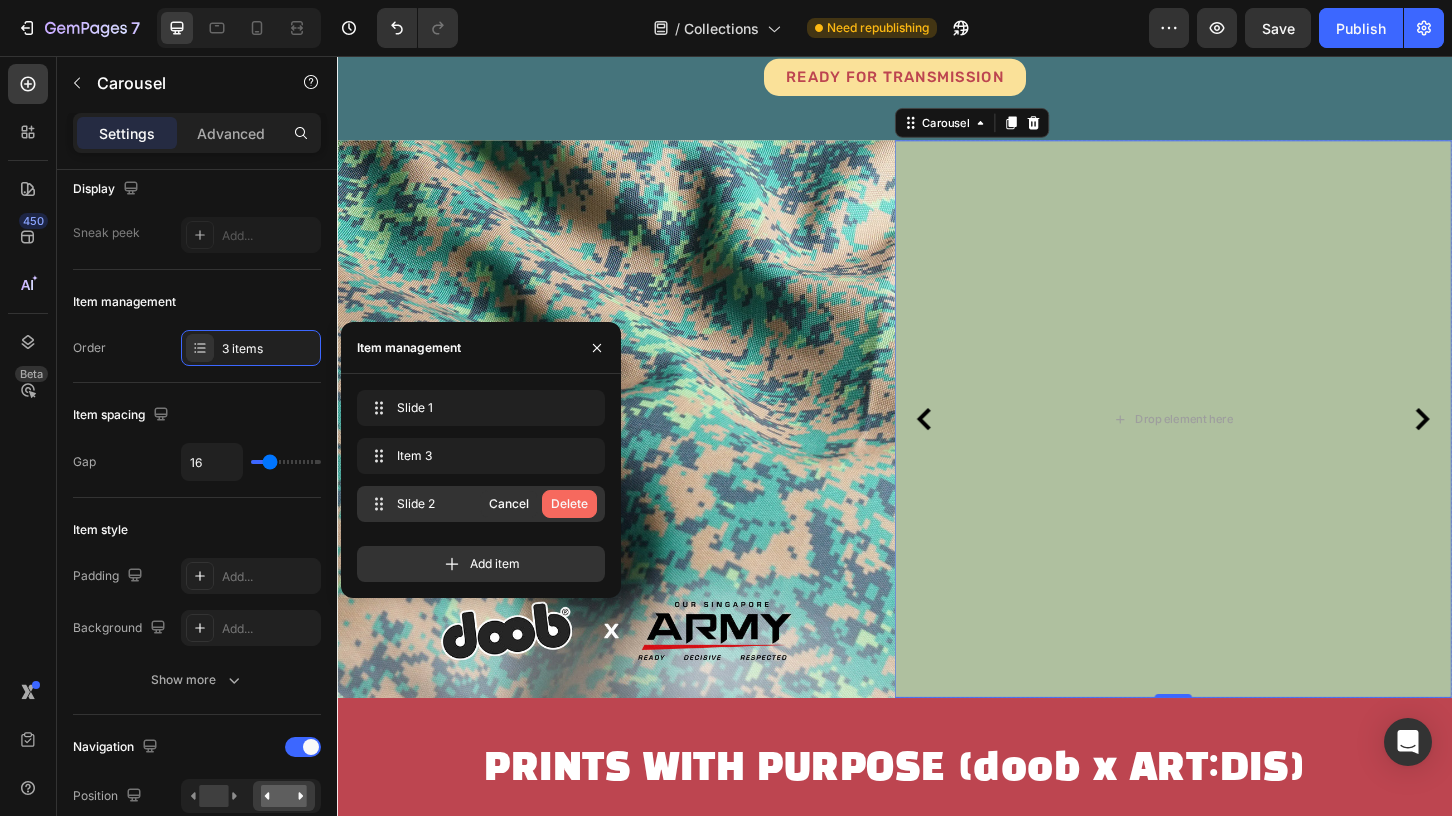 click on "Delete" at bounding box center (569, 504) 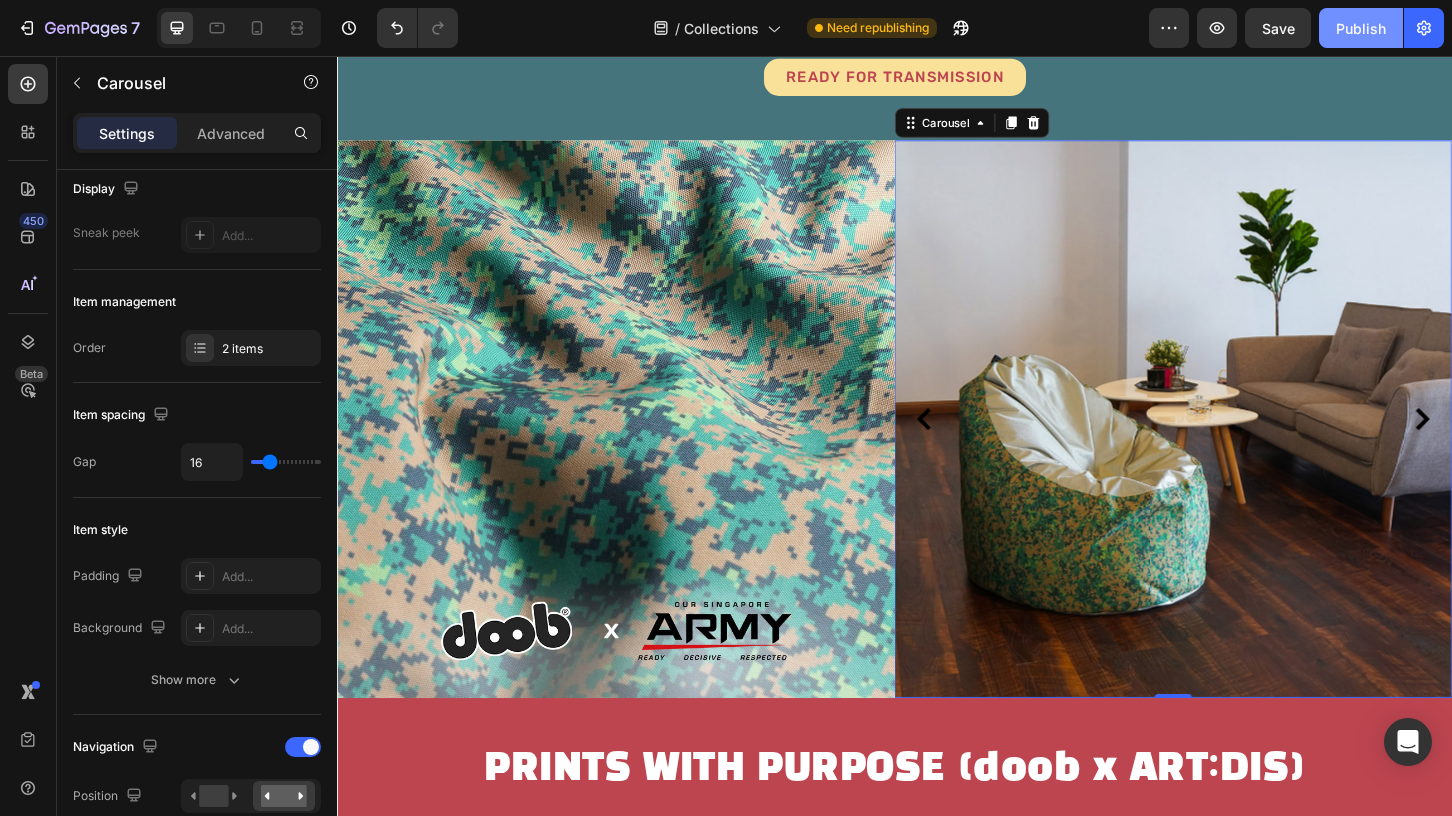 click on "Publish" at bounding box center [1361, 28] 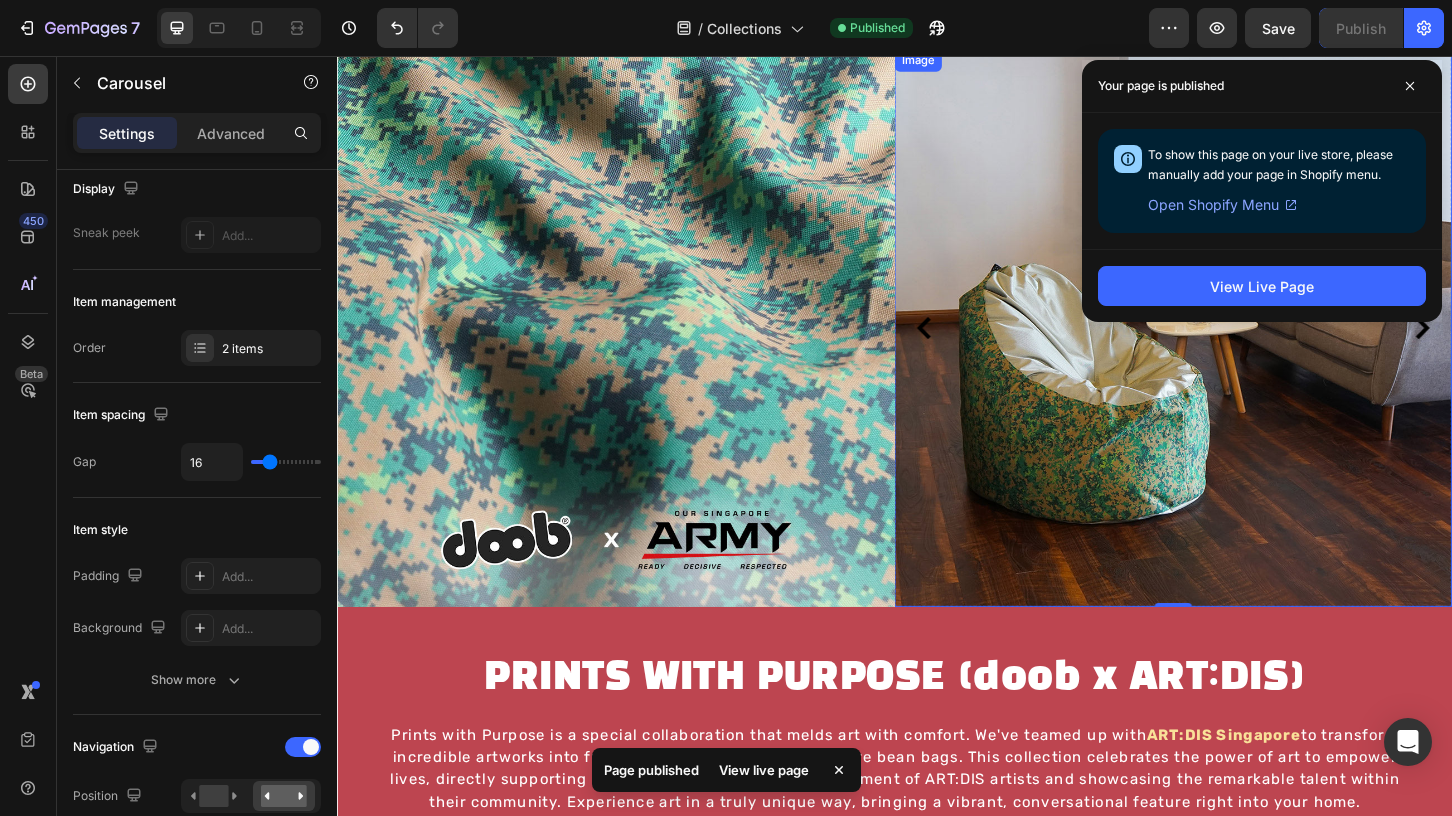 scroll, scrollTop: 706, scrollLeft: 0, axis: vertical 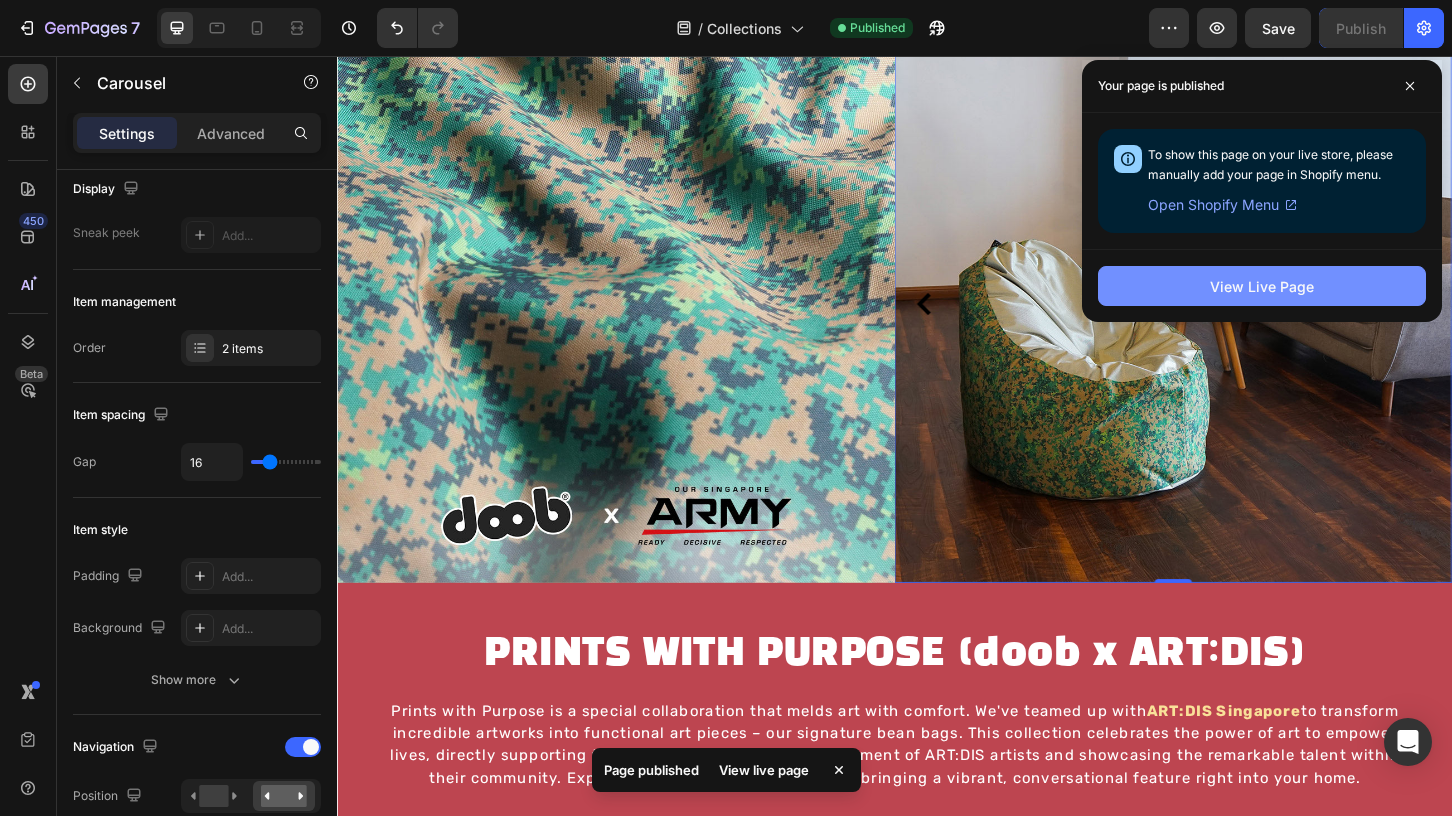click on "View Live Page" at bounding box center [1262, 286] 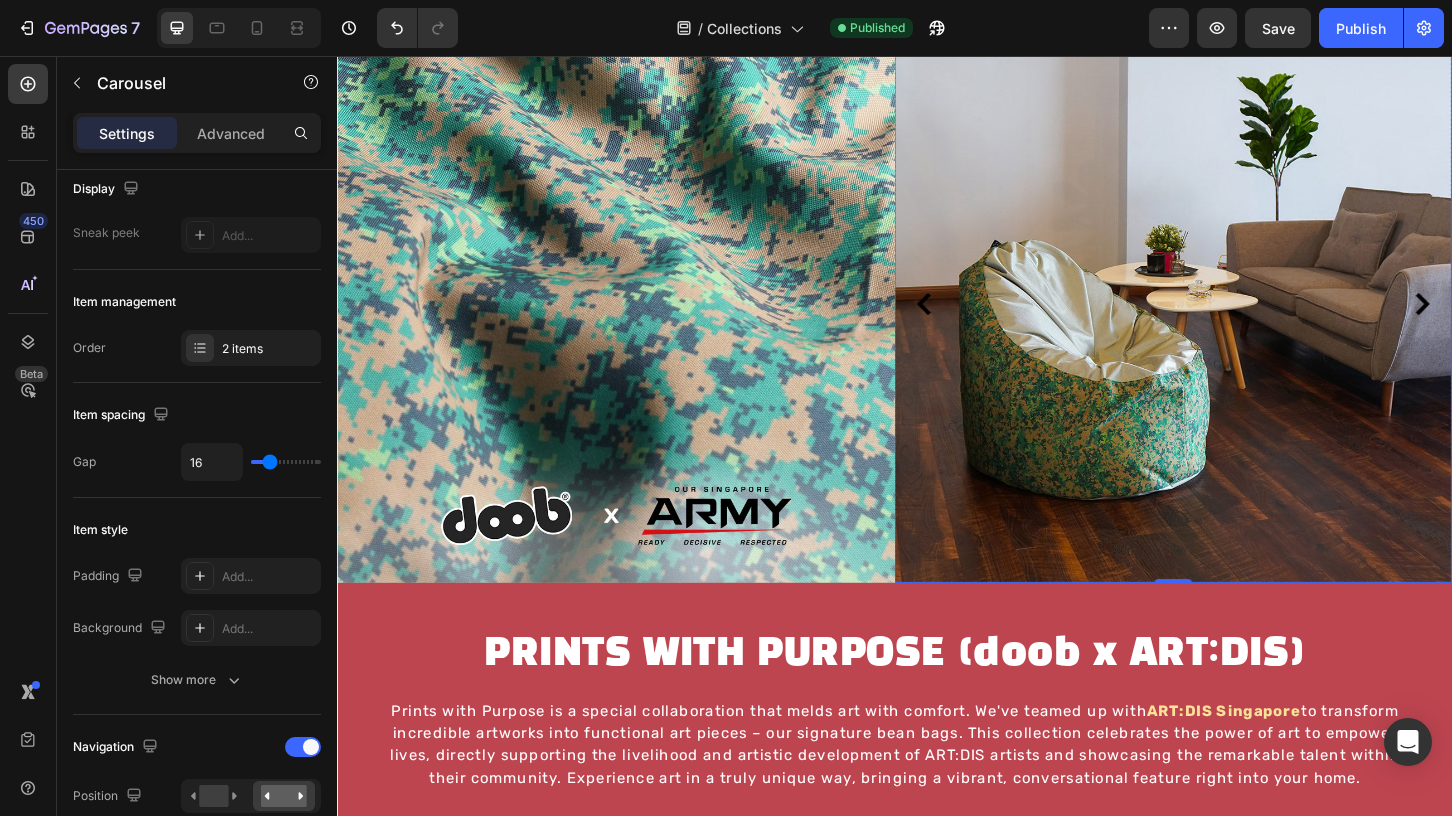 scroll, scrollTop: 0, scrollLeft: 0, axis: both 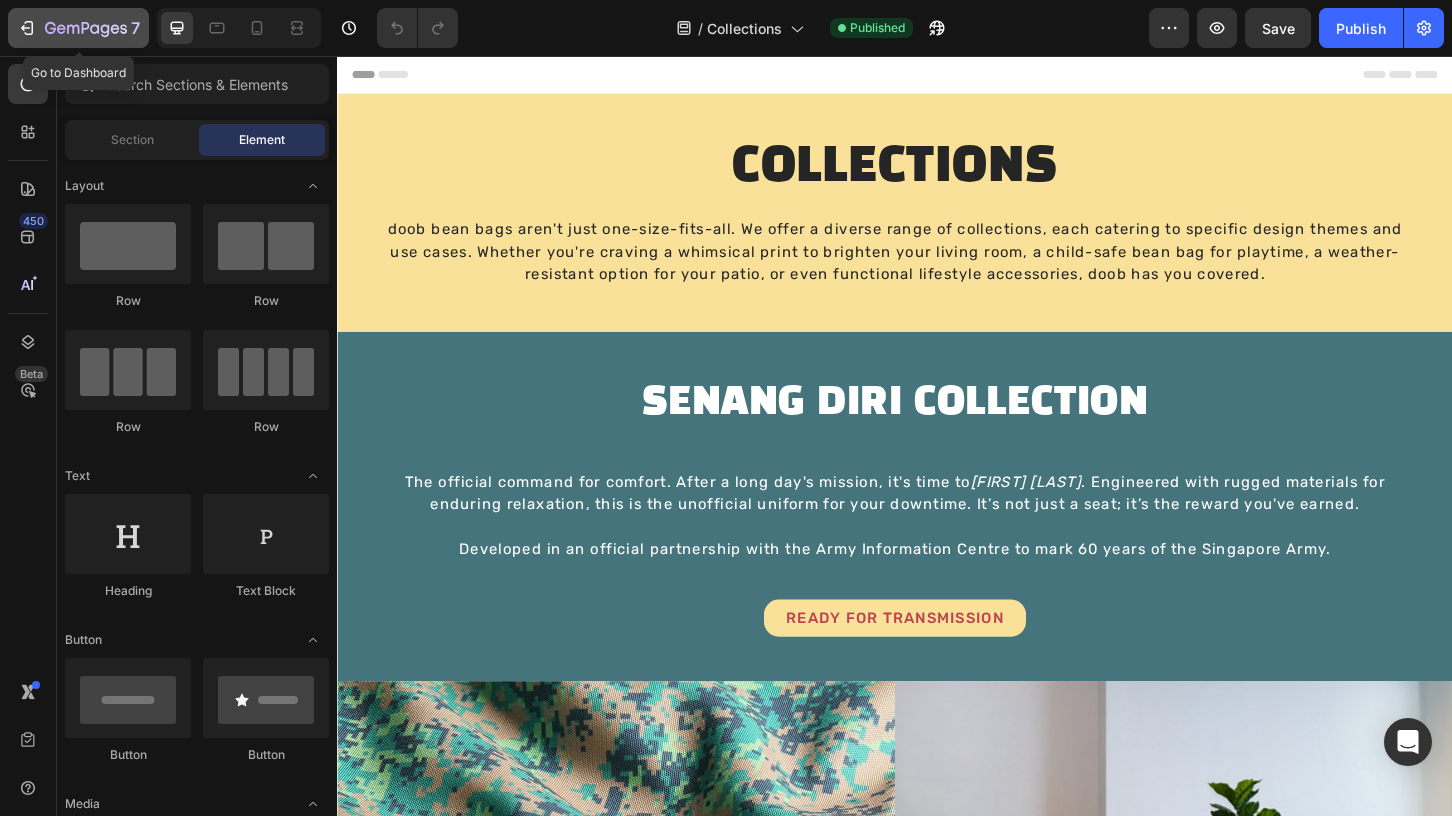 click on "7" 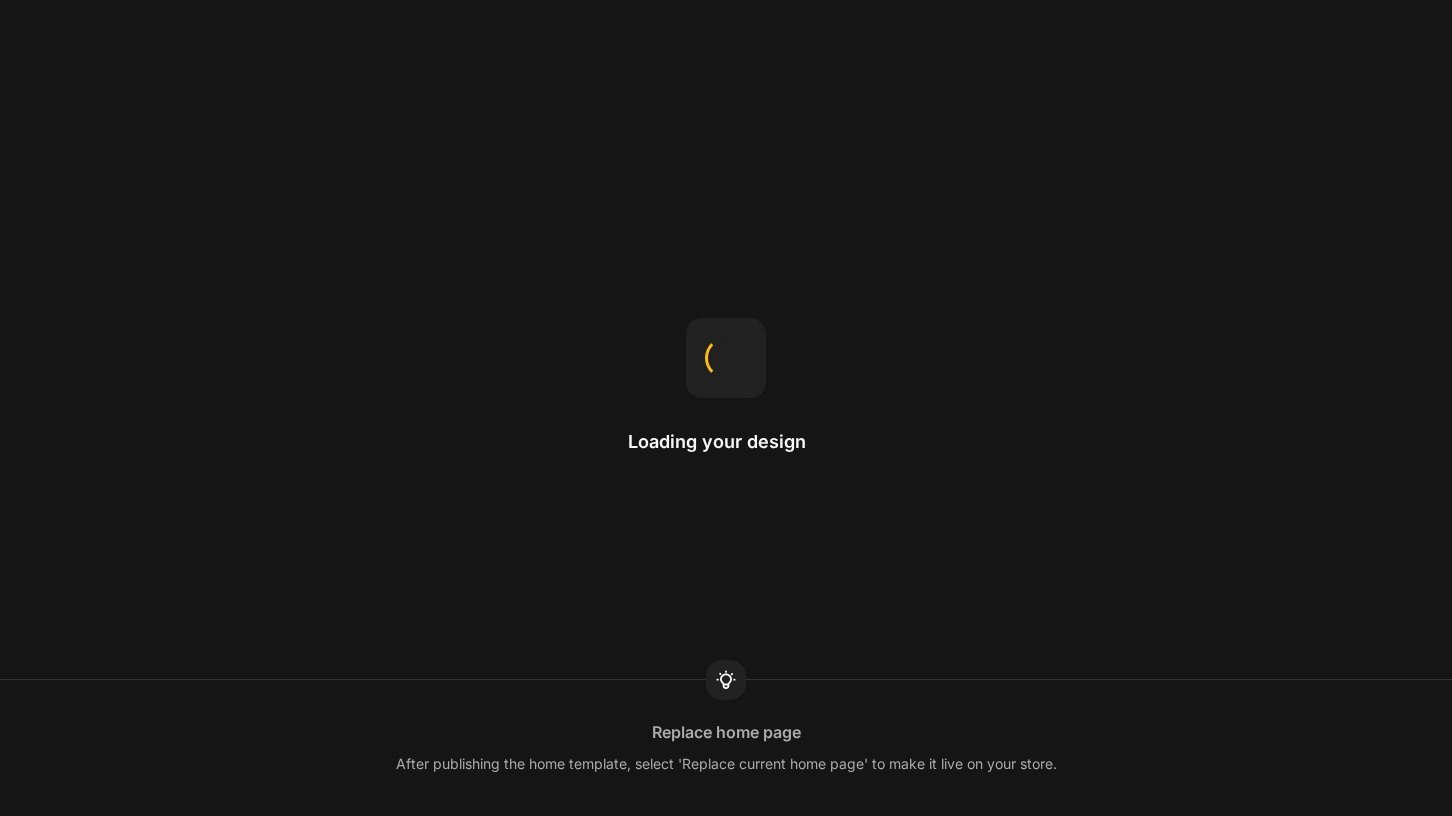 scroll, scrollTop: 0, scrollLeft: 0, axis: both 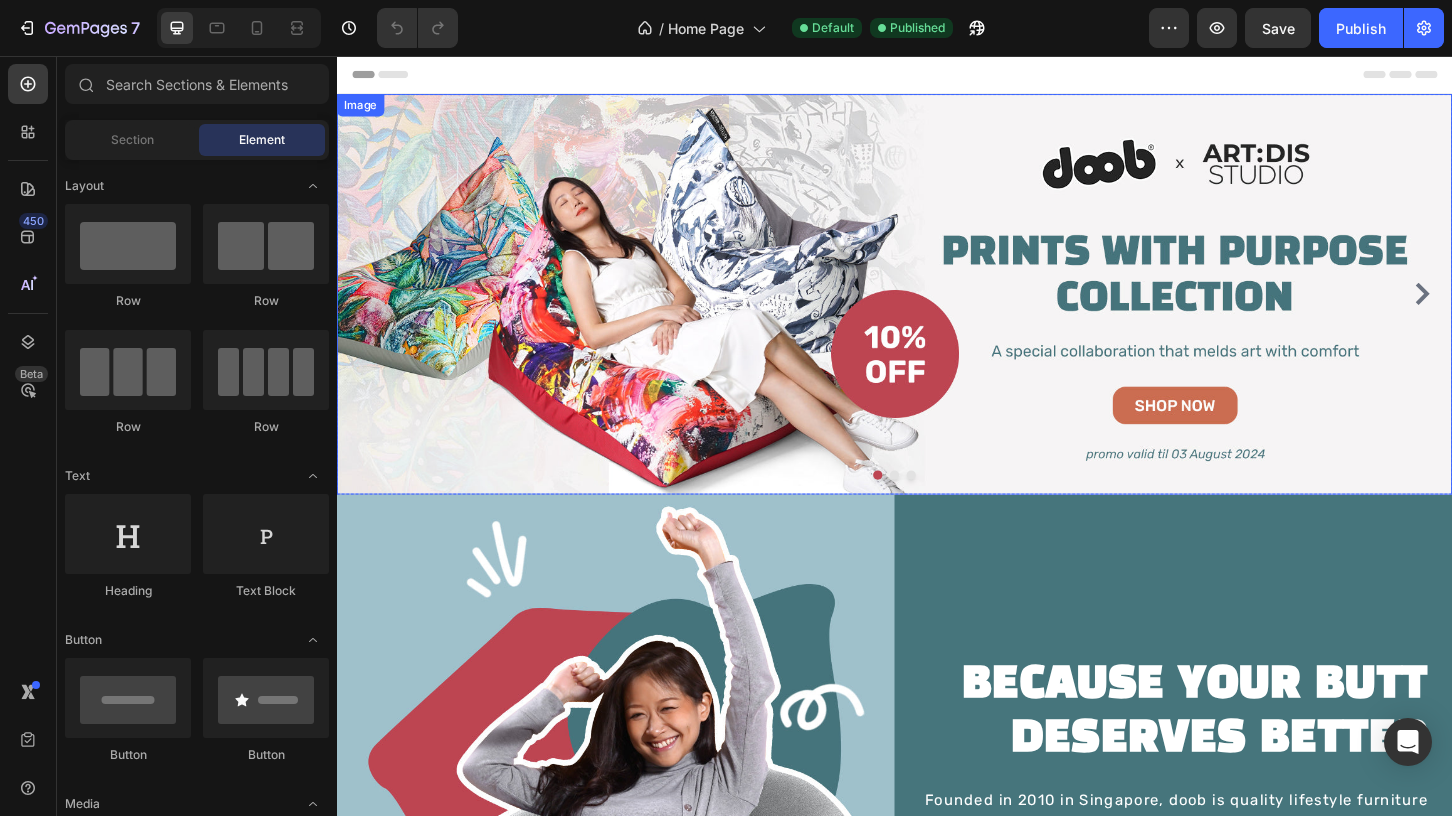 click at bounding box center [937, 312] 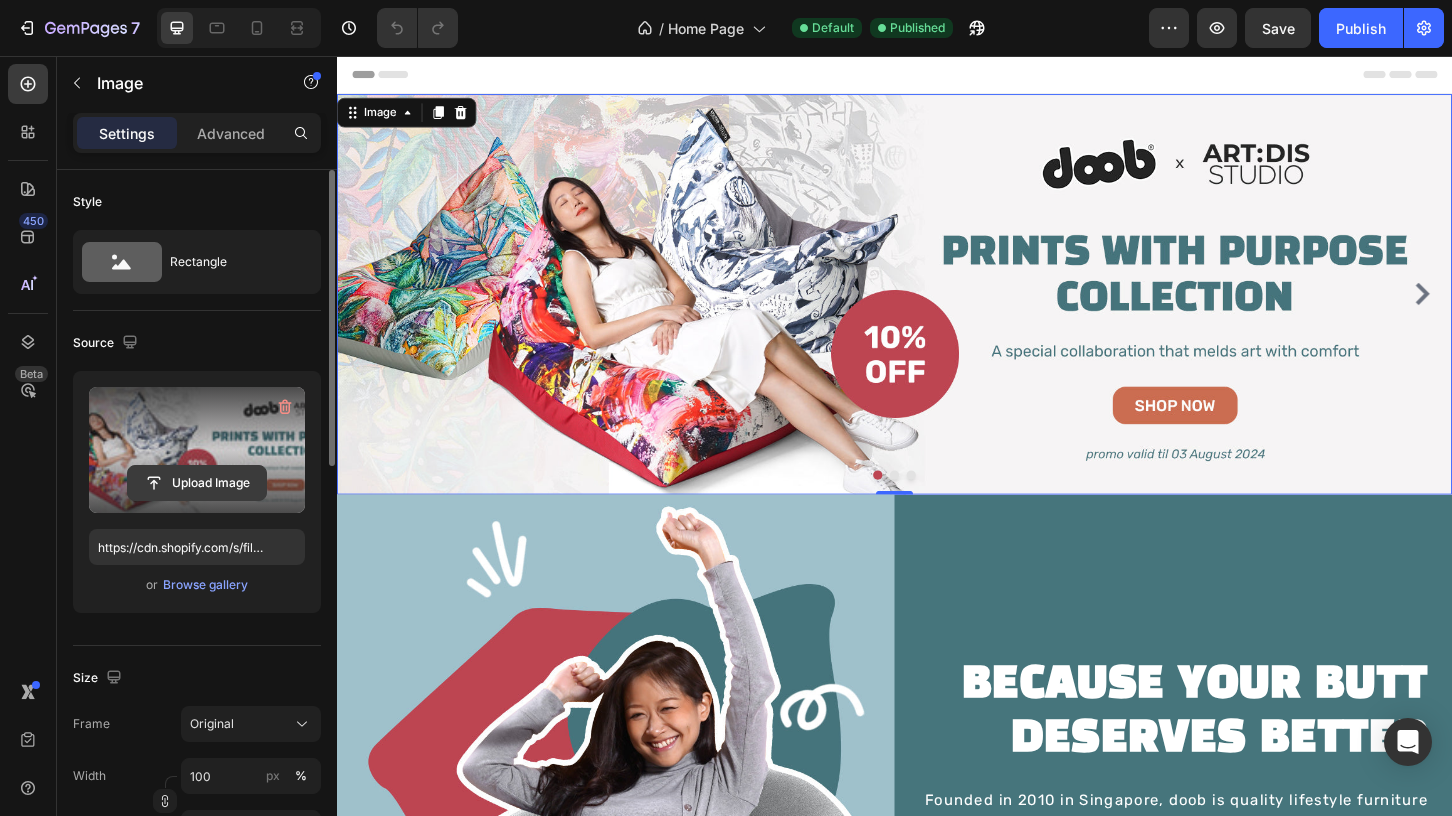 click 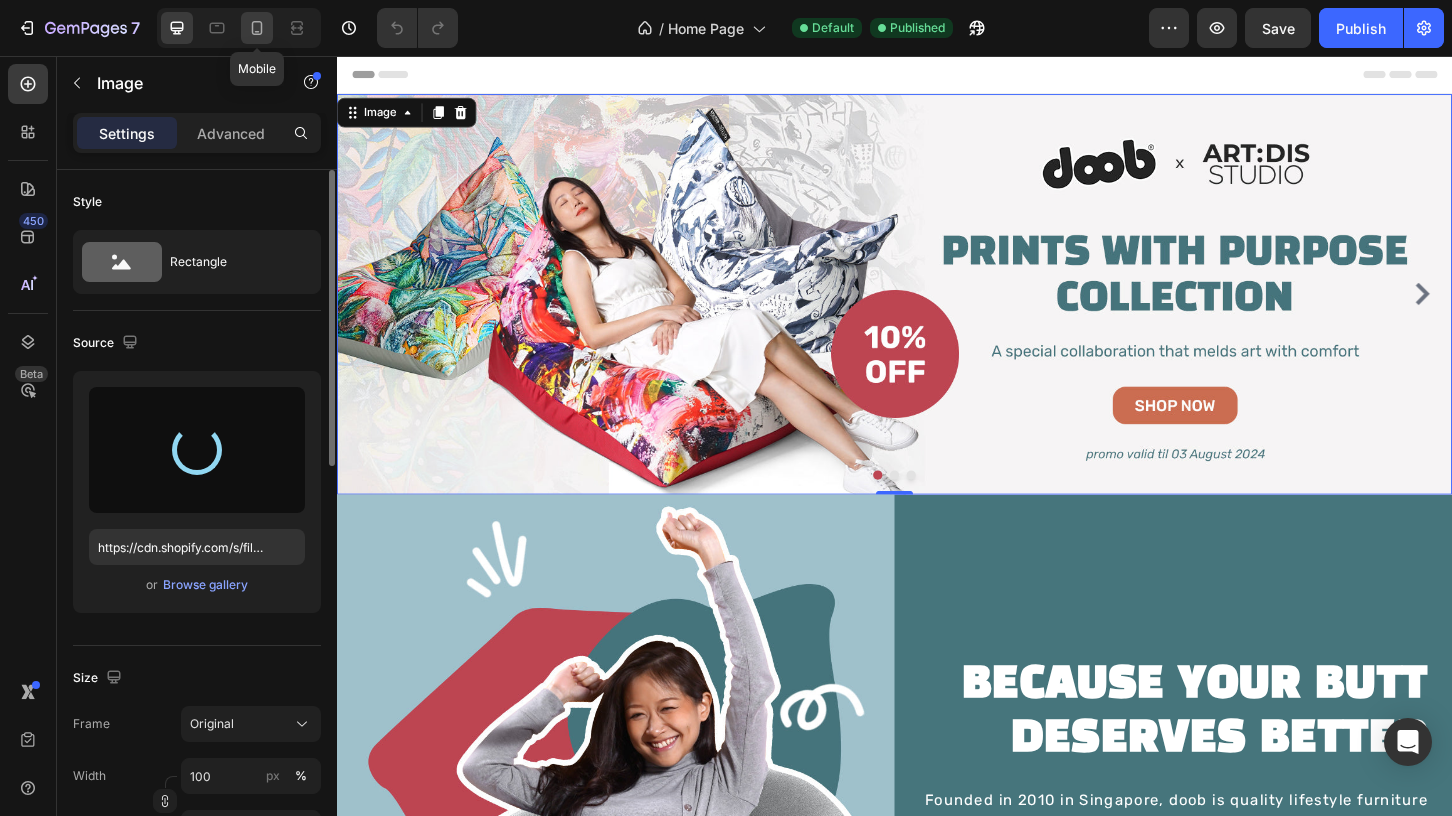 type on "https://cdn.shopify.com/s/files/1/0826/6478/4180/files/gempages_476949487982478251-47dbba40-23c9-4322-ae6c-607b8f030796.jpg" 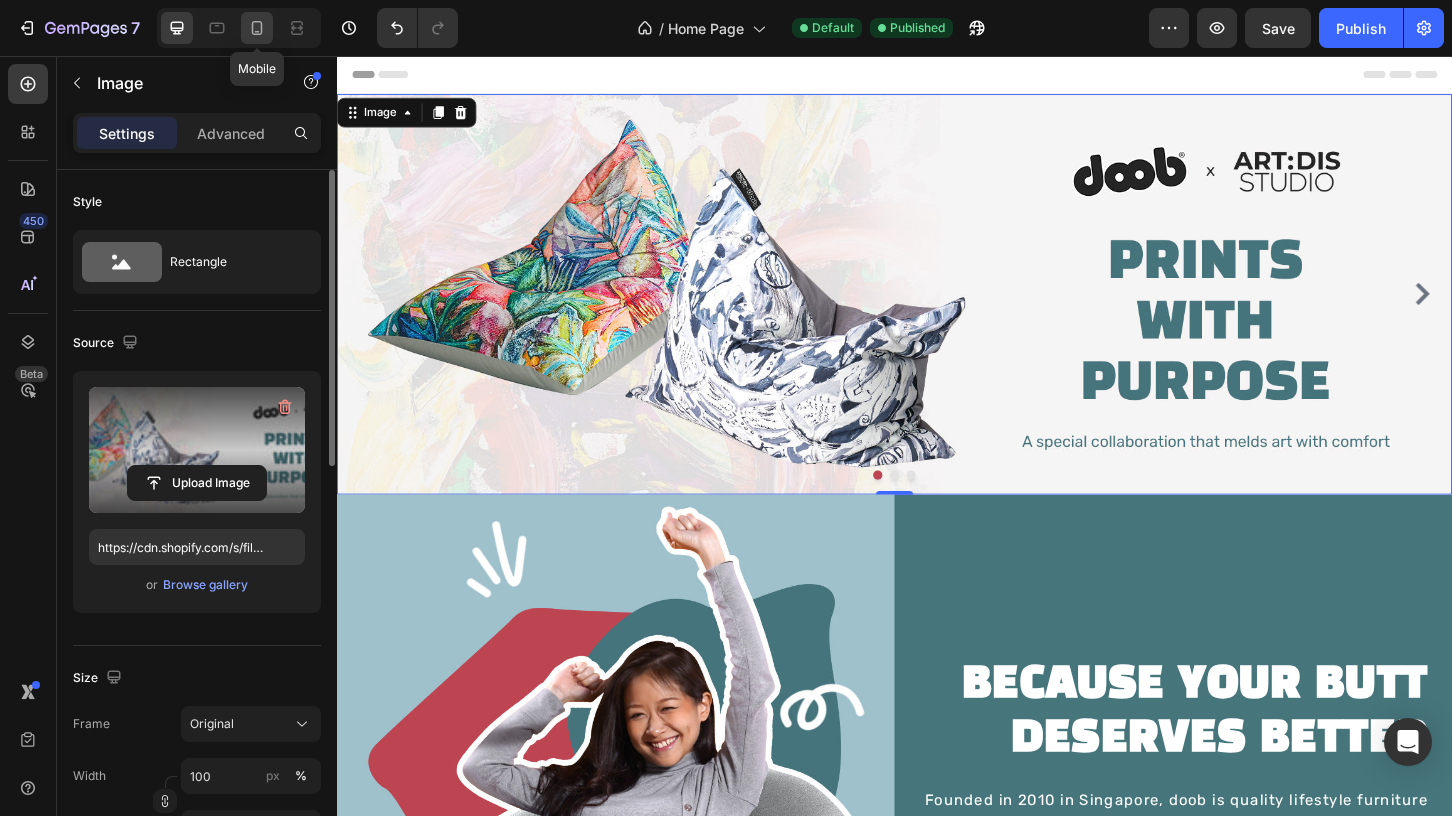 click 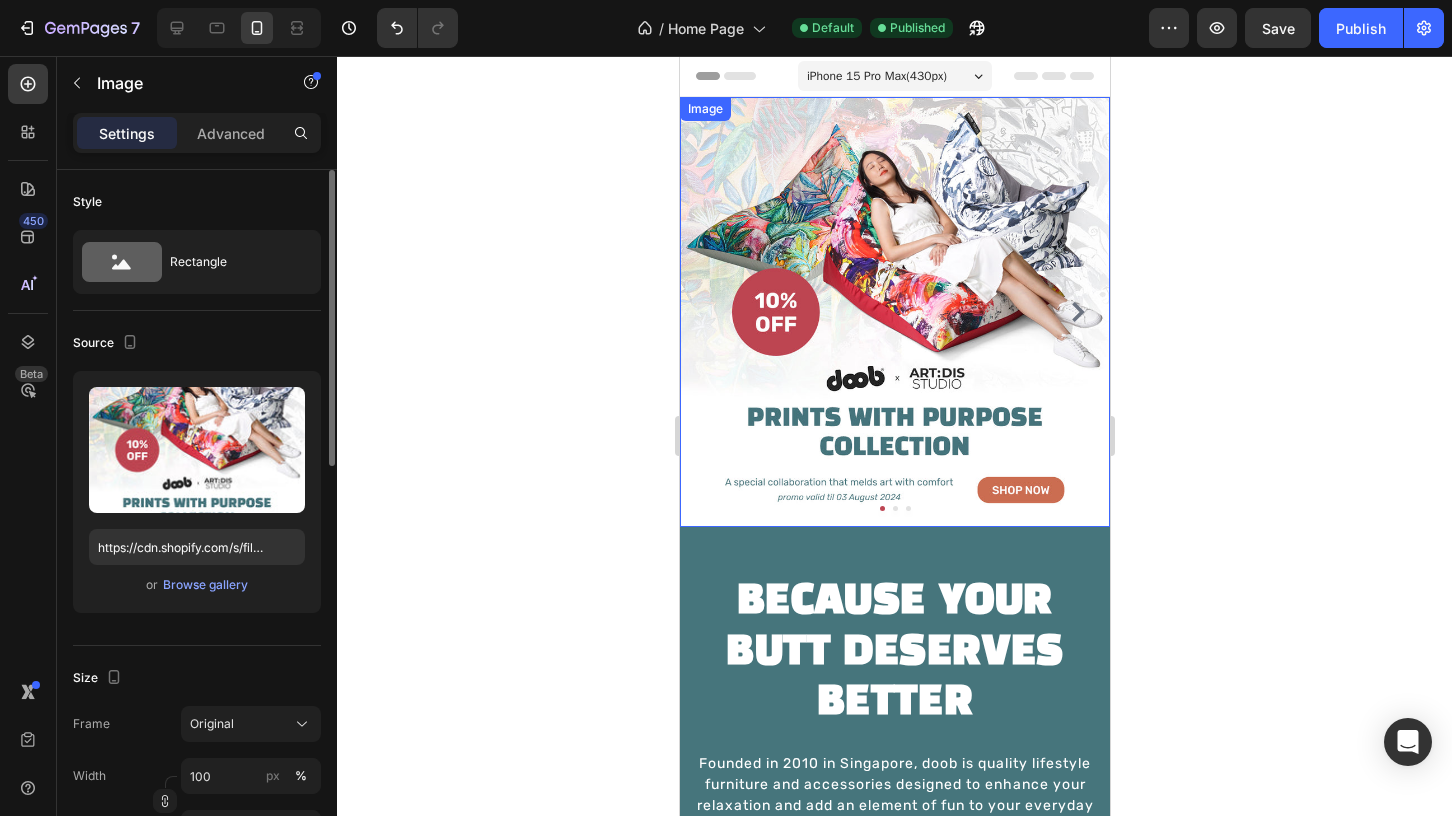 click at bounding box center [894, 312] 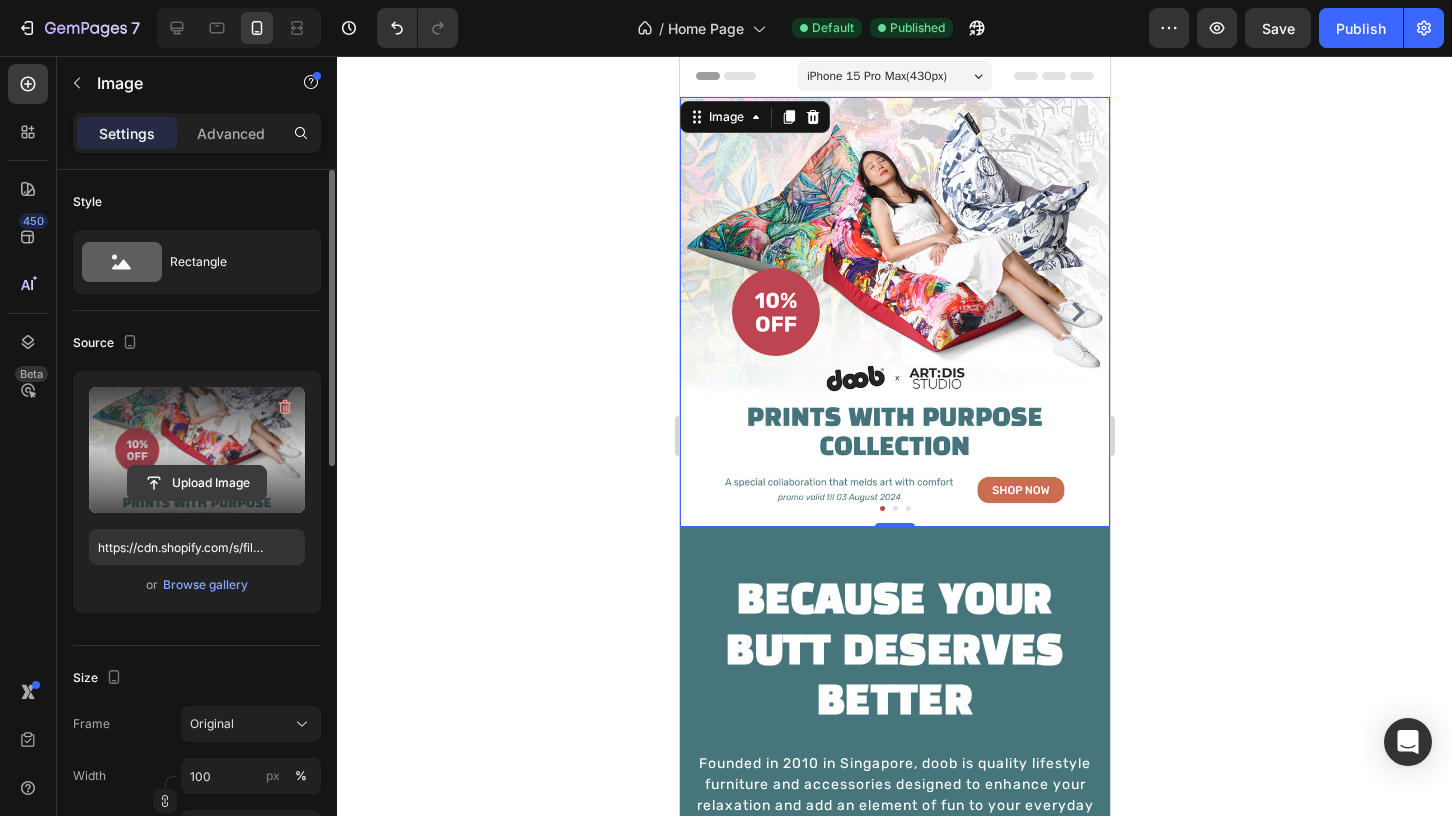 click 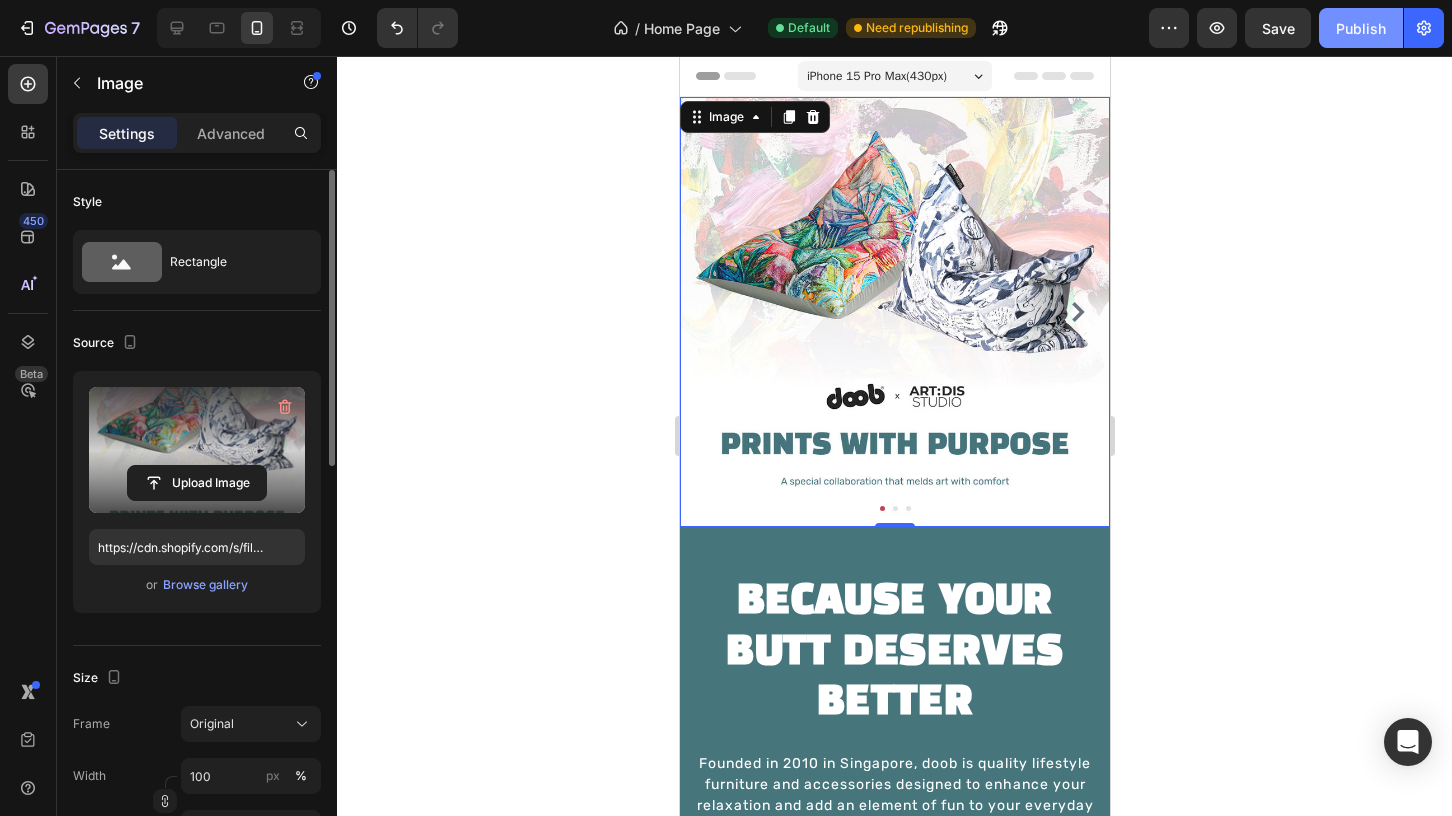 click on "Publish" at bounding box center (1361, 28) 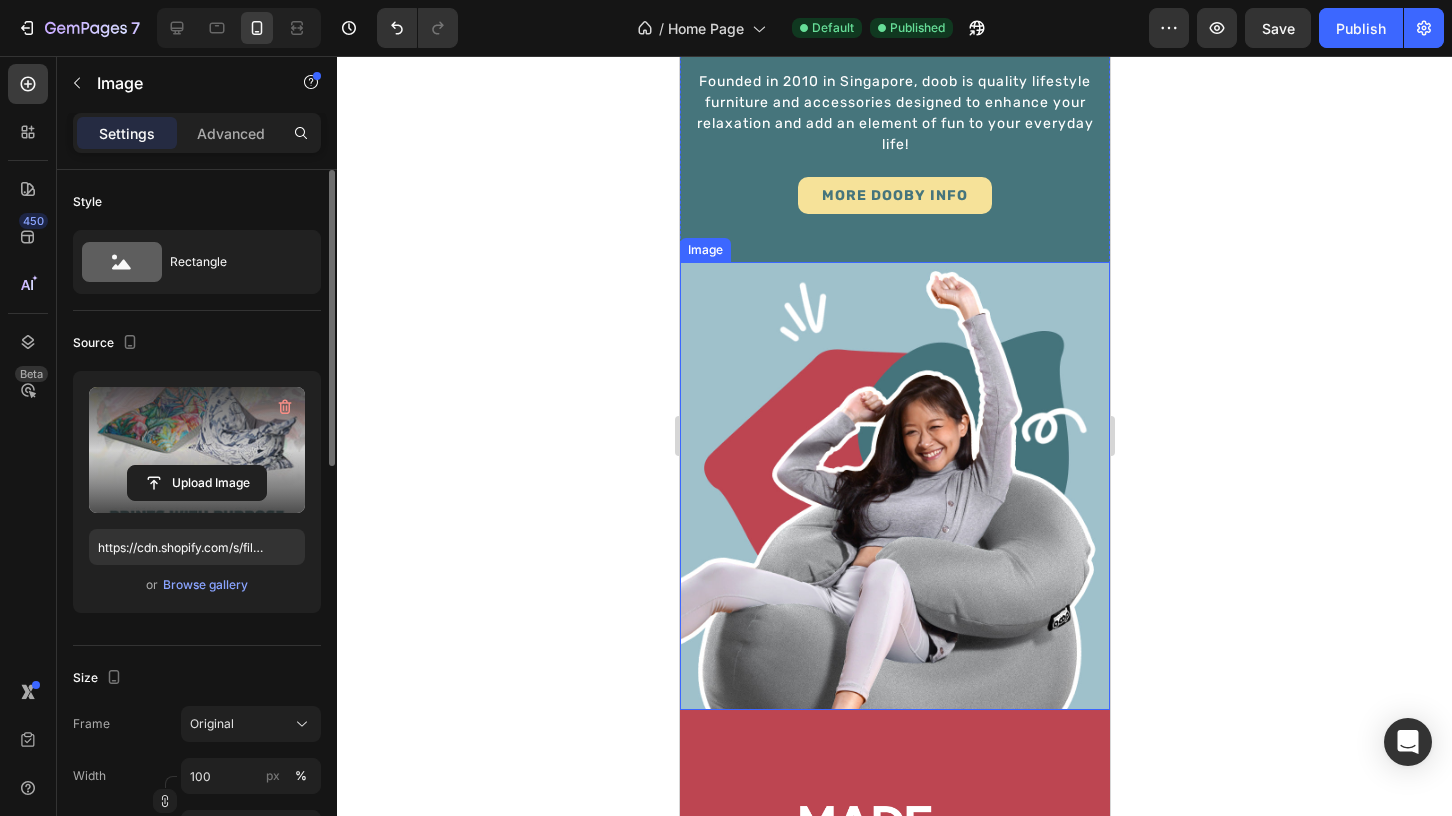 scroll, scrollTop: 800, scrollLeft: 0, axis: vertical 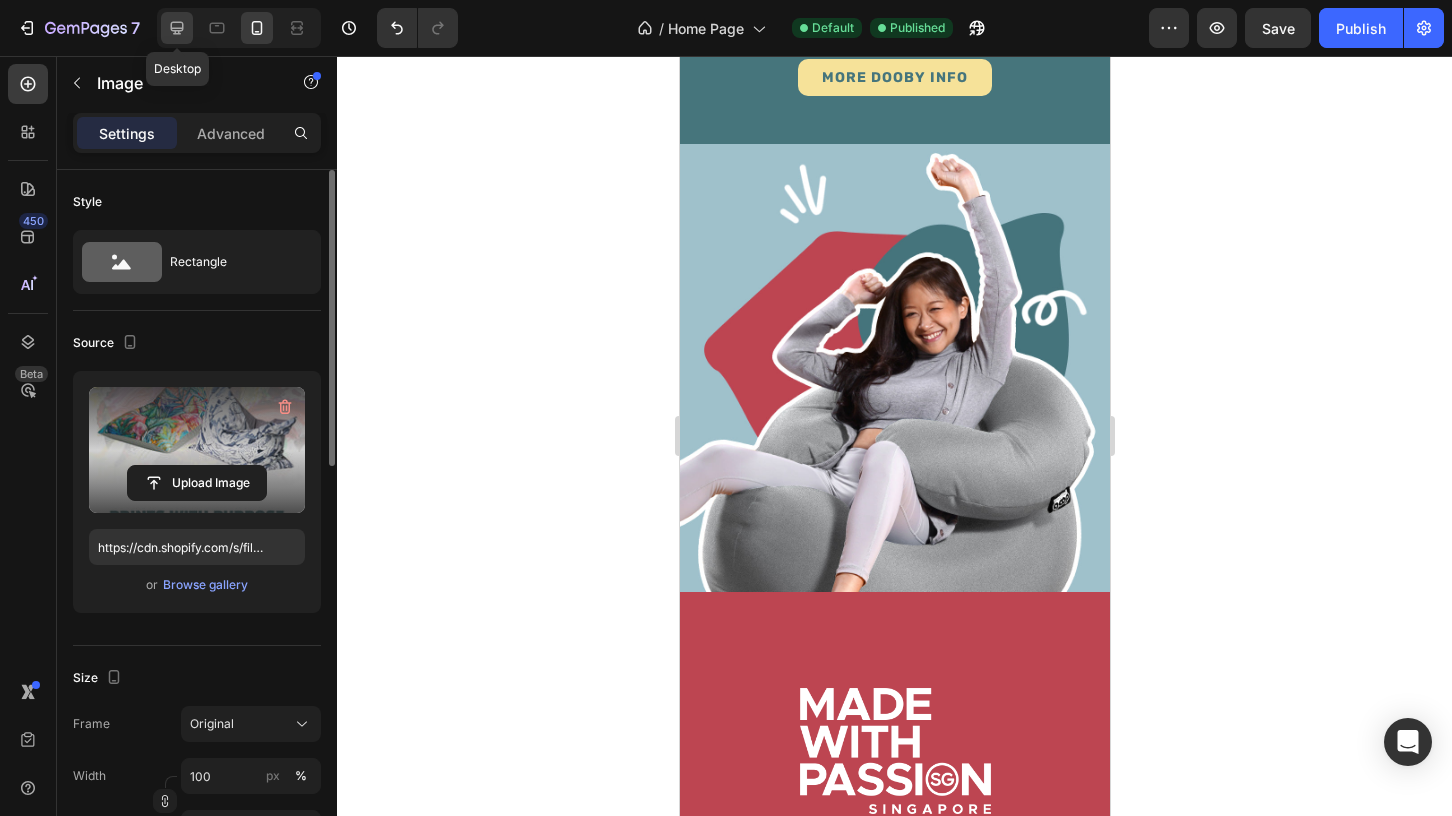 click 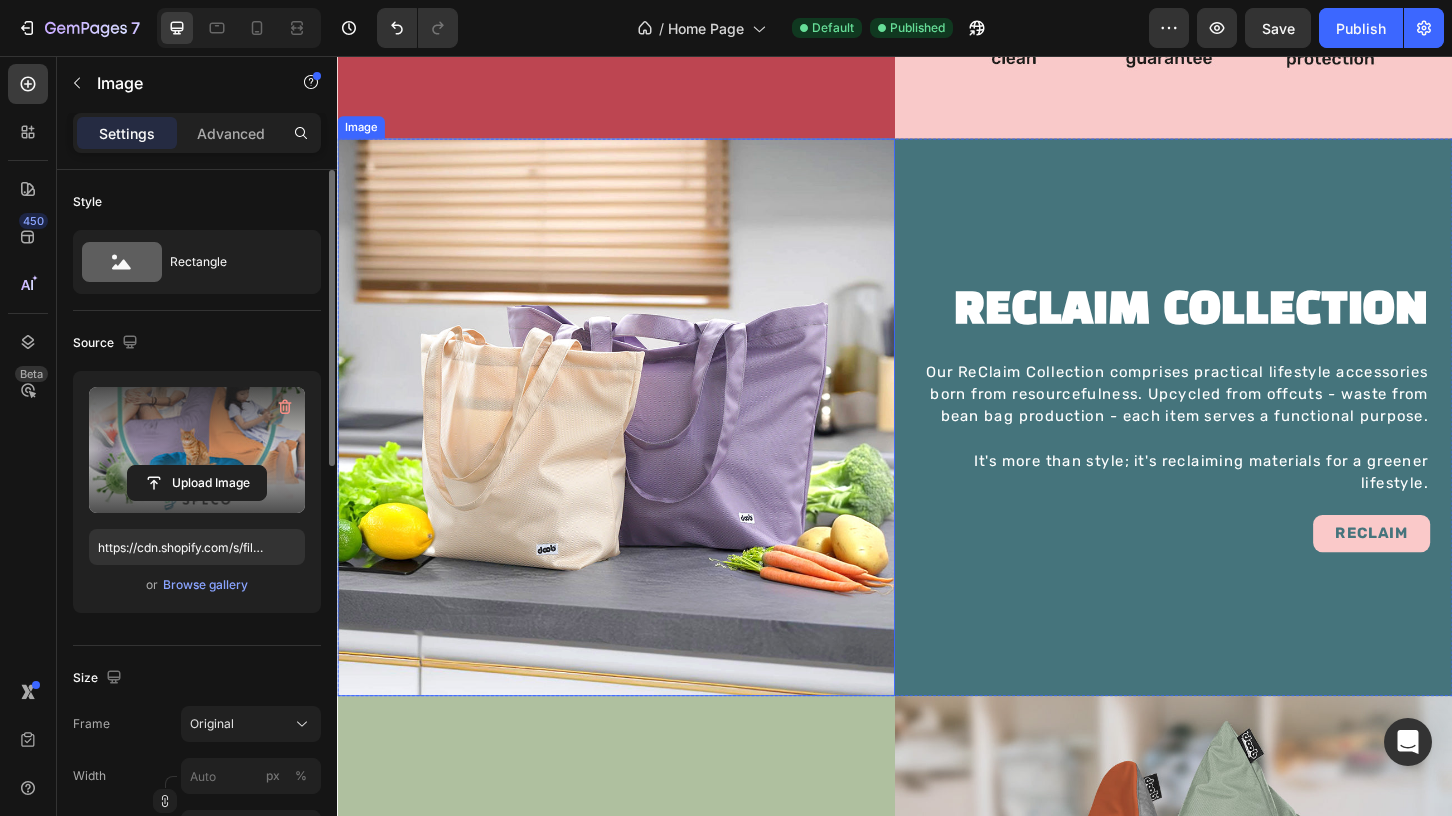 scroll, scrollTop: 1626, scrollLeft: 0, axis: vertical 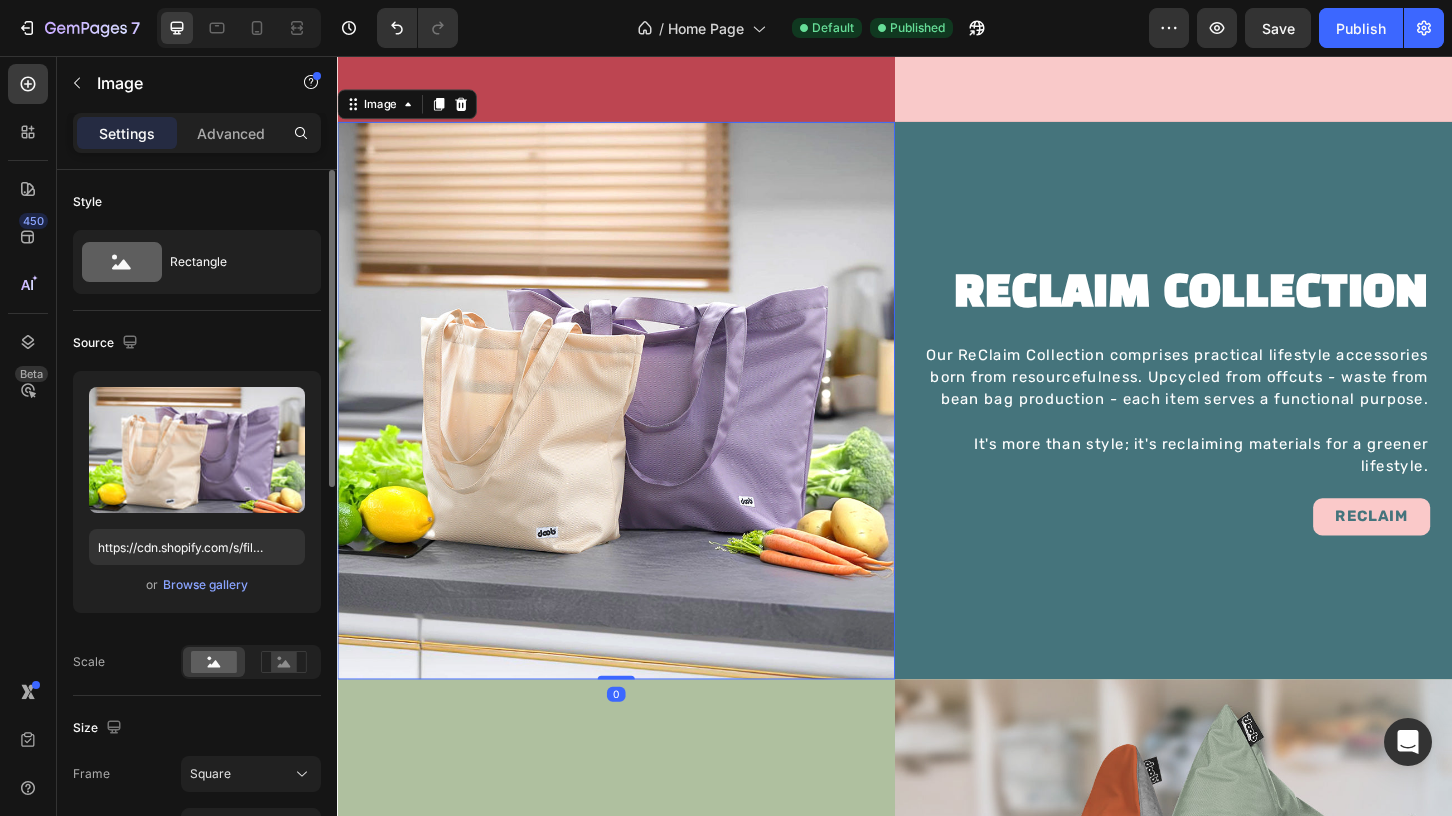 click at bounding box center [637, 427] 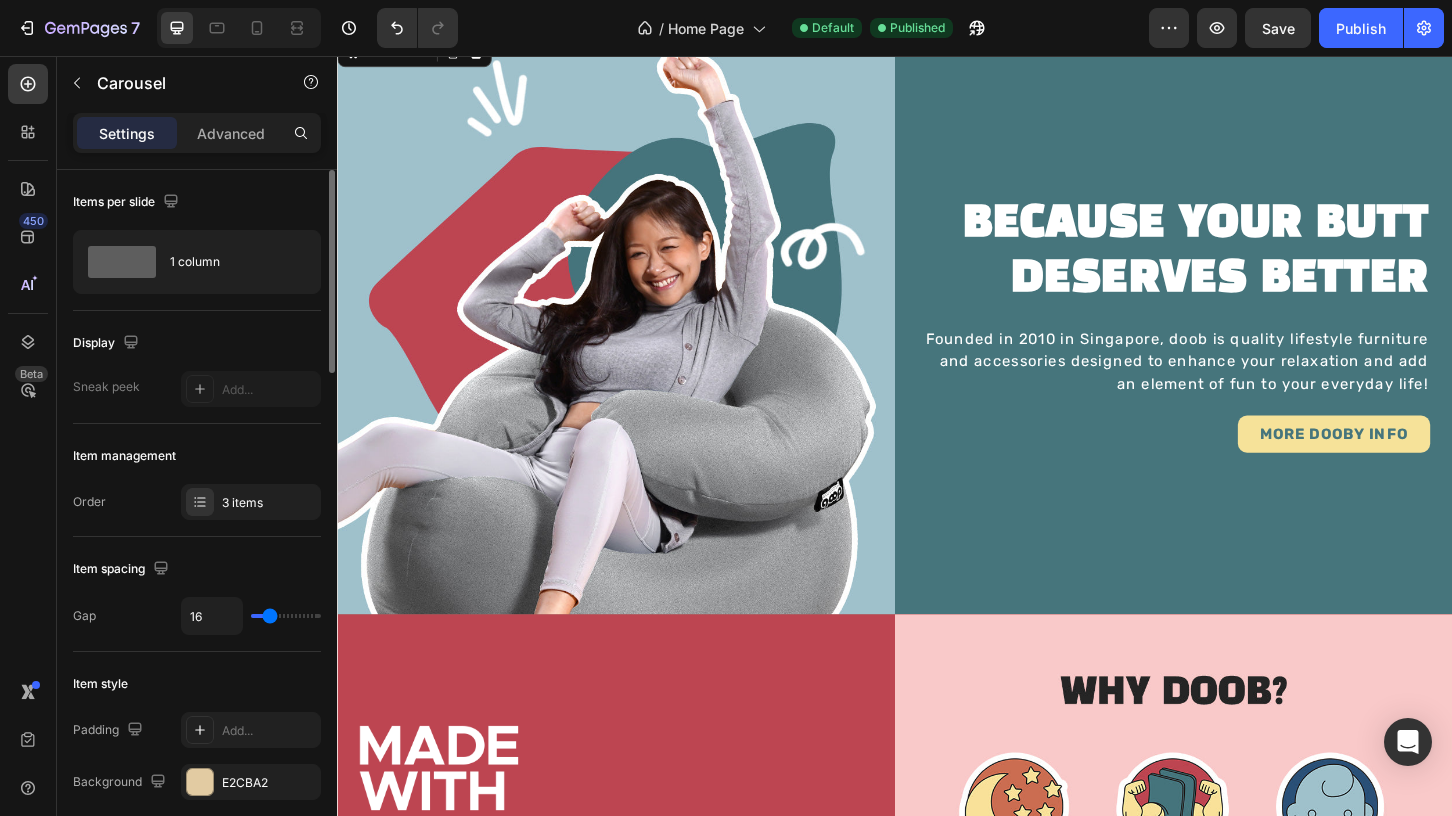 click 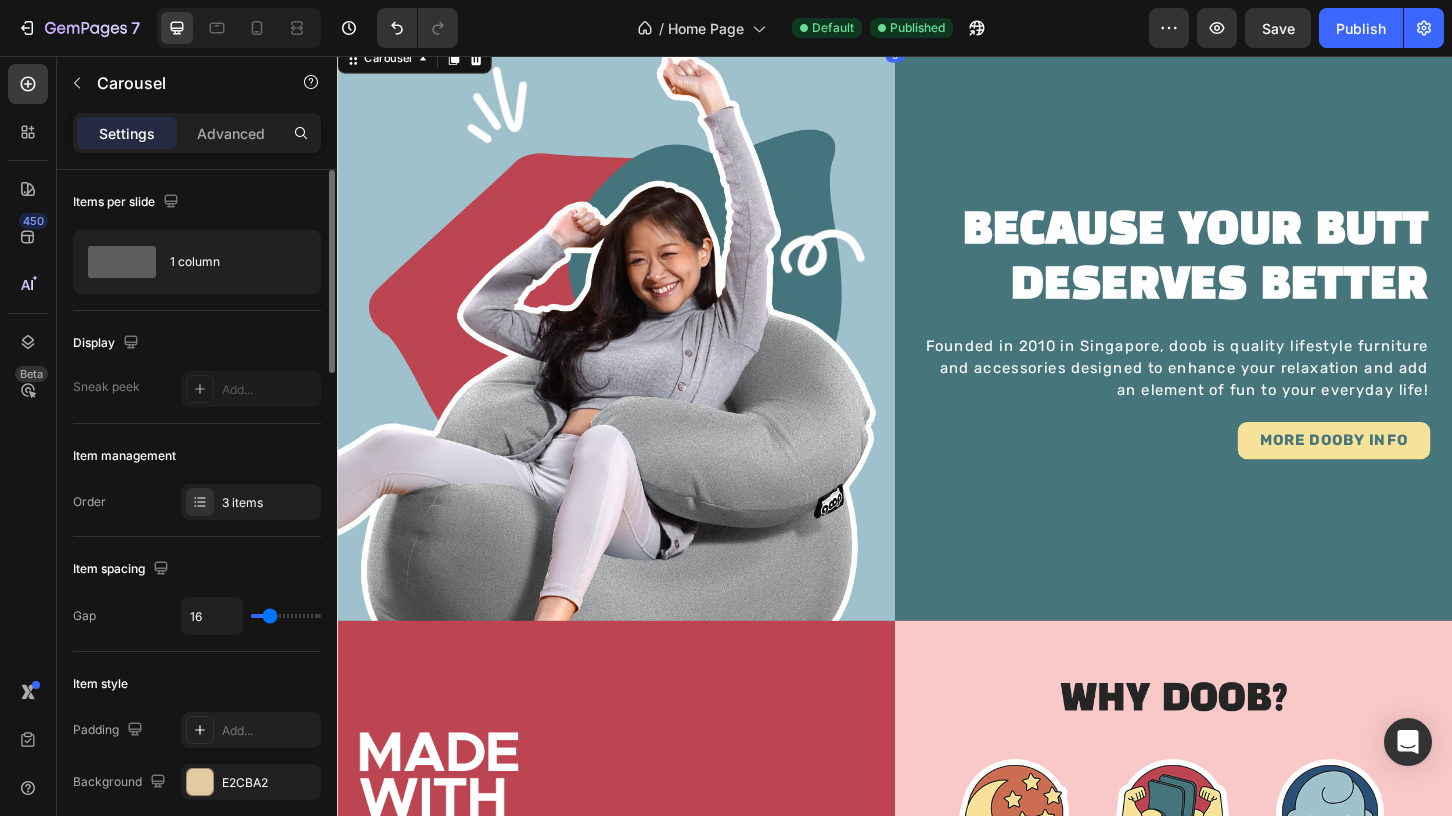 scroll, scrollTop: 55, scrollLeft: 0, axis: vertical 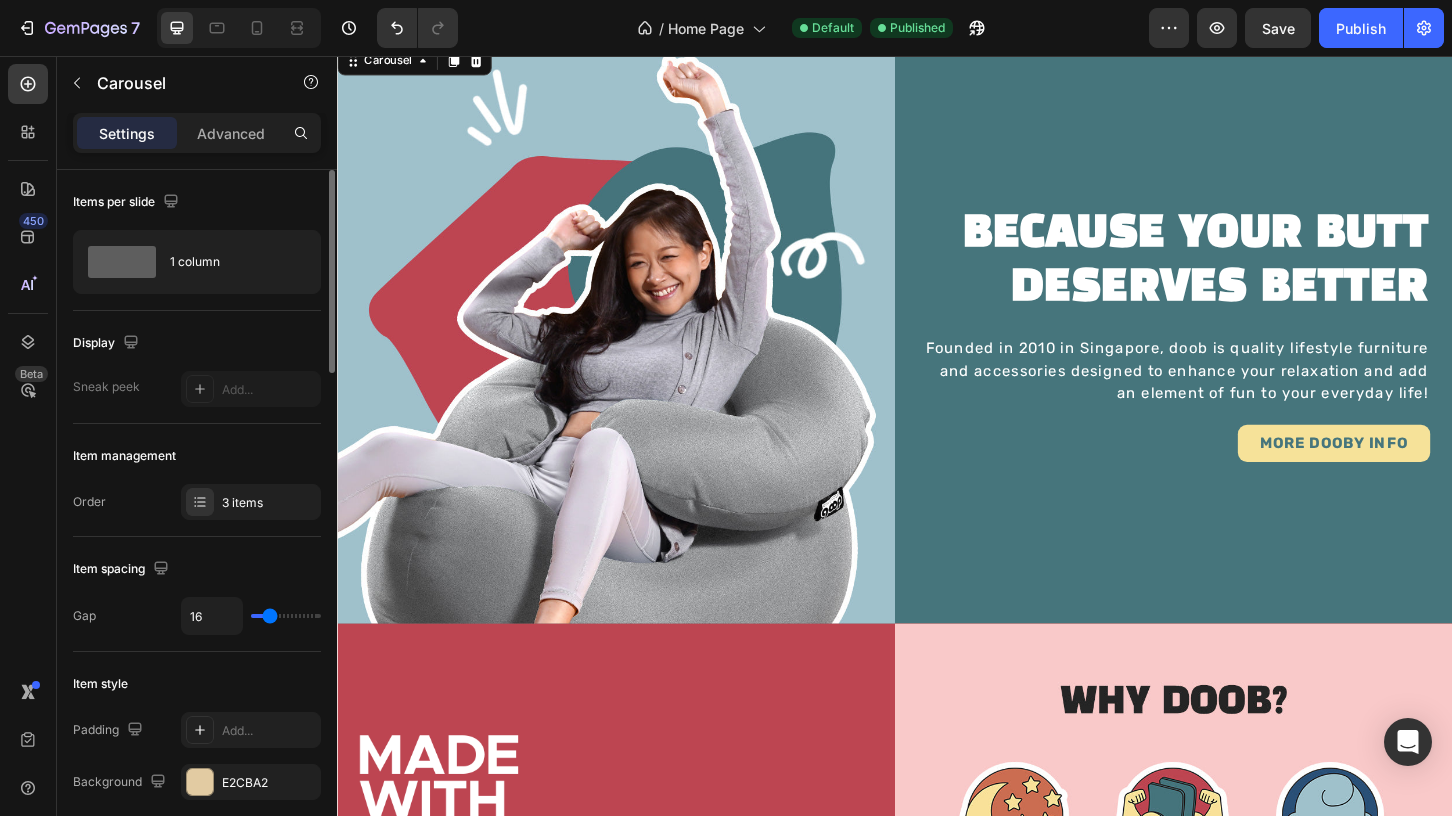 click on "Image Image Image" at bounding box center (937, 42) 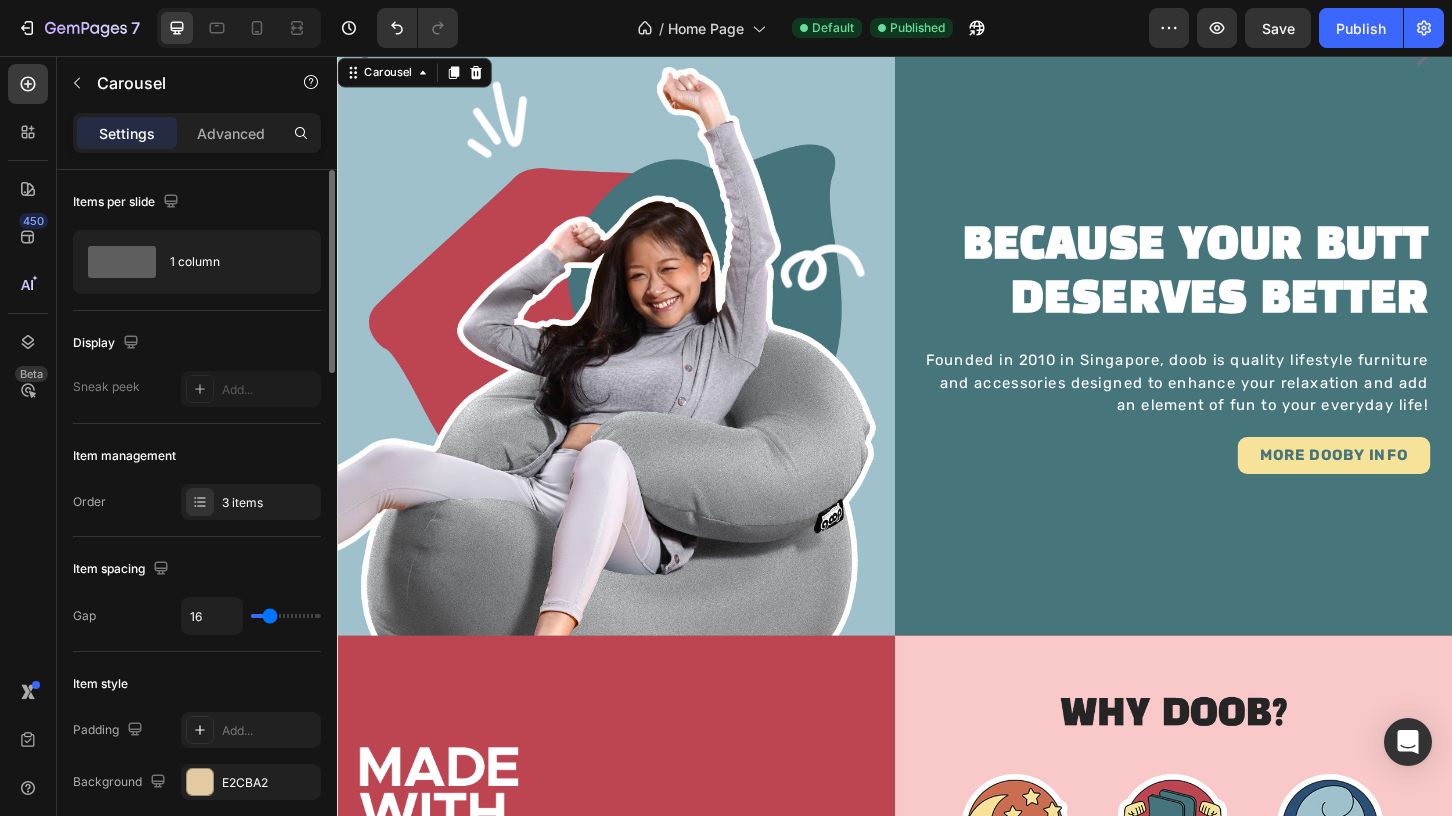 click 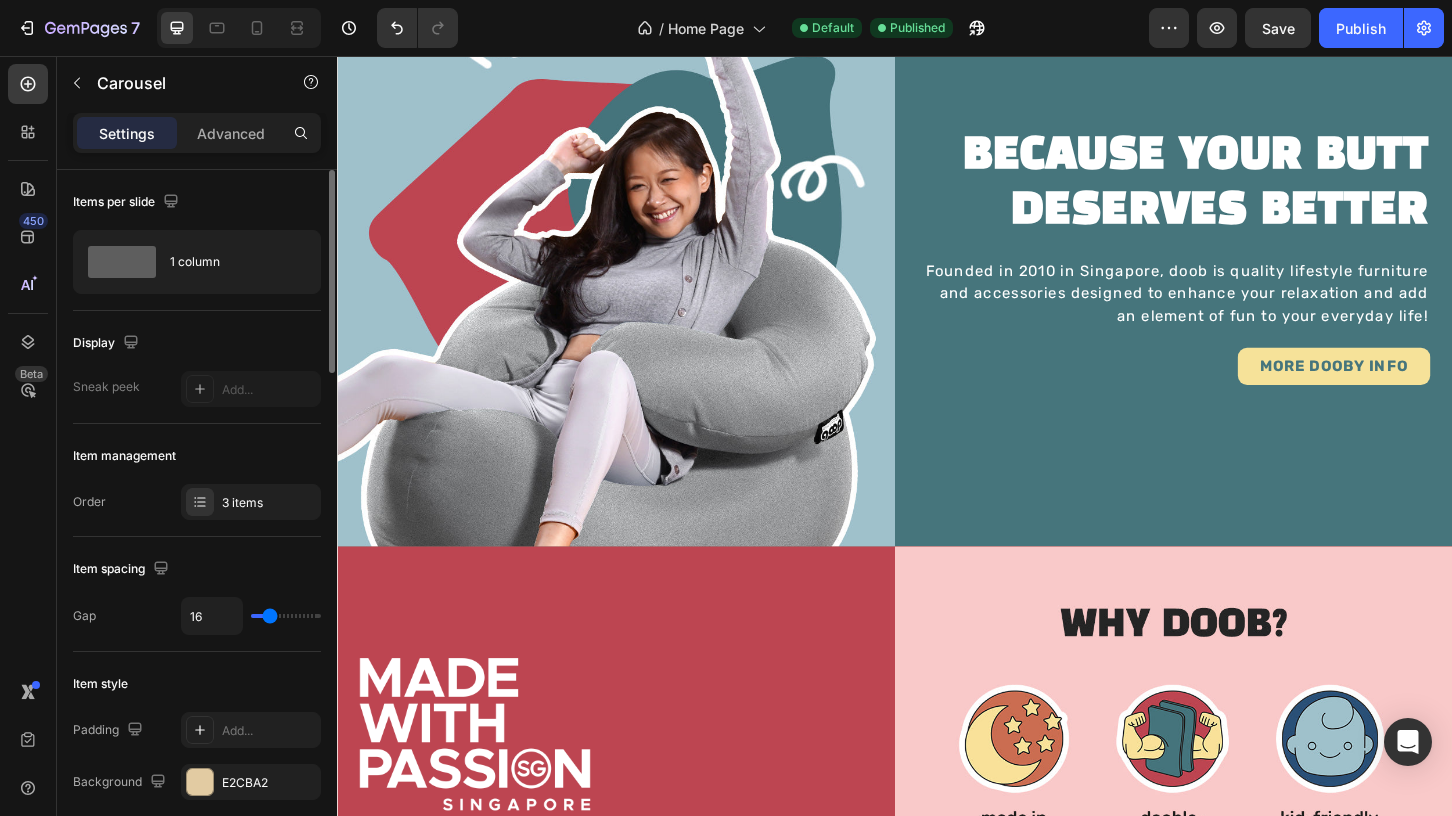 scroll, scrollTop: 0, scrollLeft: 0, axis: both 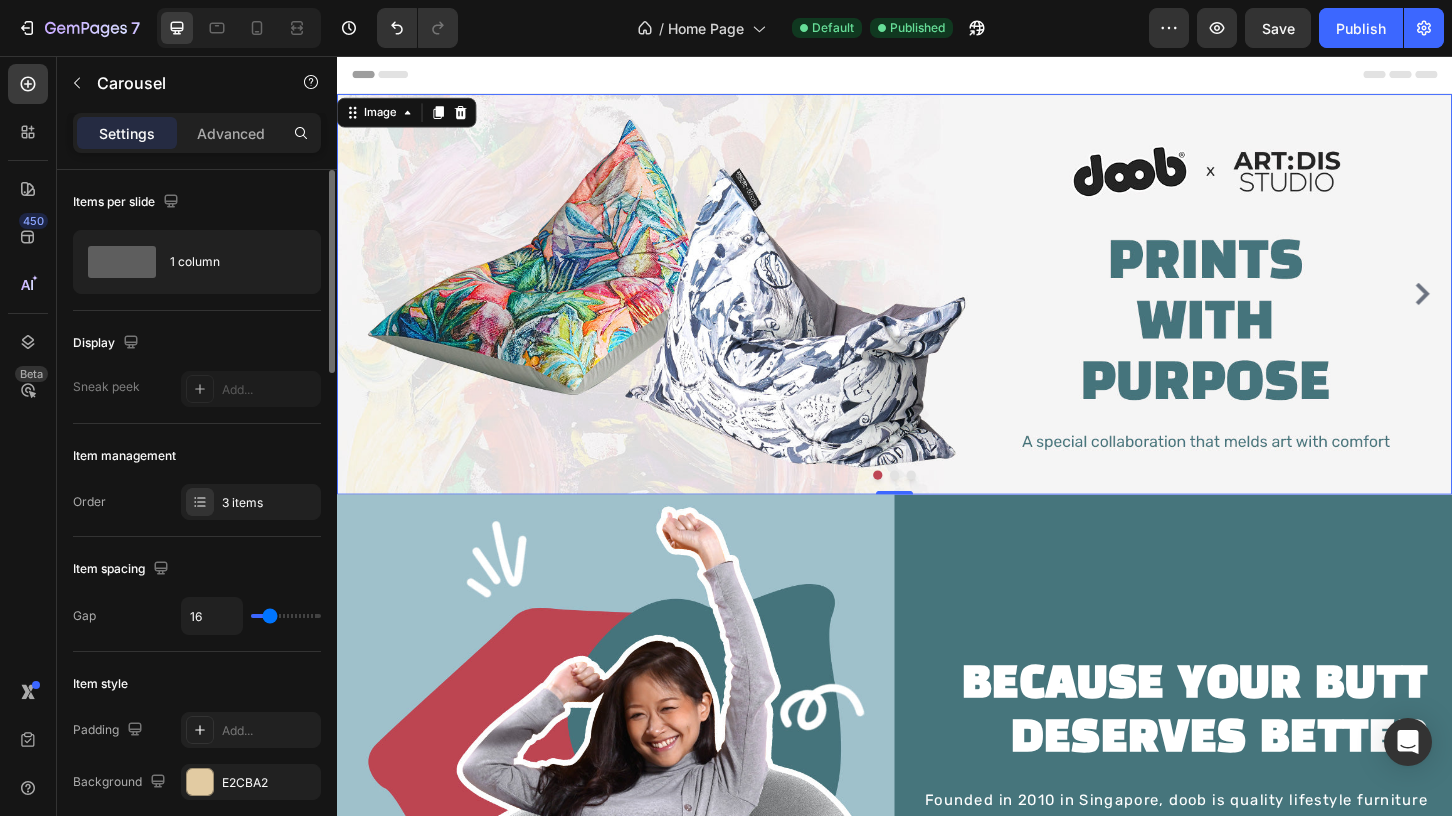 click at bounding box center (937, 312) 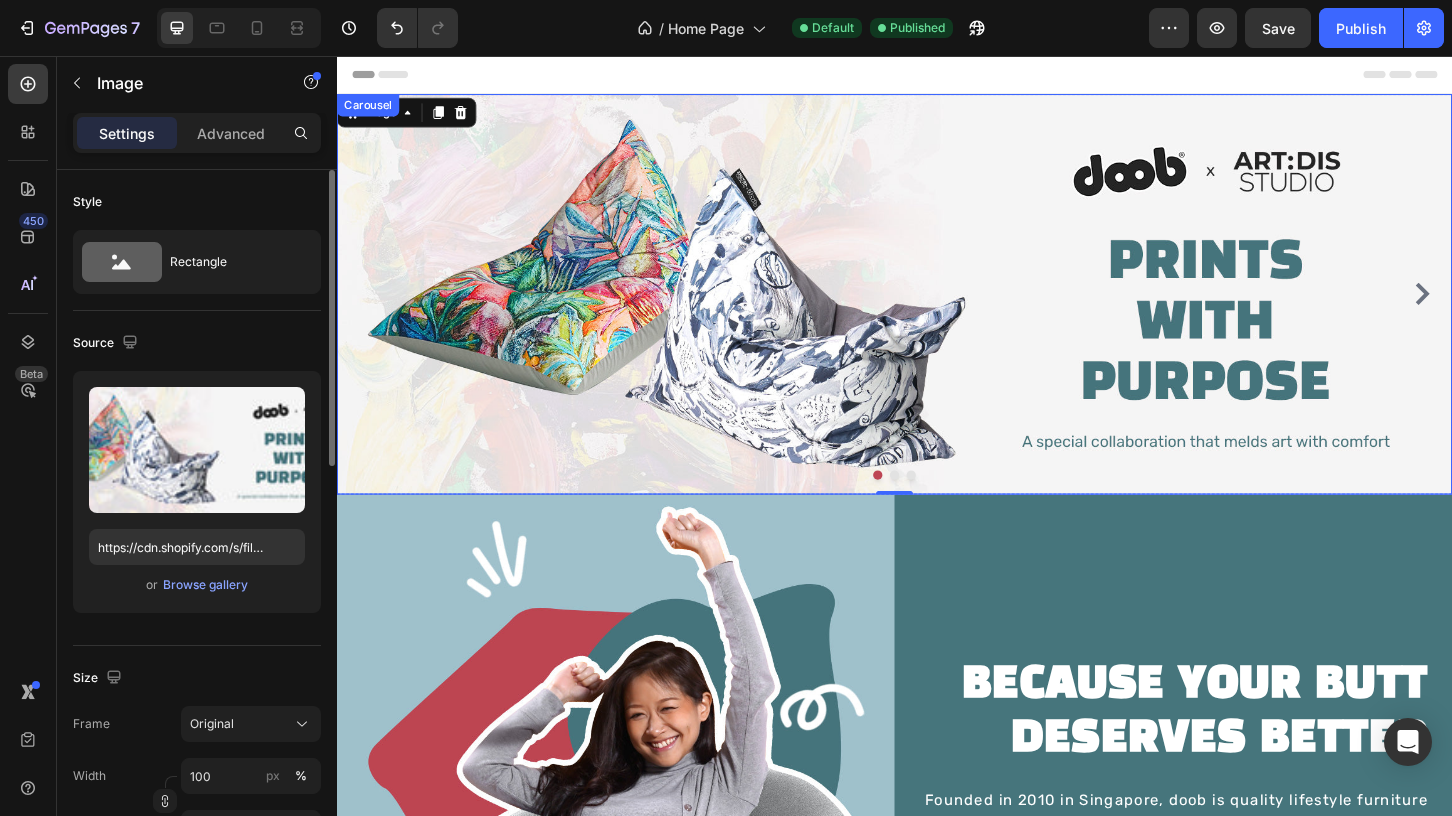 click 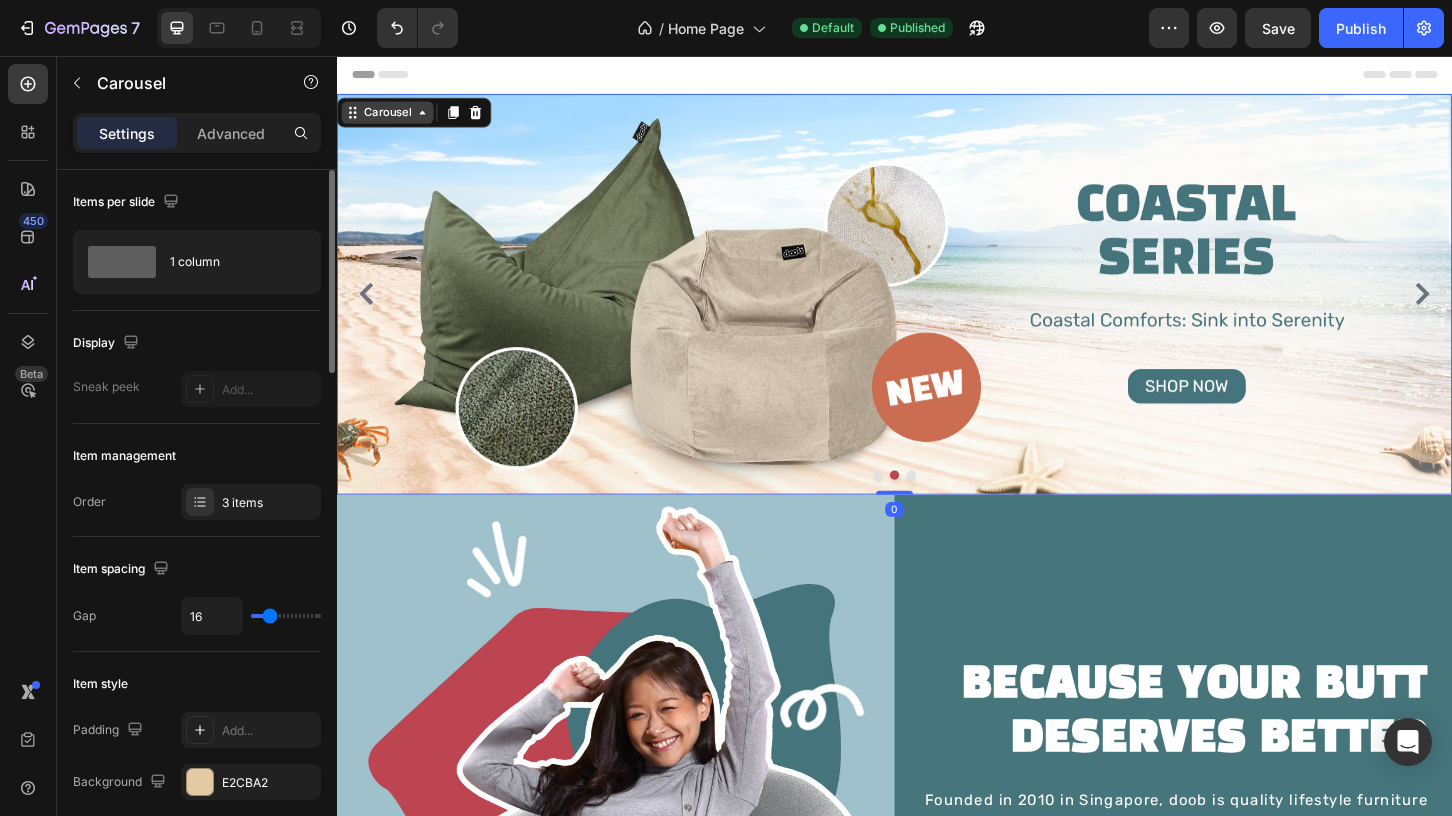 click on "Carousel" at bounding box center (391, 117) 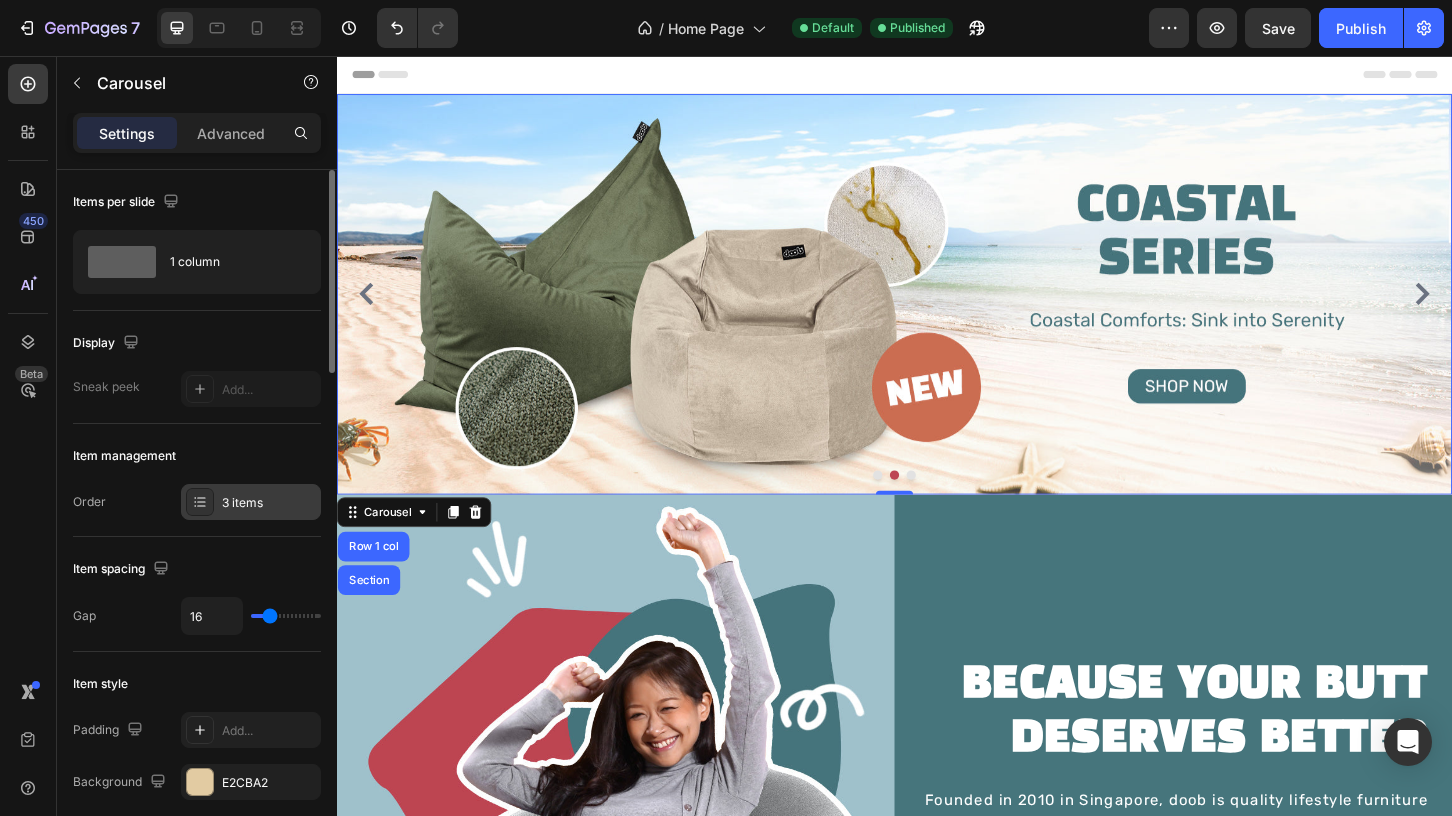 click on "3 items" at bounding box center (269, 503) 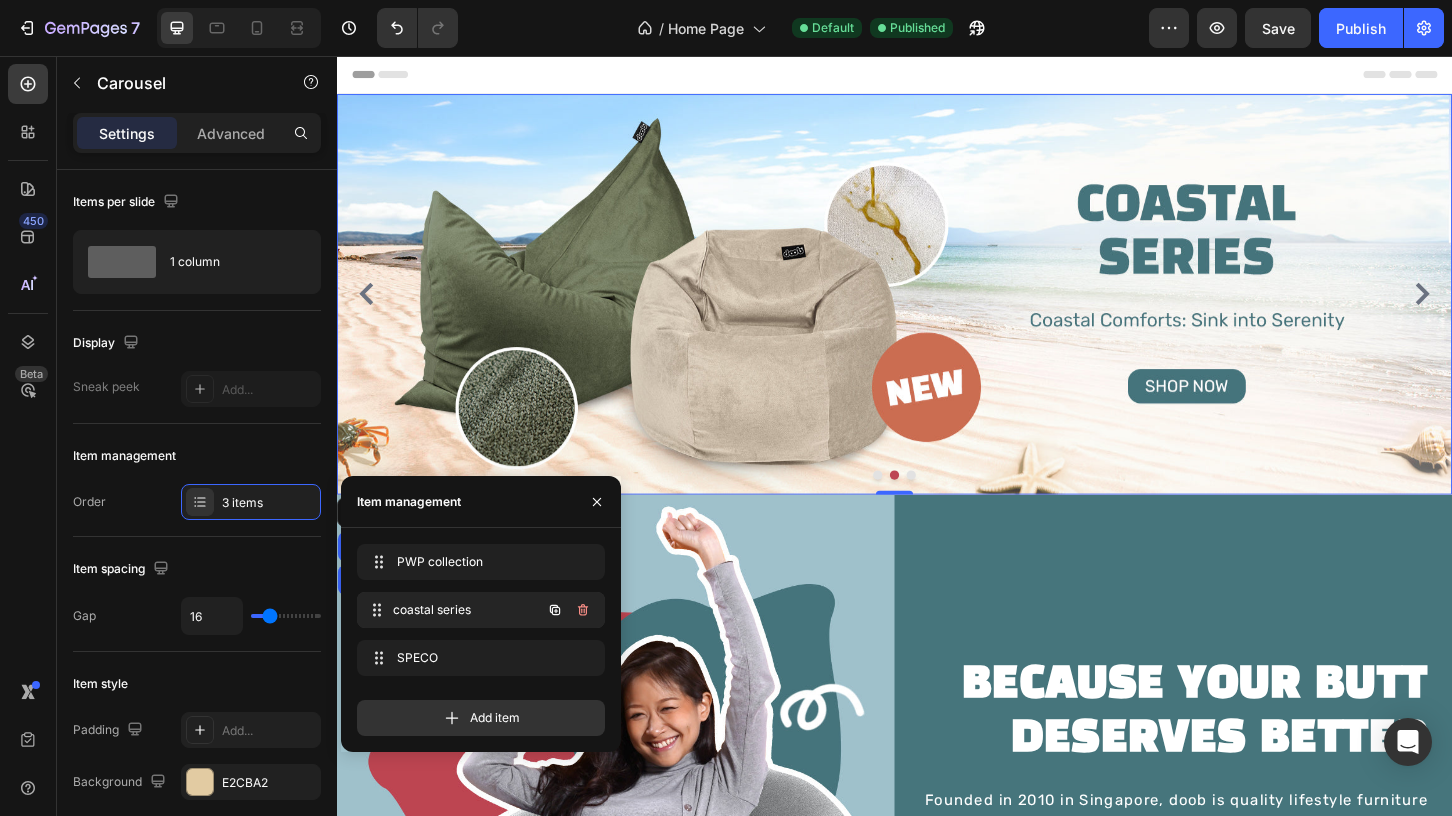 type 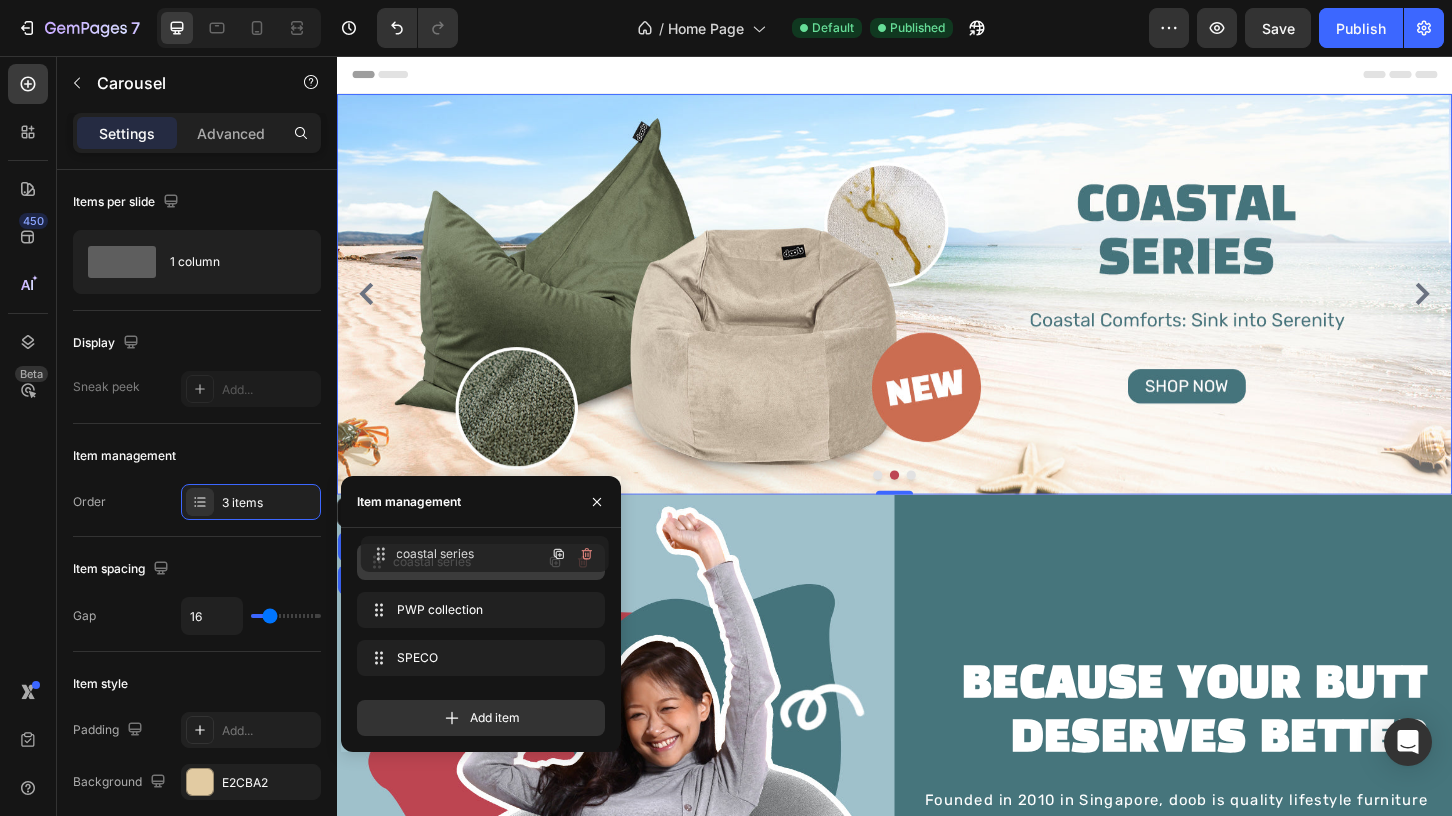drag, startPoint x: 410, startPoint y: 606, endPoint x: 413, endPoint y: 550, distance: 56.0803 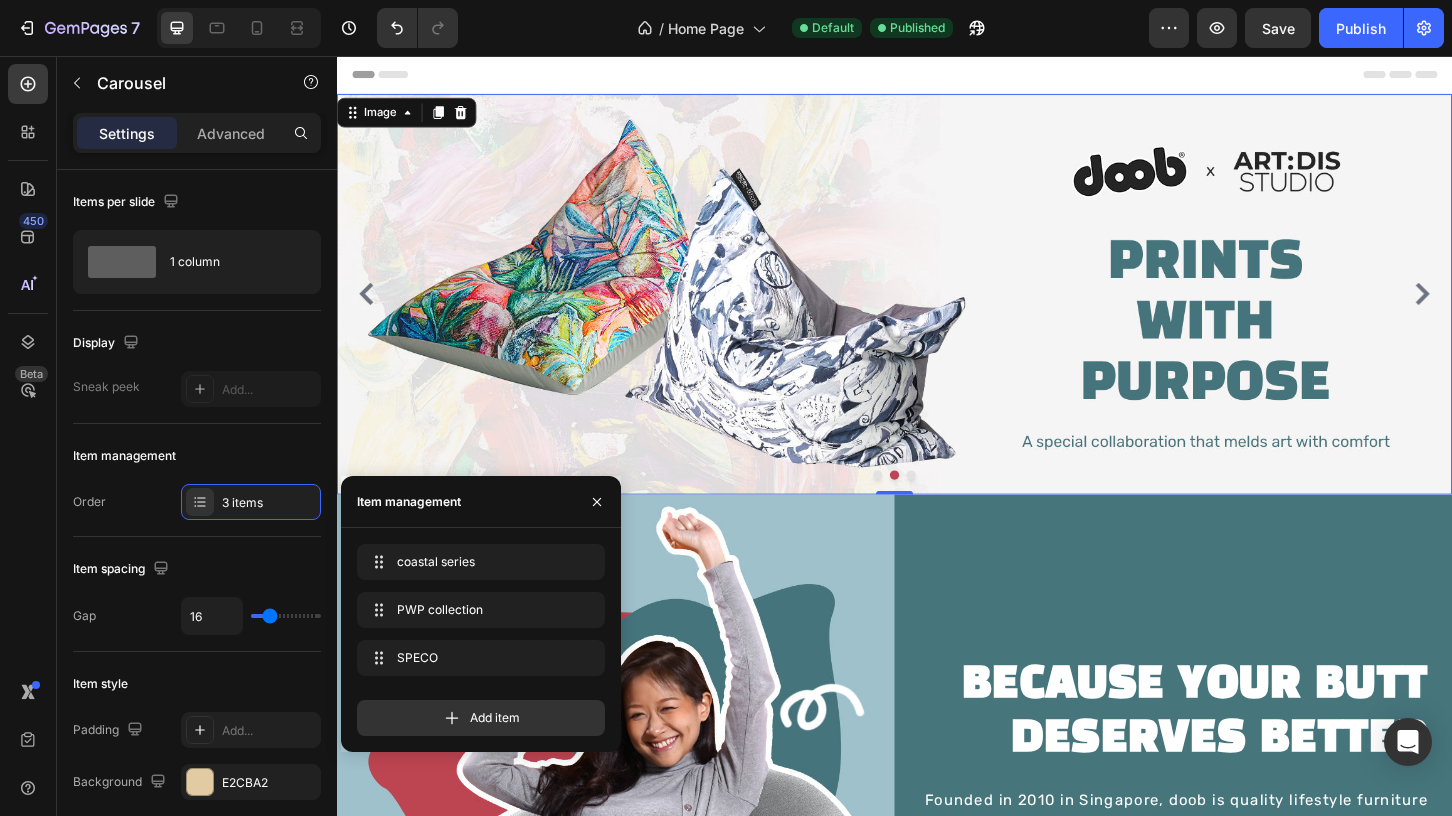 click at bounding box center (937, 312) 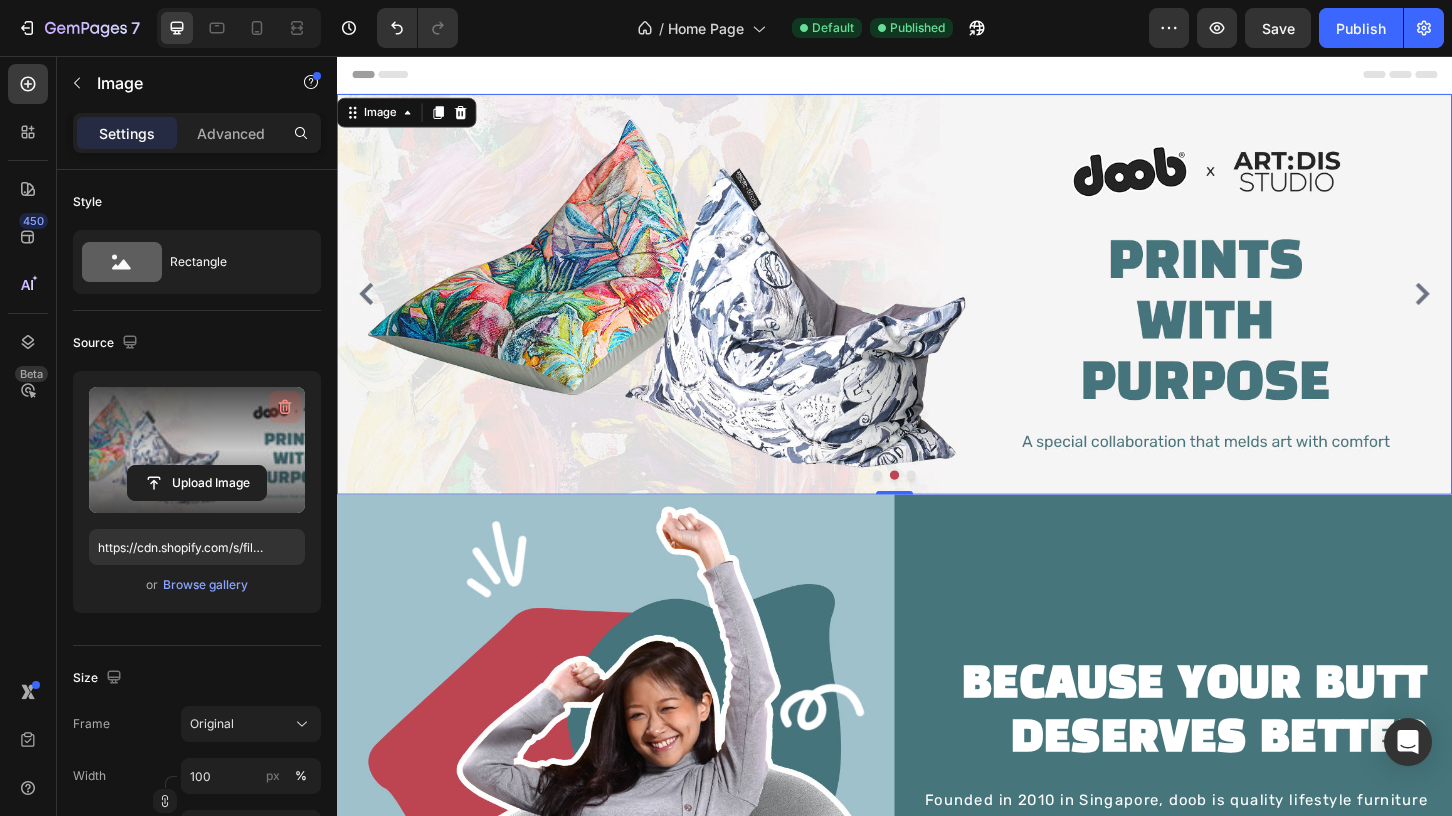 click 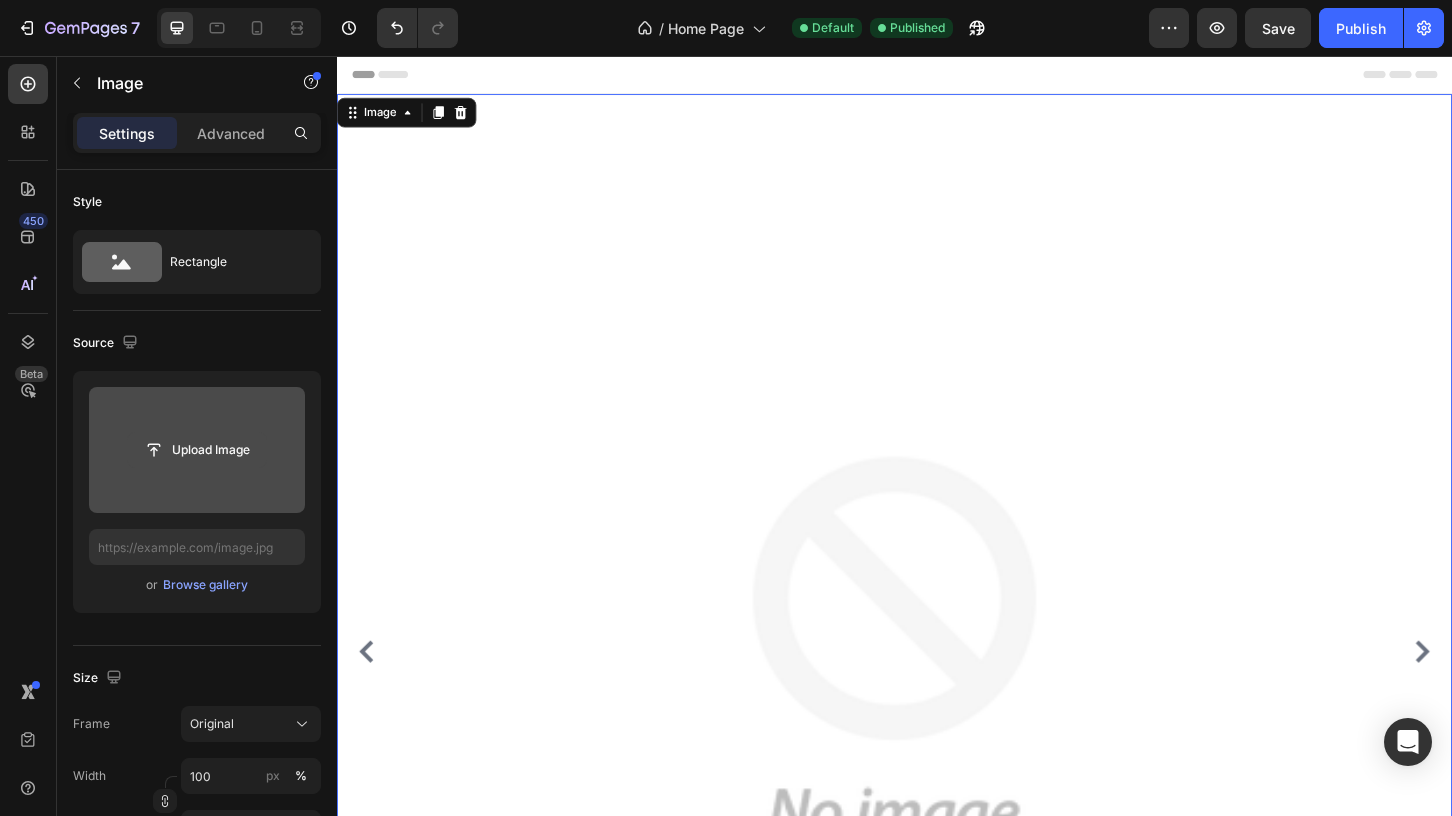 click 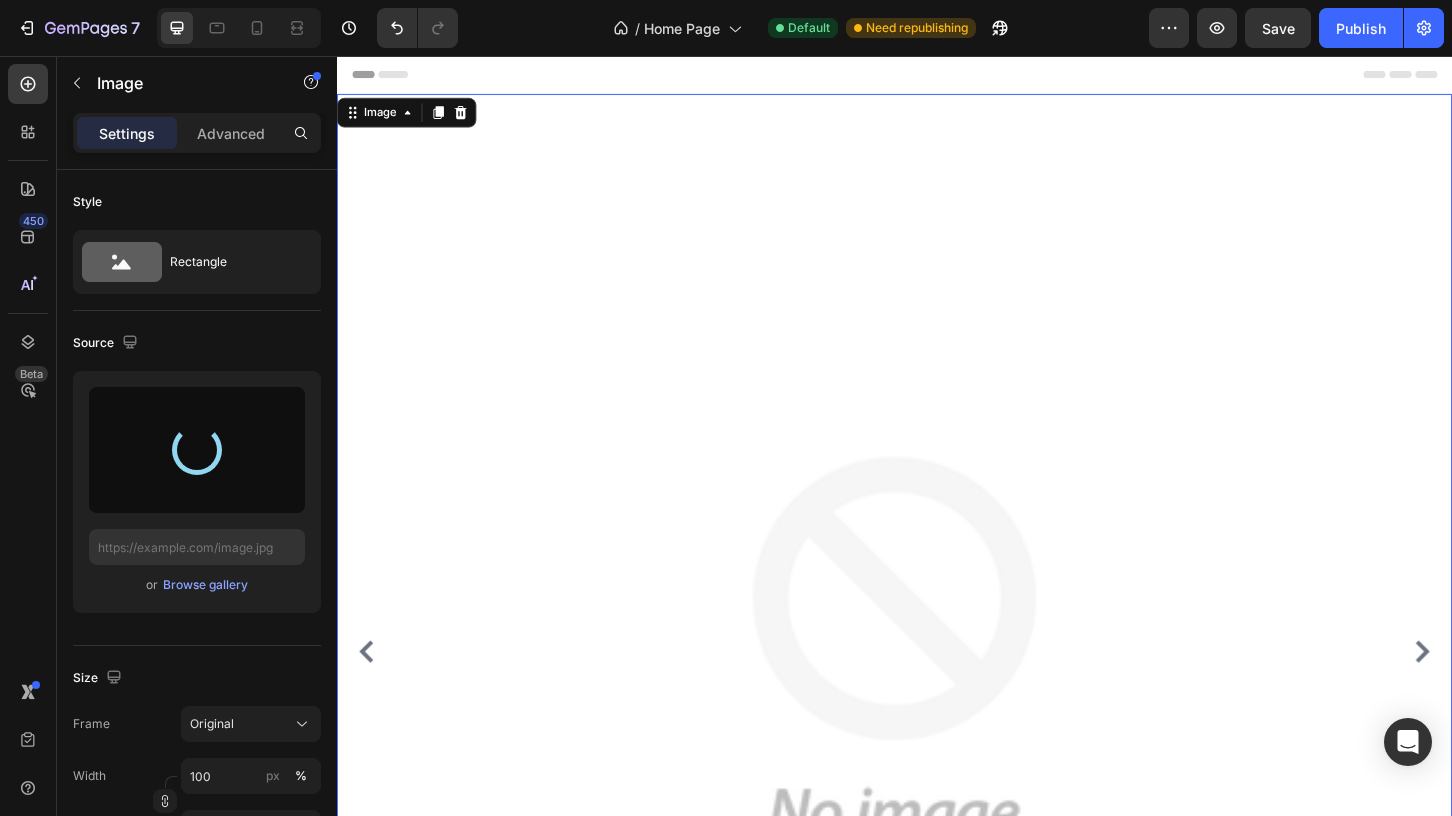 type on "https://cdn.shopify.com/s/files/1/0826/6478/4180/files/gempages_476949487982478251-250bed68-addc-4ed6-ad80-d6b3b8d3c868.jpg" 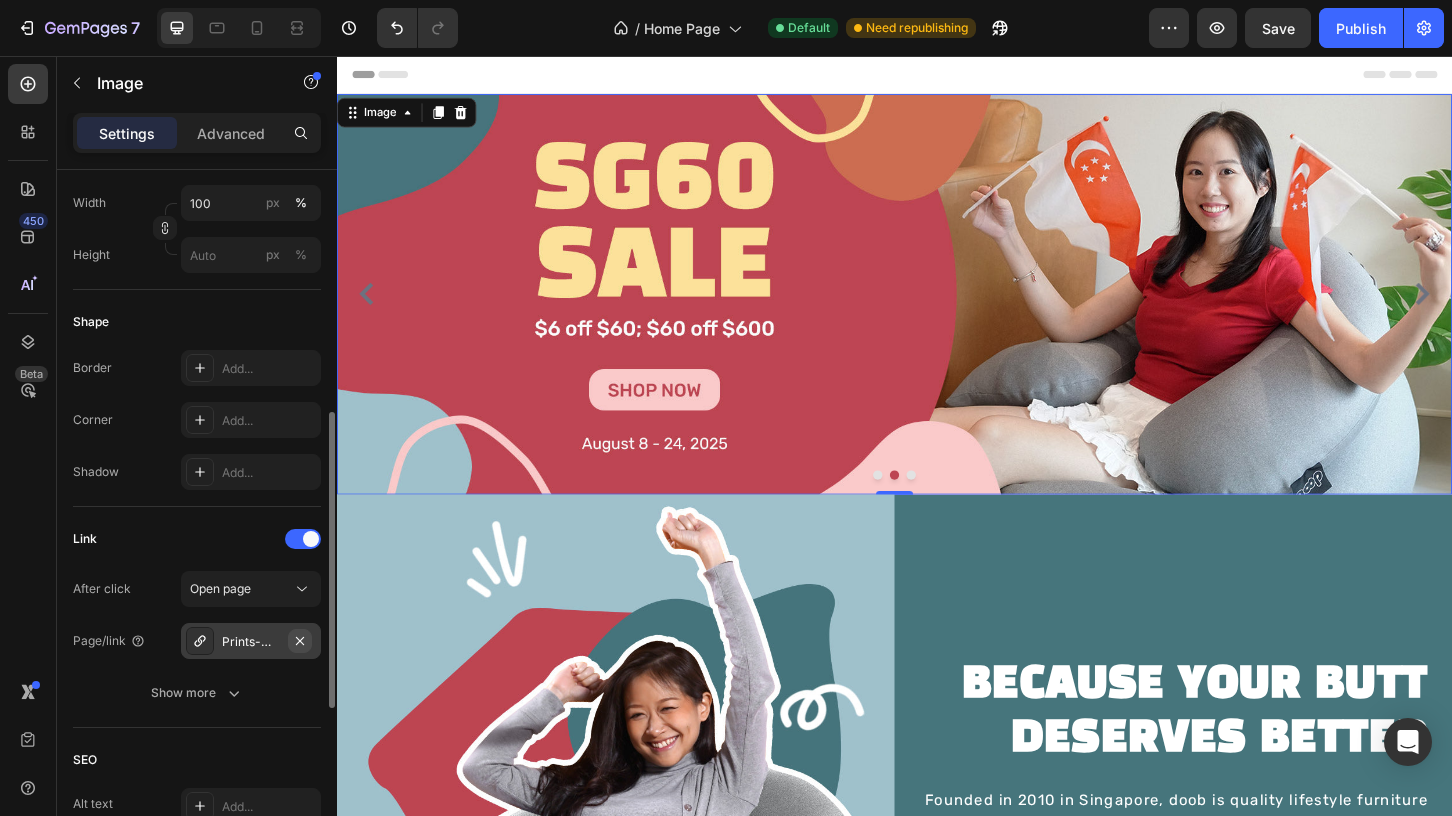 click 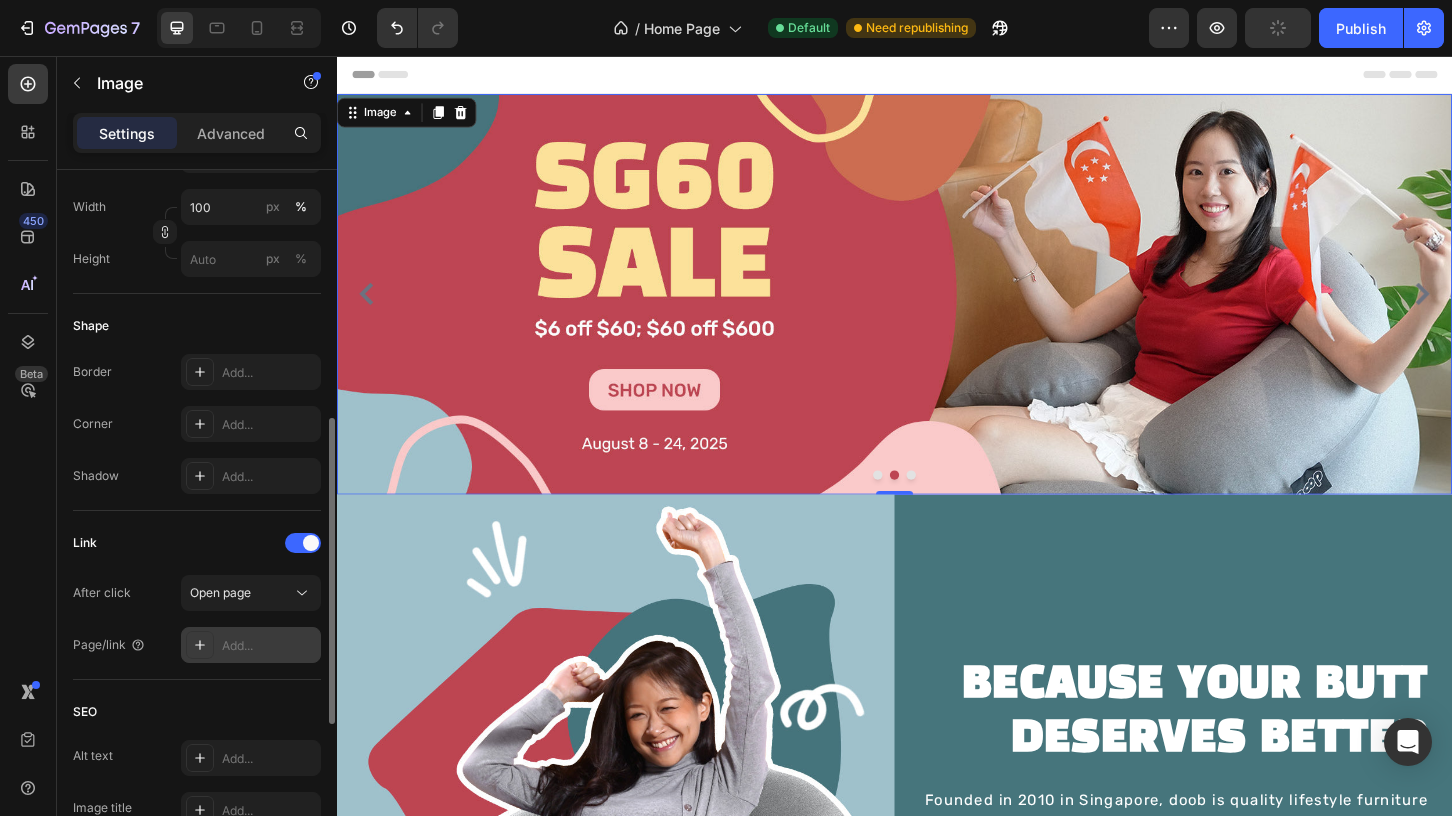 click on "Add..." at bounding box center [269, 646] 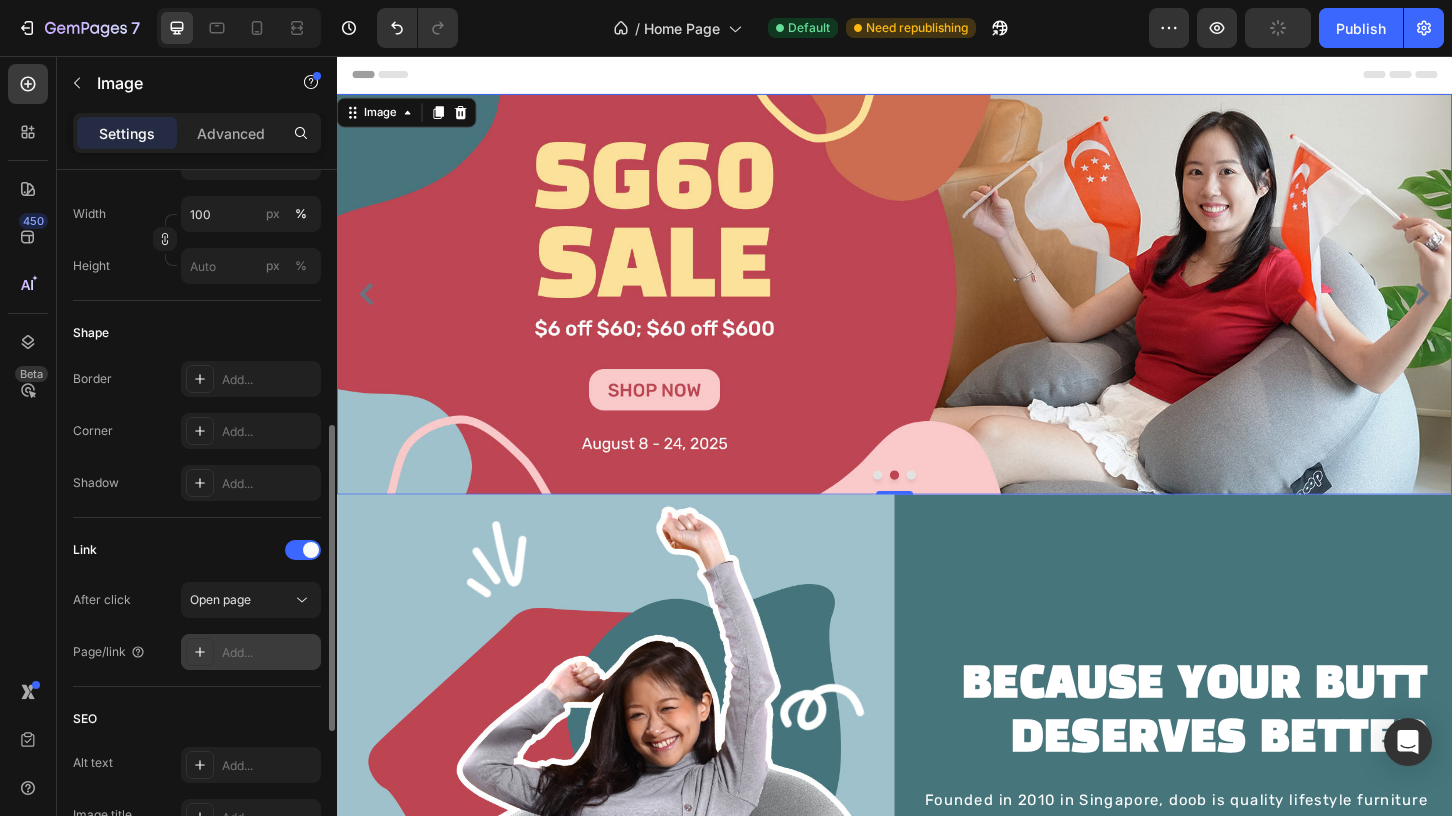 scroll, scrollTop: 561, scrollLeft: 0, axis: vertical 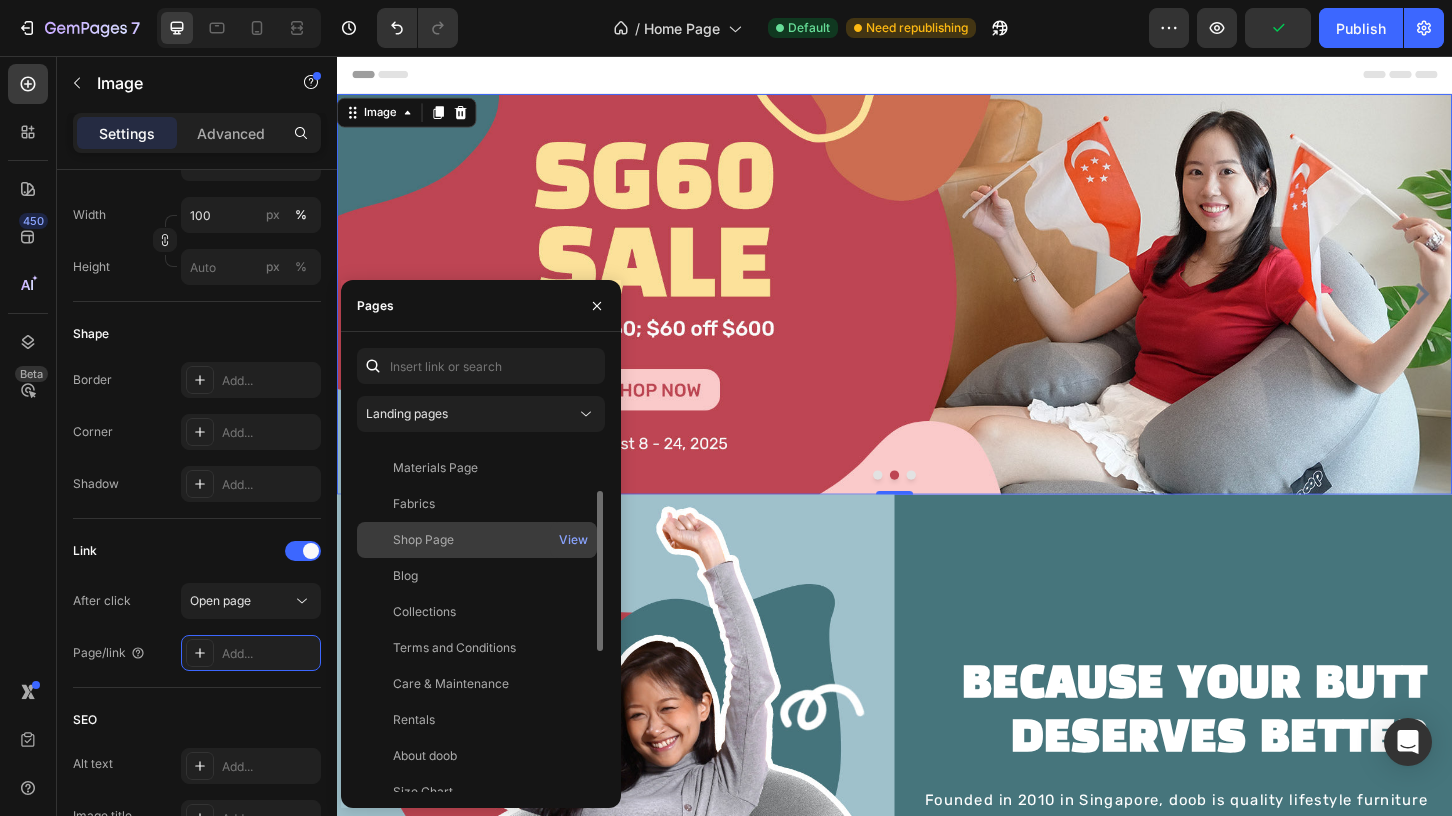 click on "Shop Page" at bounding box center (477, 540) 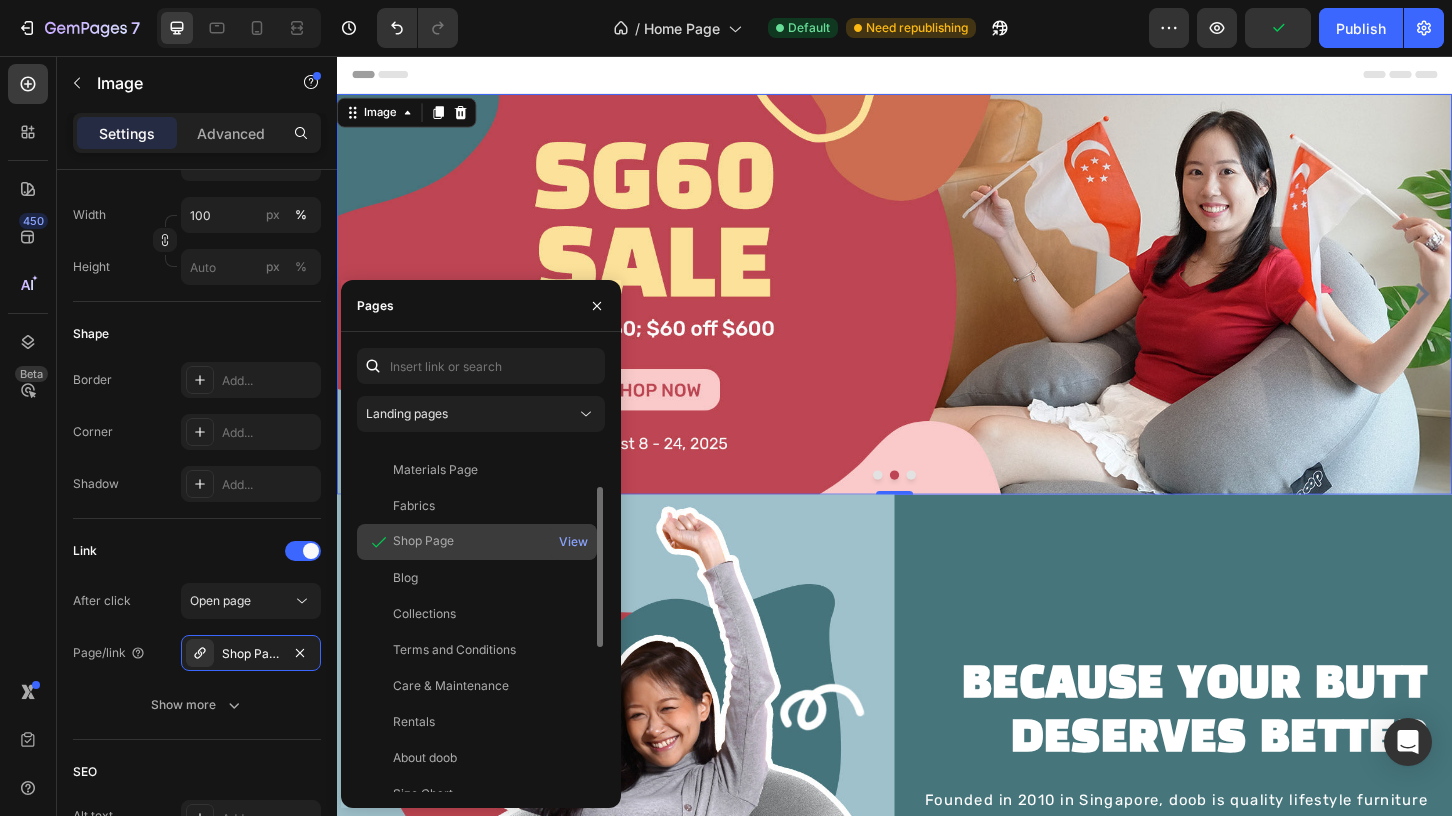 scroll, scrollTop: 98, scrollLeft: 0, axis: vertical 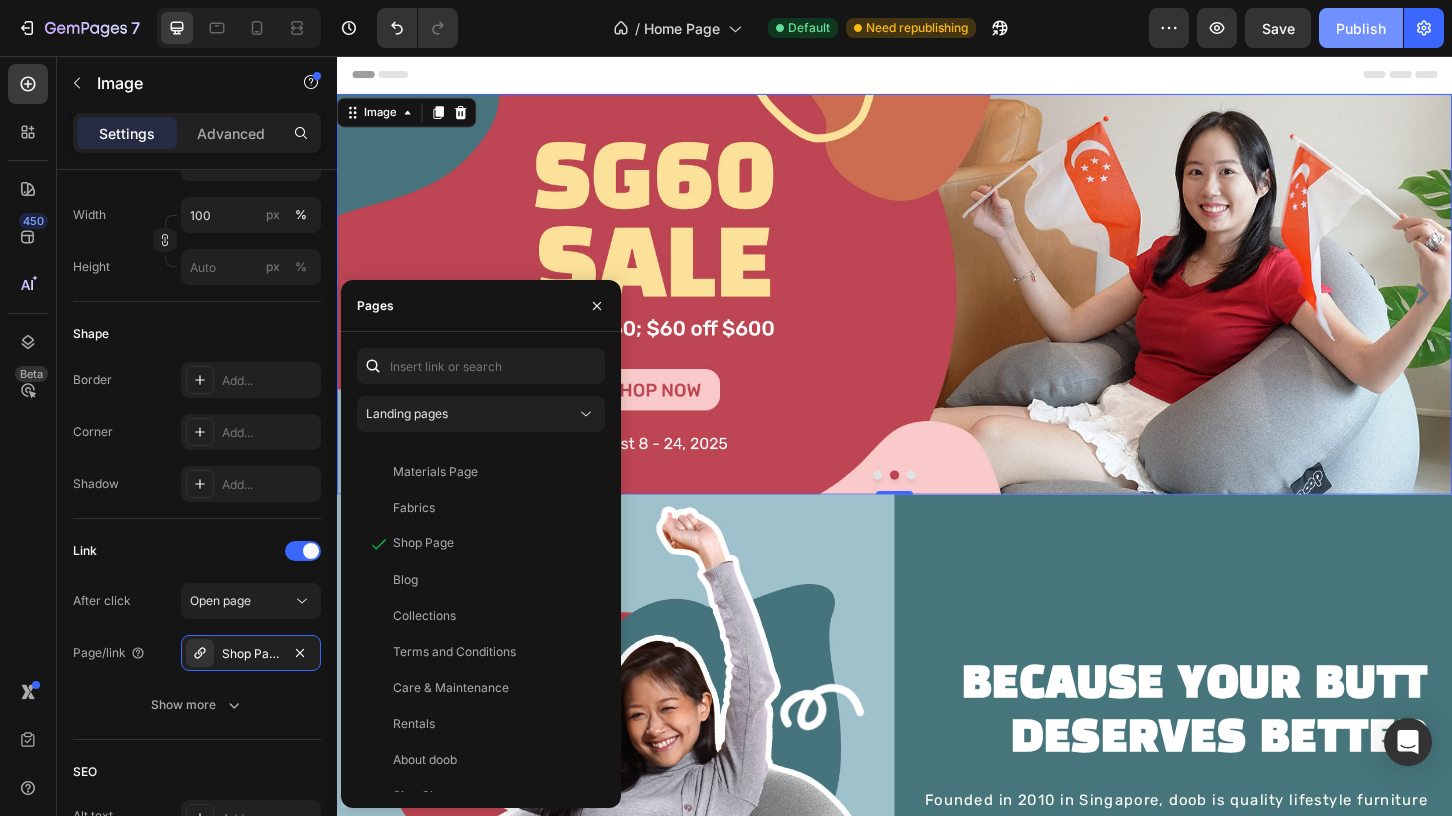 click on "Publish" at bounding box center (1361, 28) 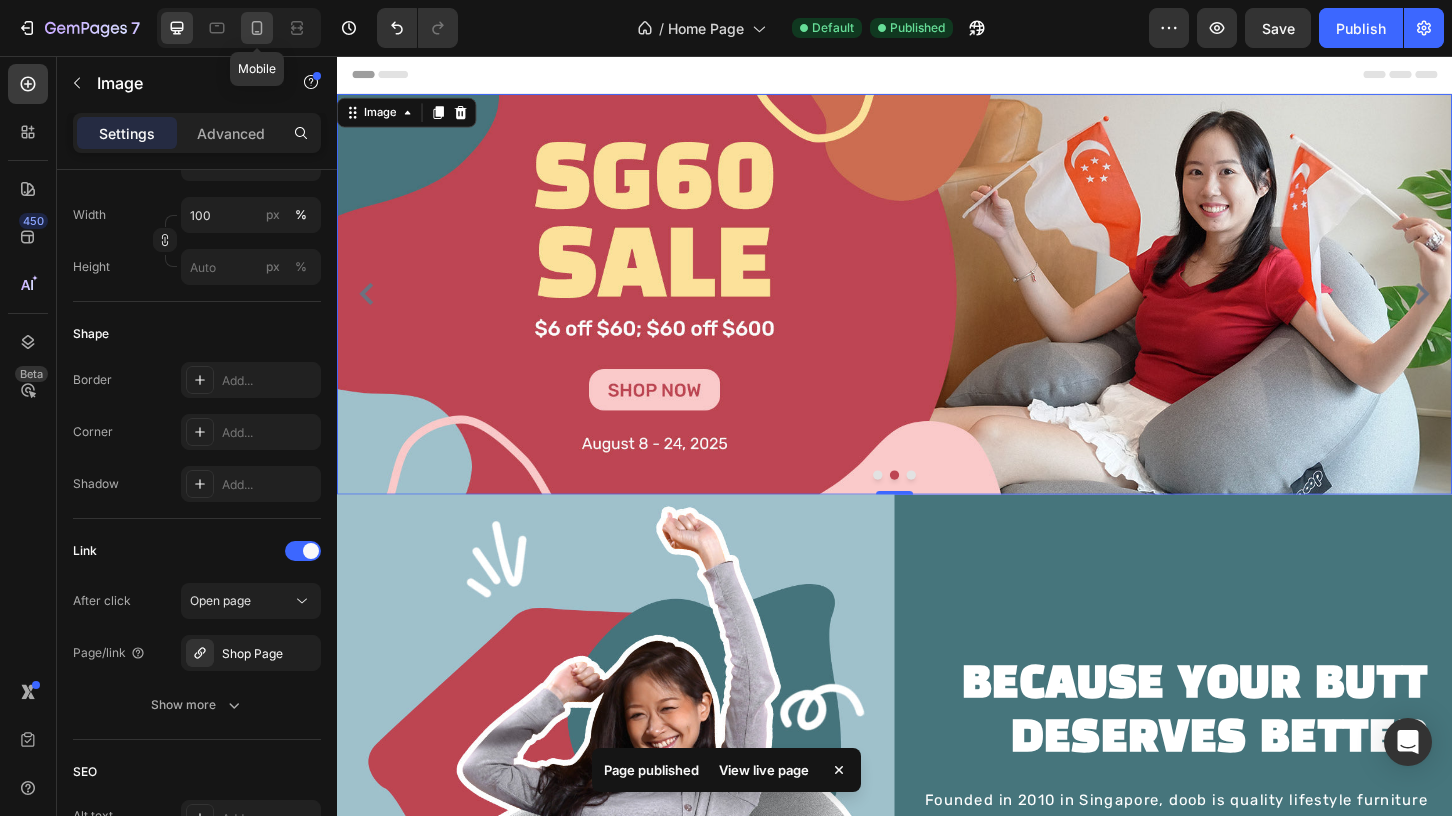 click 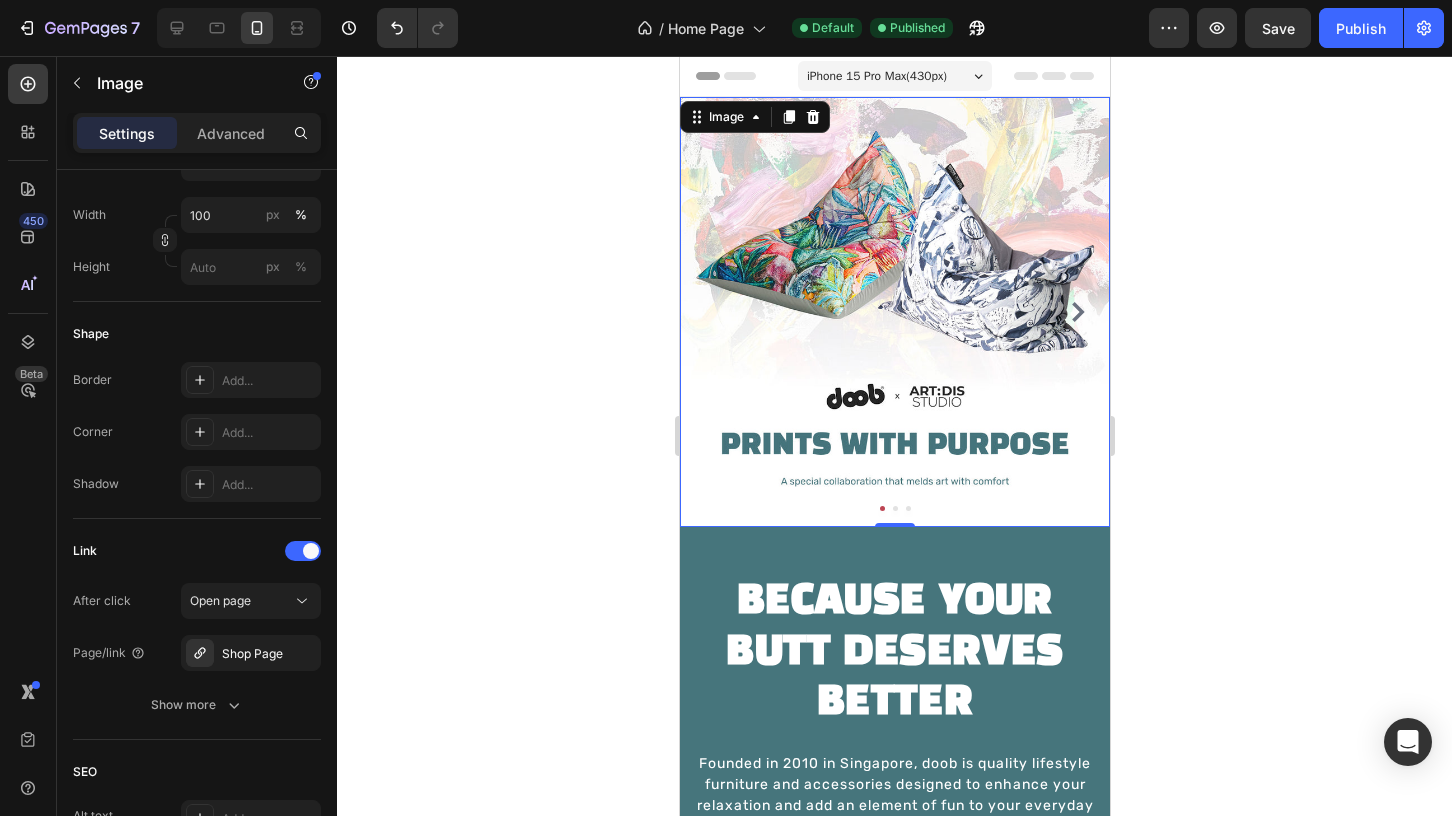 click at bounding box center (894, 312) 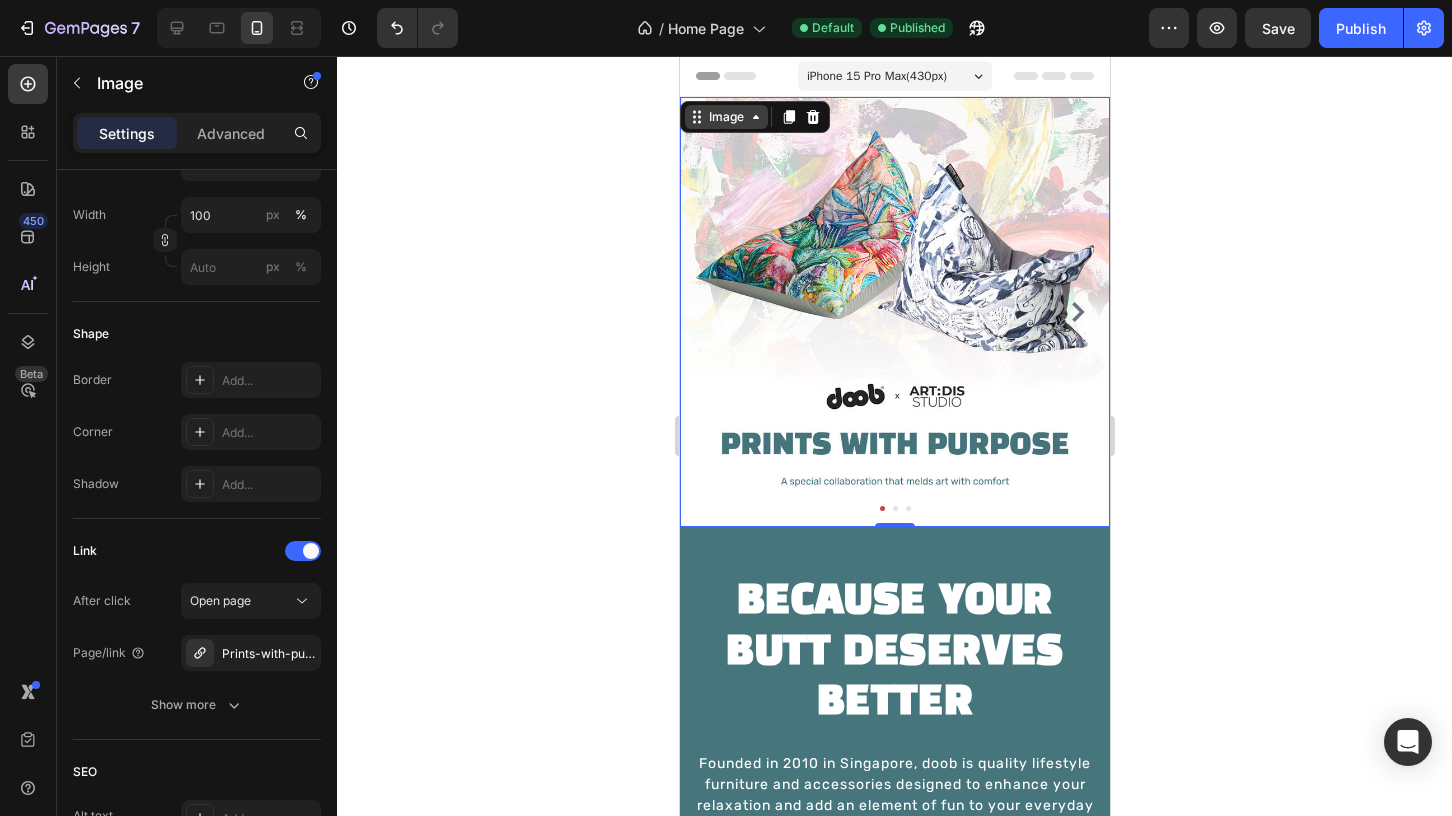 click on "Image" at bounding box center [725, 117] 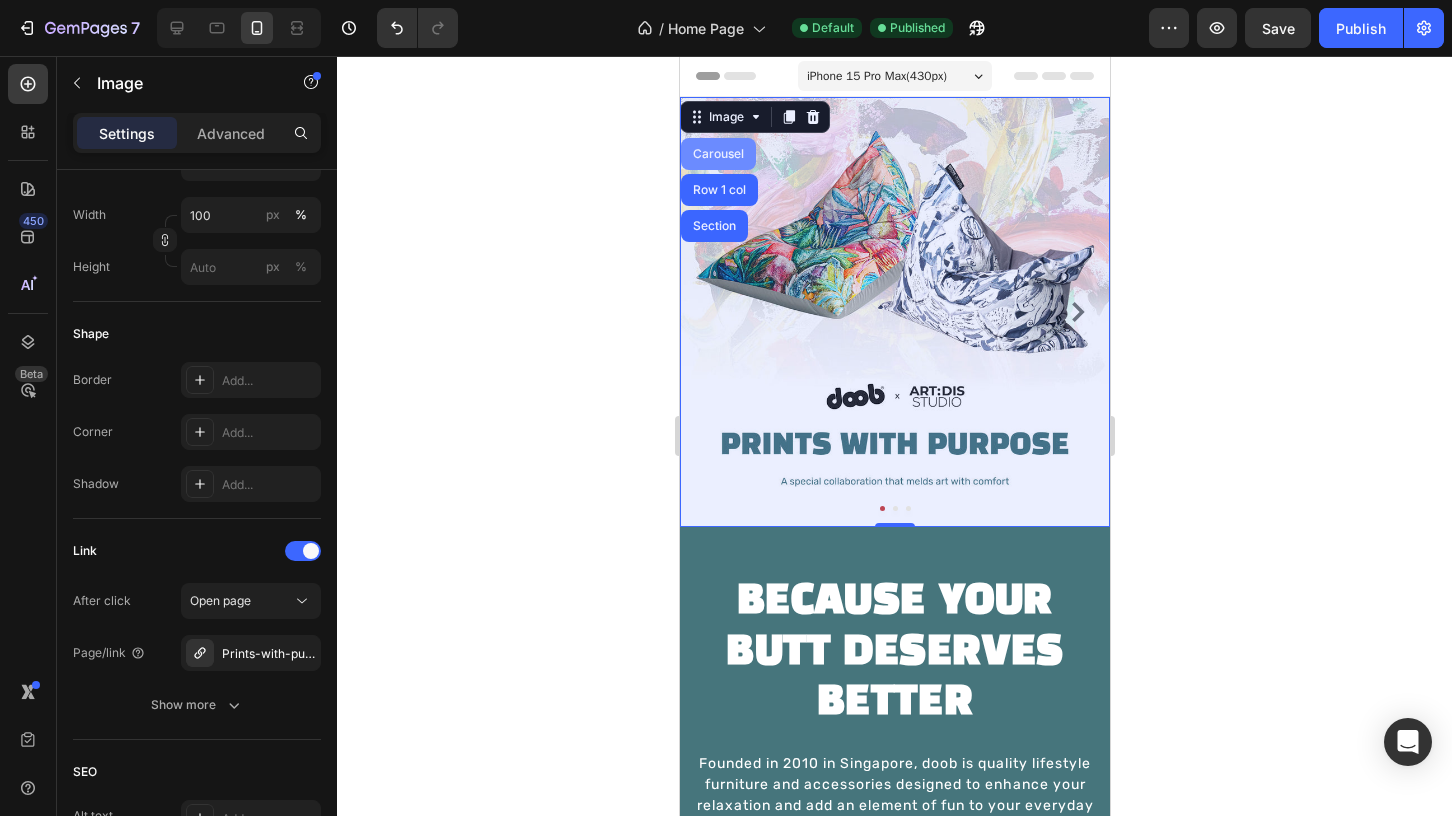 click on "Carousel" at bounding box center (717, 154) 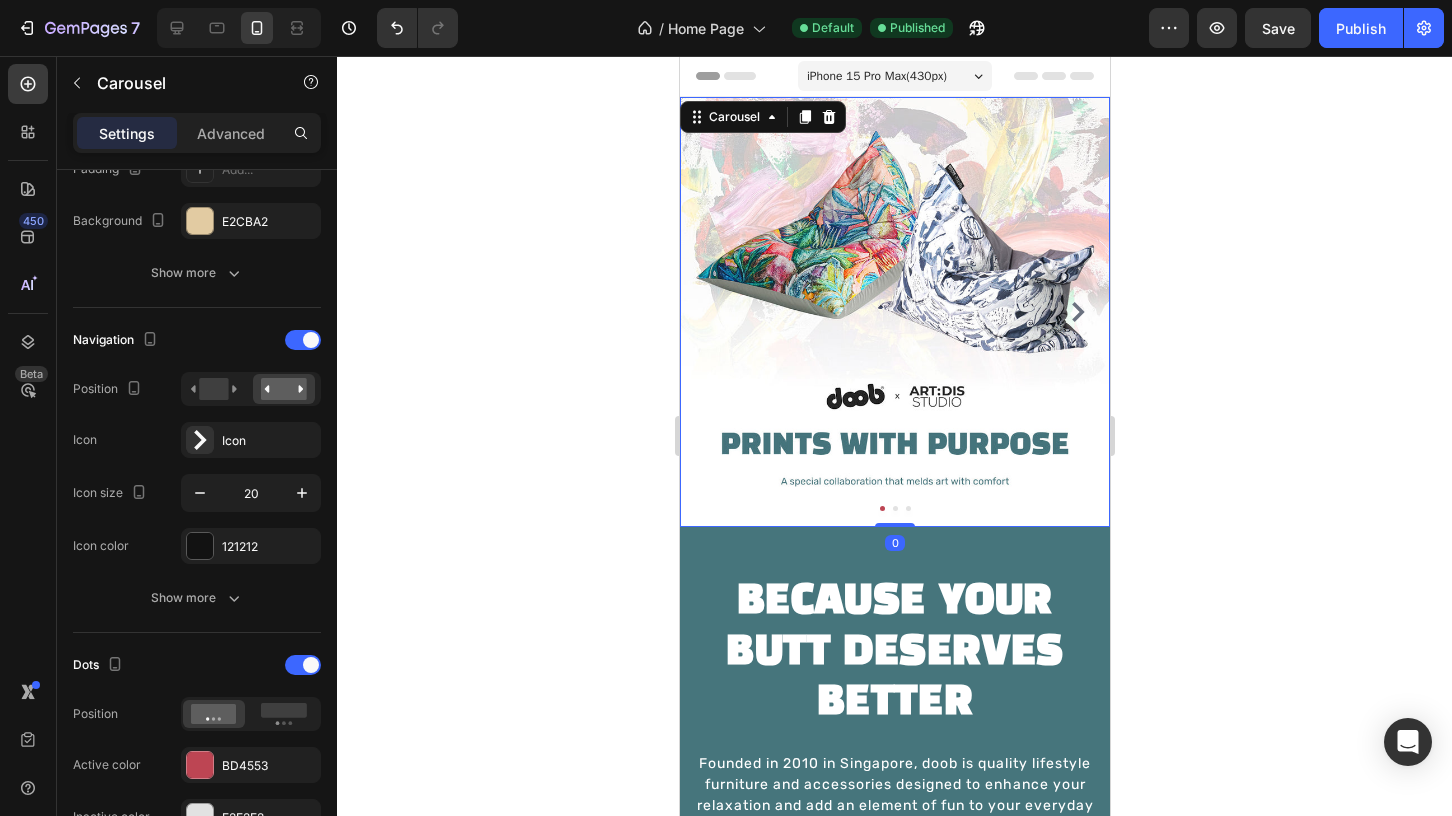 scroll, scrollTop: 0, scrollLeft: 0, axis: both 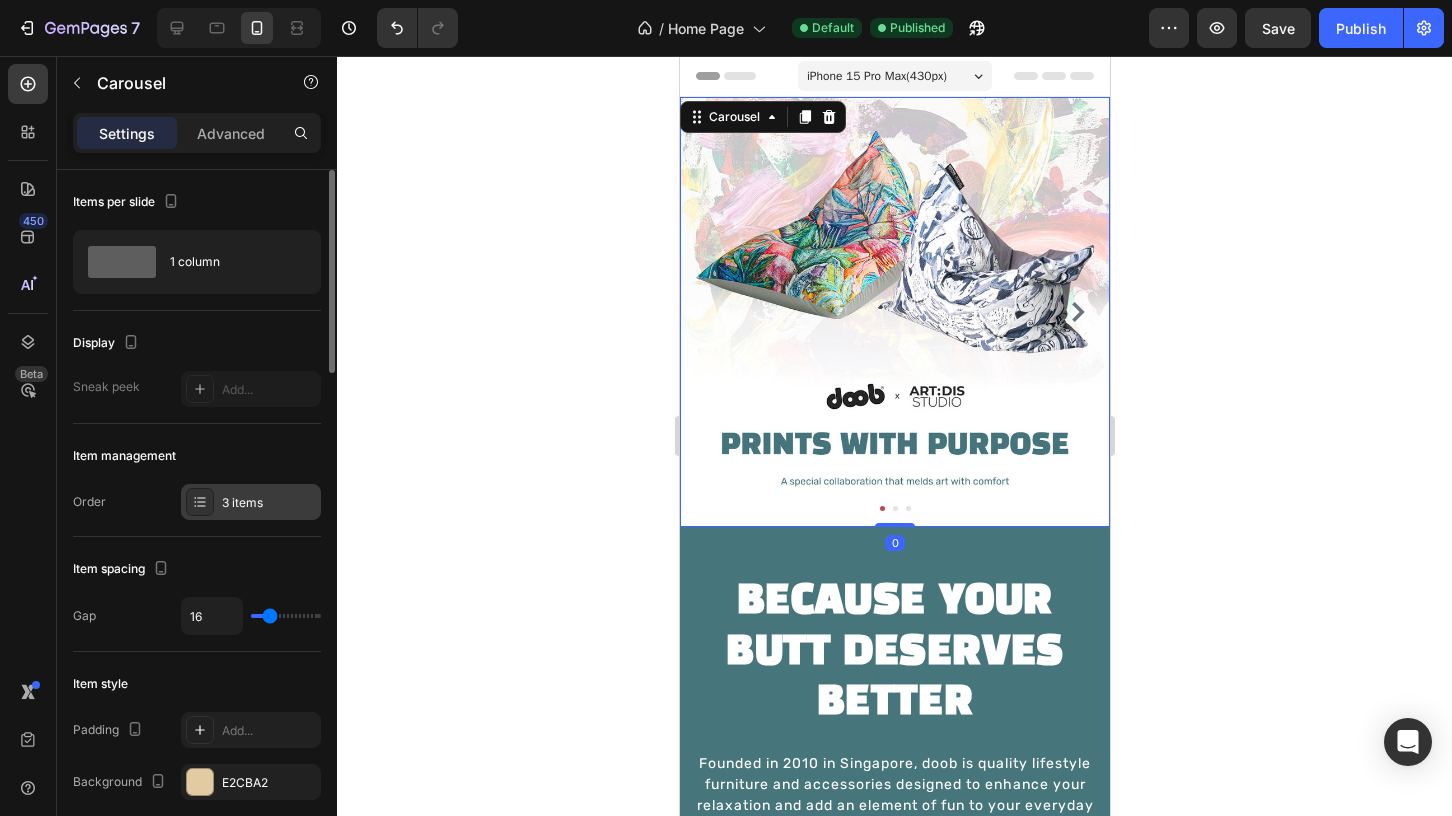 click on "3 items" at bounding box center [269, 503] 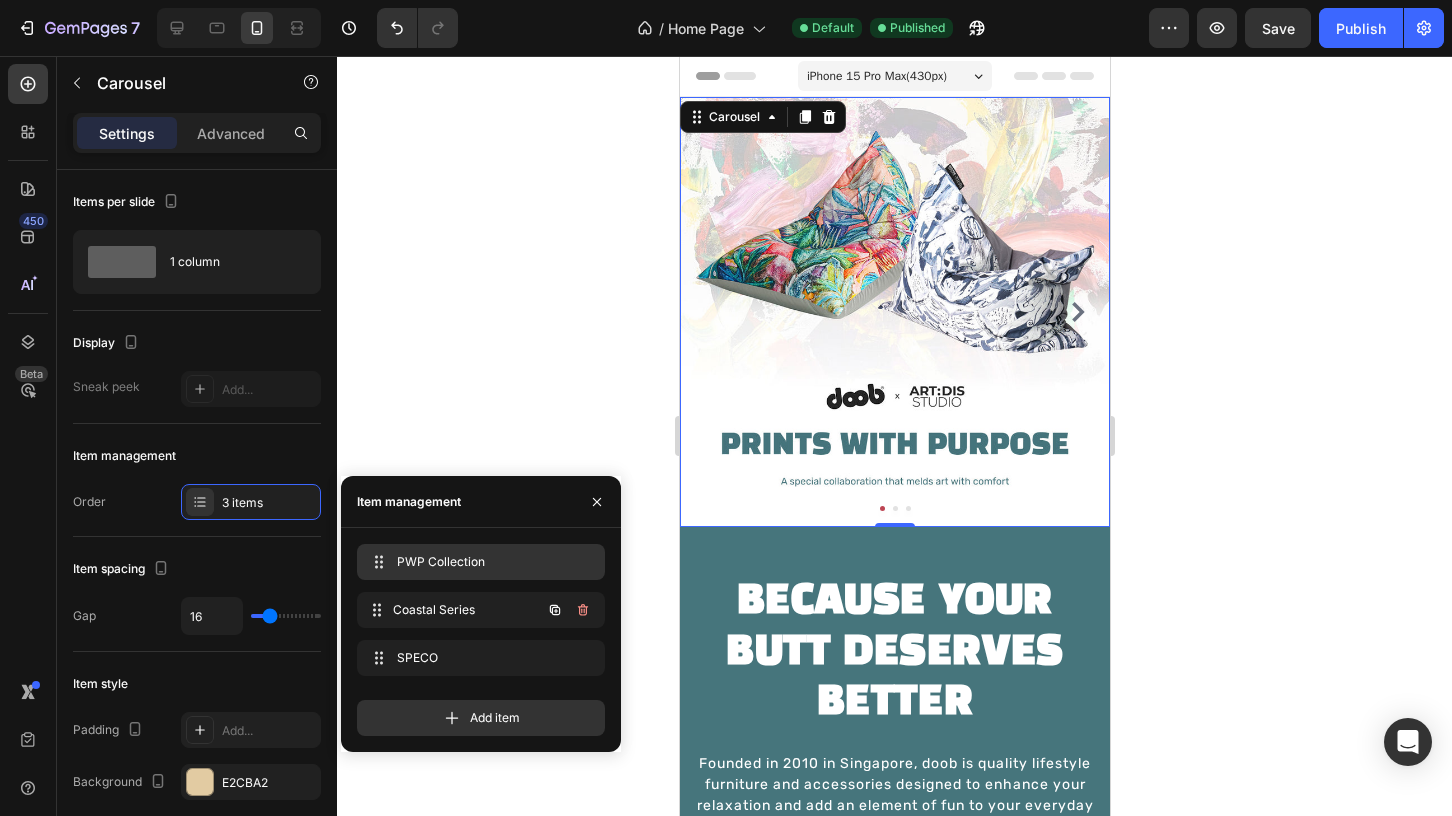 type 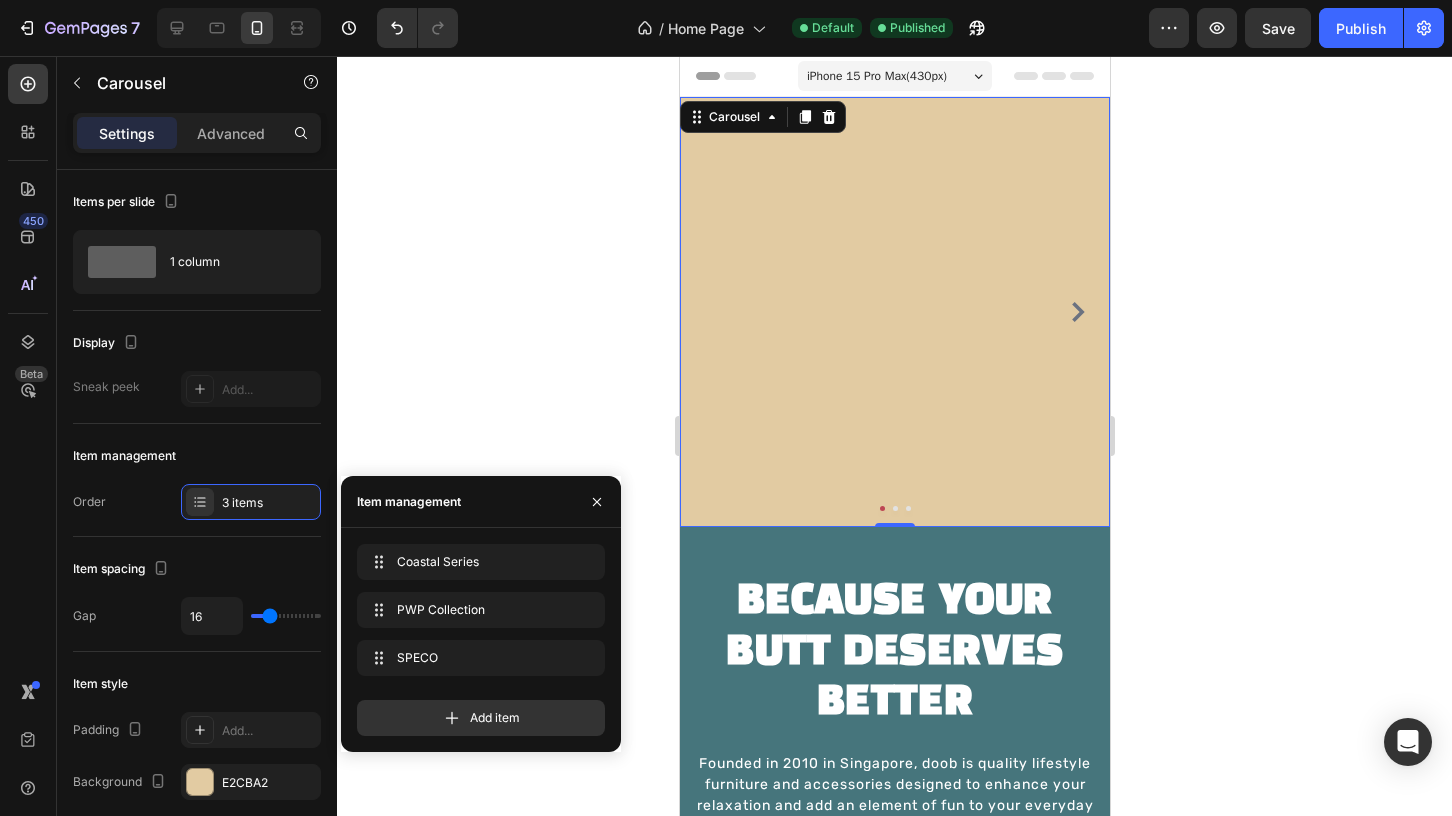 drag, startPoint x: 418, startPoint y: 604, endPoint x: 419, endPoint y: 543, distance: 61.008198 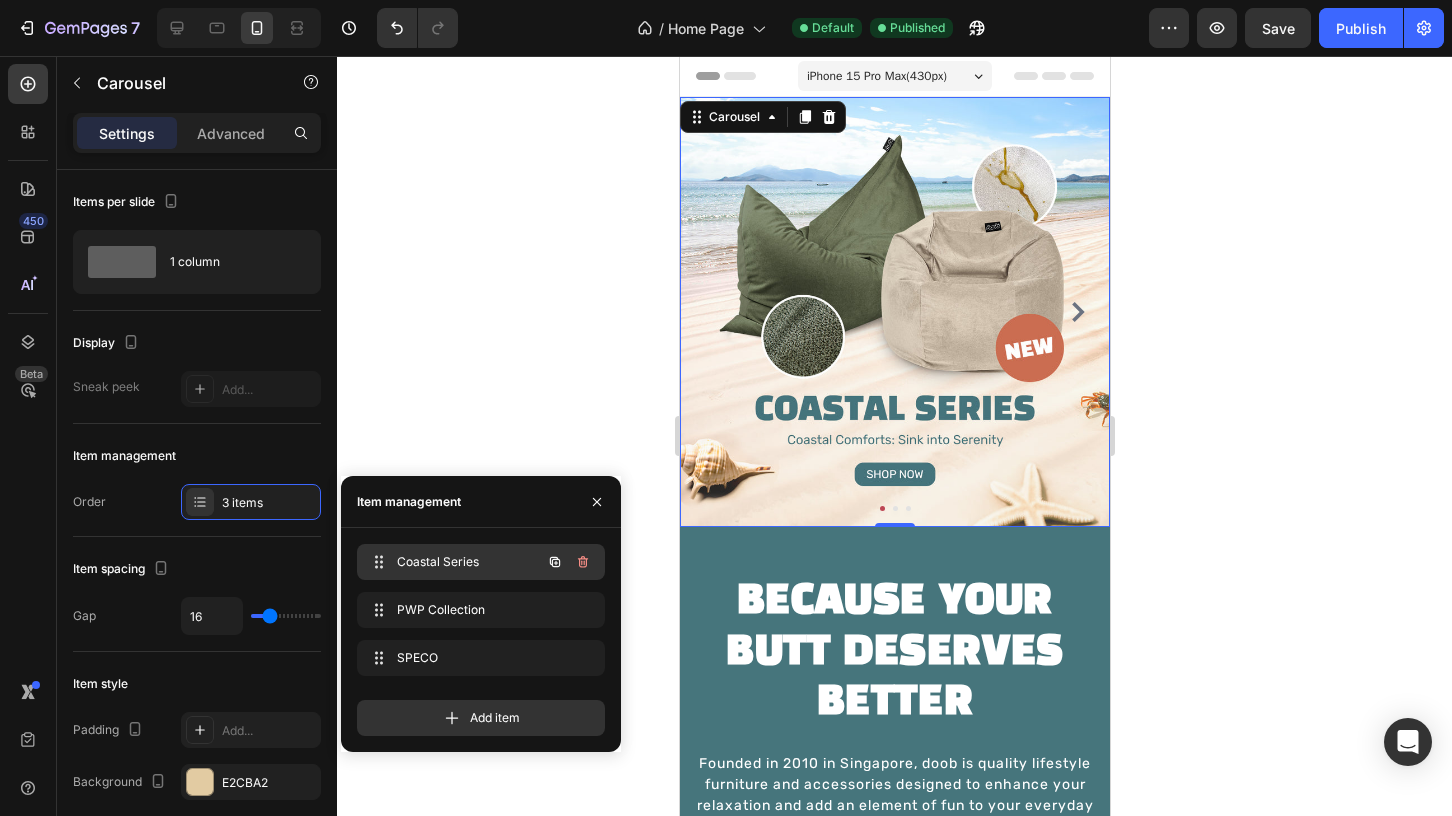 click on "Coastal Series" at bounding box center [453, 562] 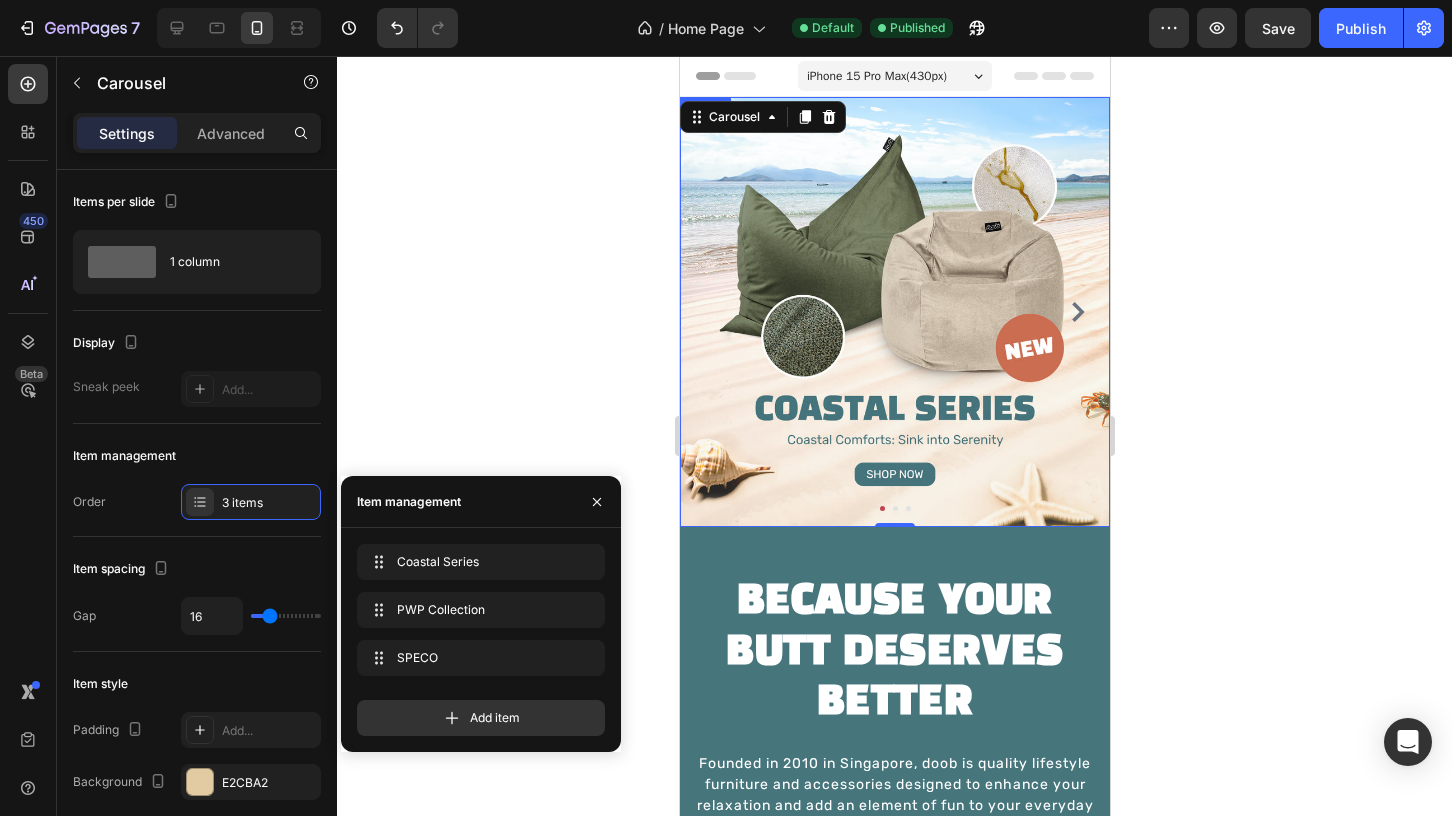 click at bounding box center [894, 312] 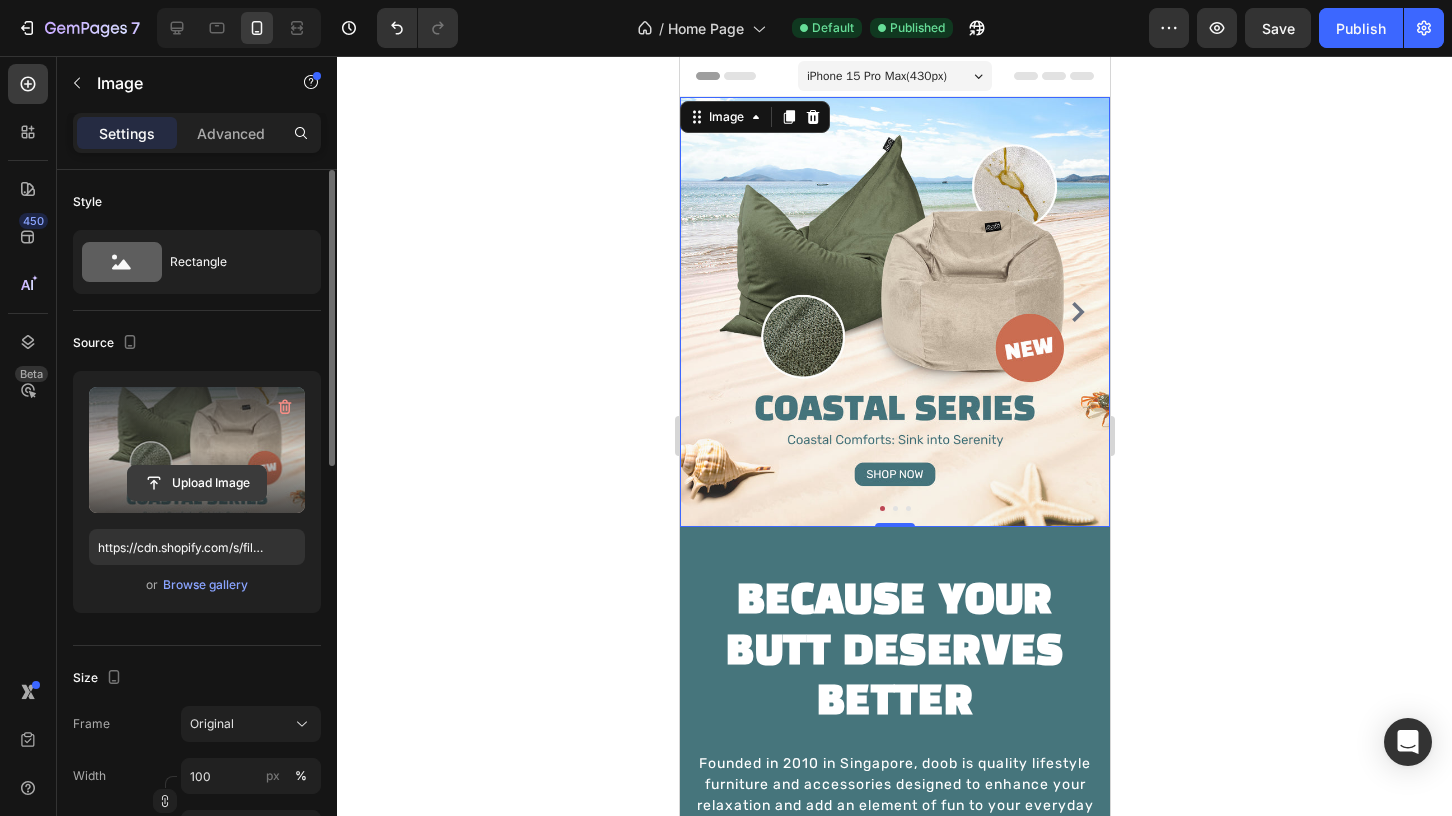 drag, startPoint x: 286, startPoint y: 403, endPoint x: 244, endPoint y: 467, distance: 76.55064 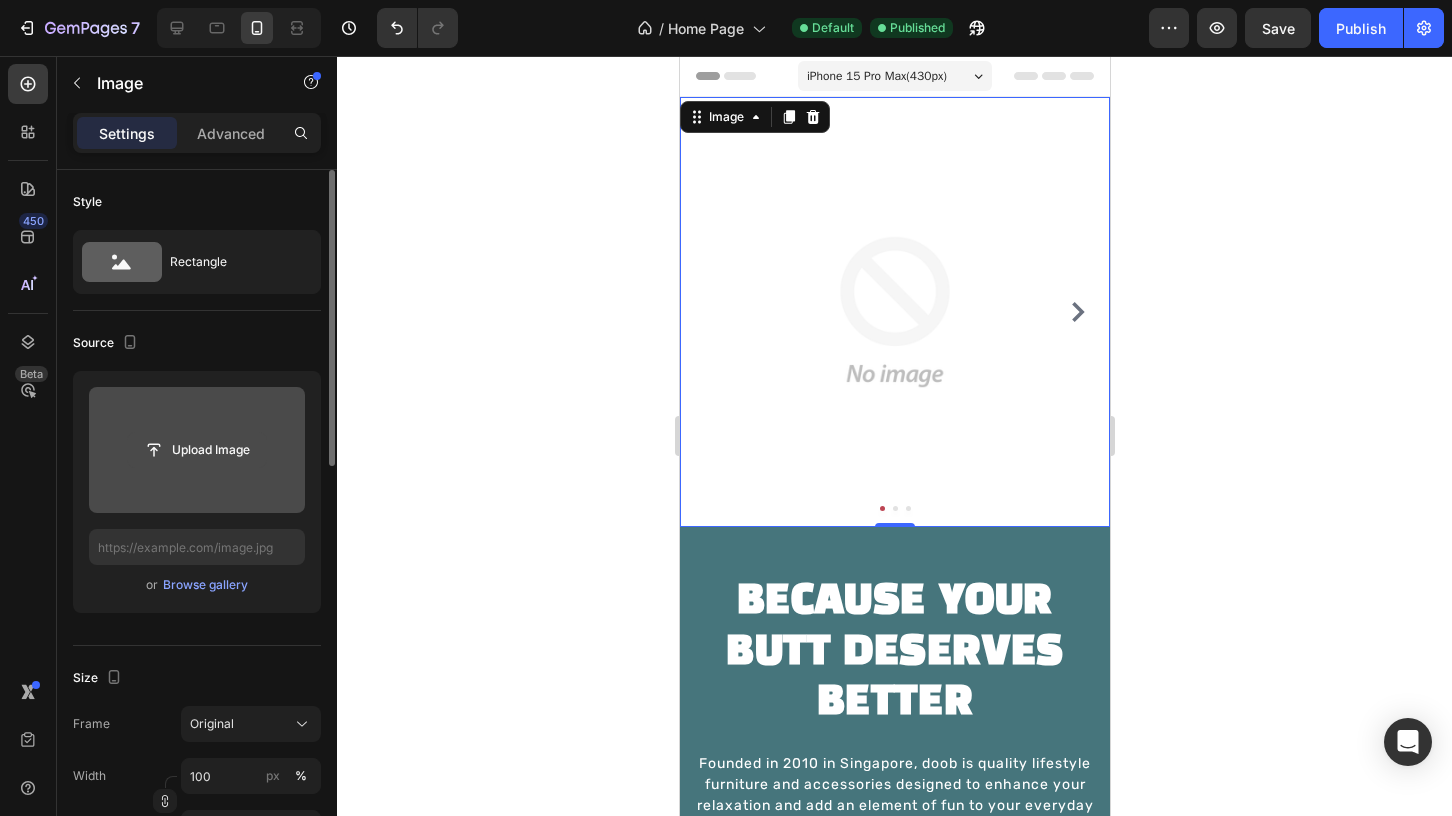 click 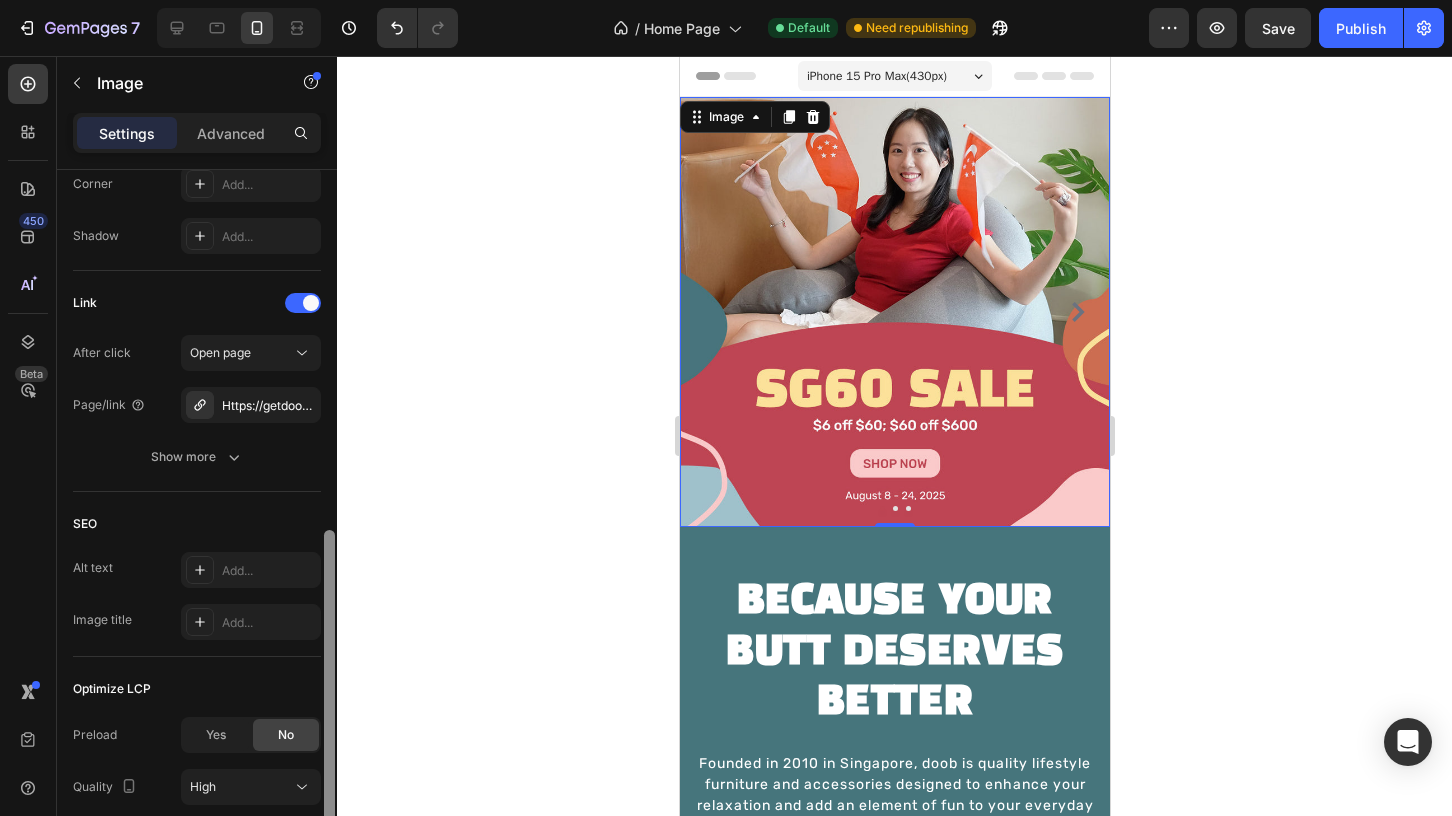 scroll, scrollTop: 822, scrollLeft: 0, axis: vertical 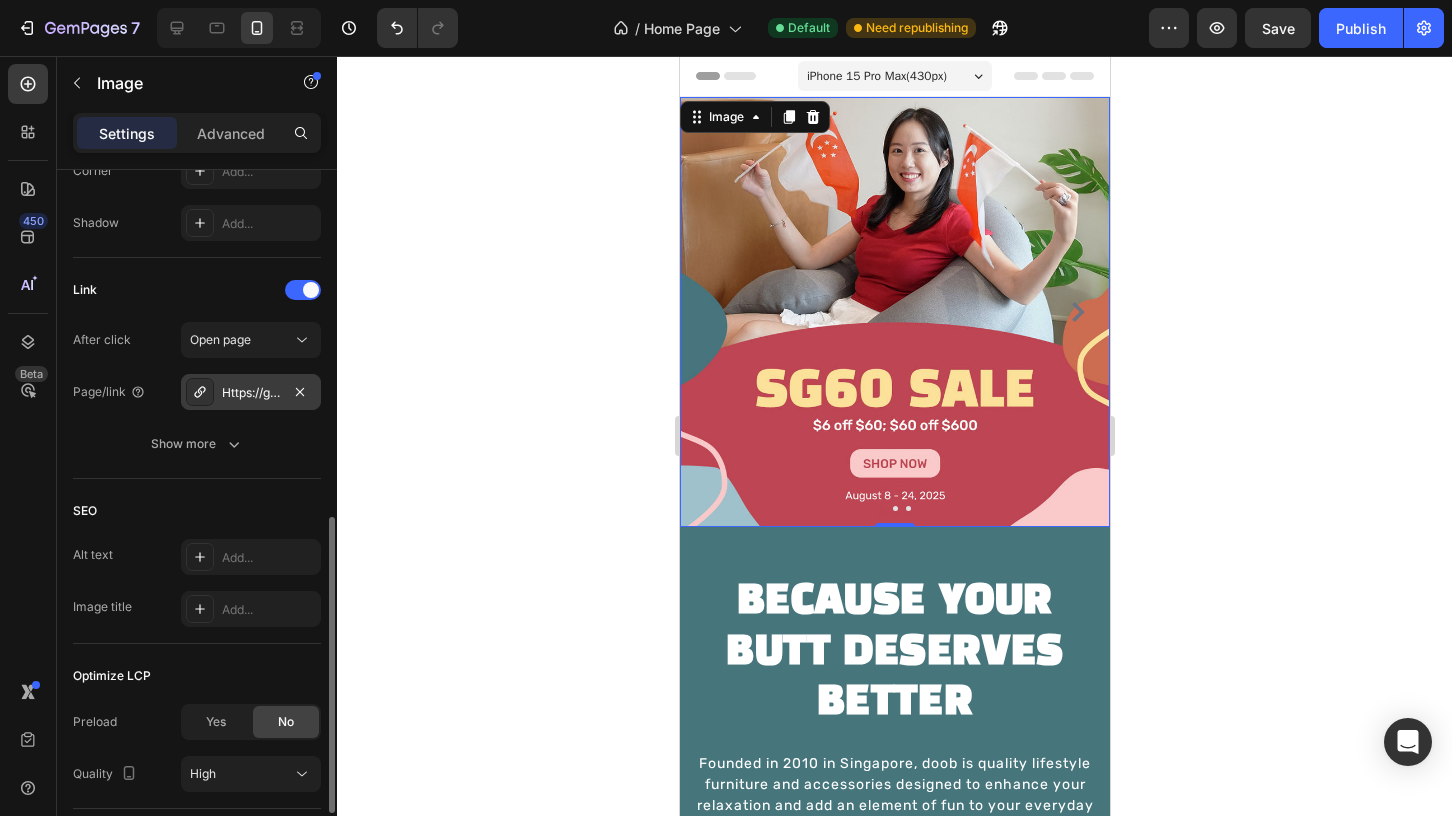 click on "Https://getdoob.Com/articles/coastal-series-pile-fabric" at bounding box center [251, 393] 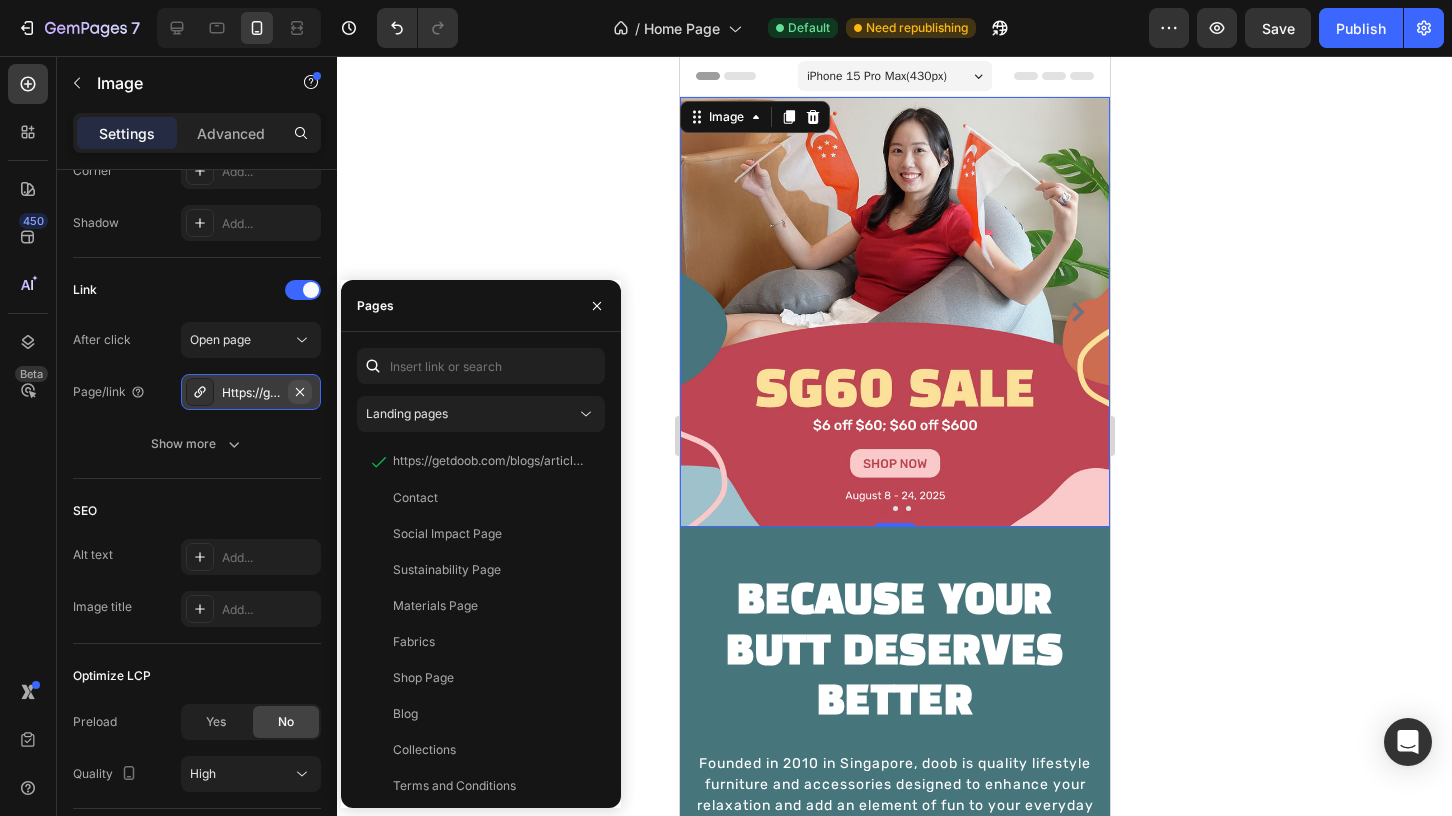 click 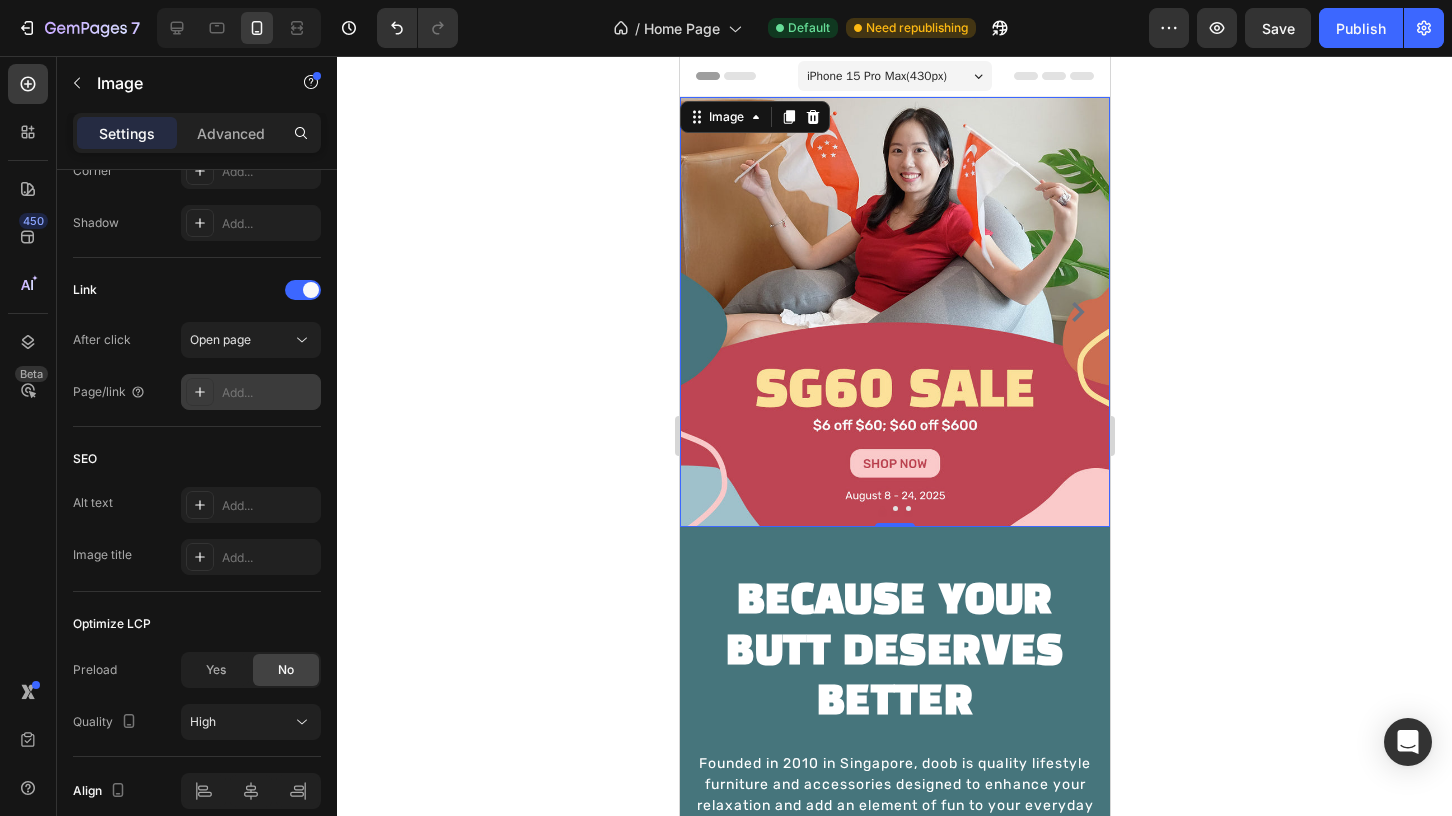 click on "Add..." at bounding box center [269, 393] 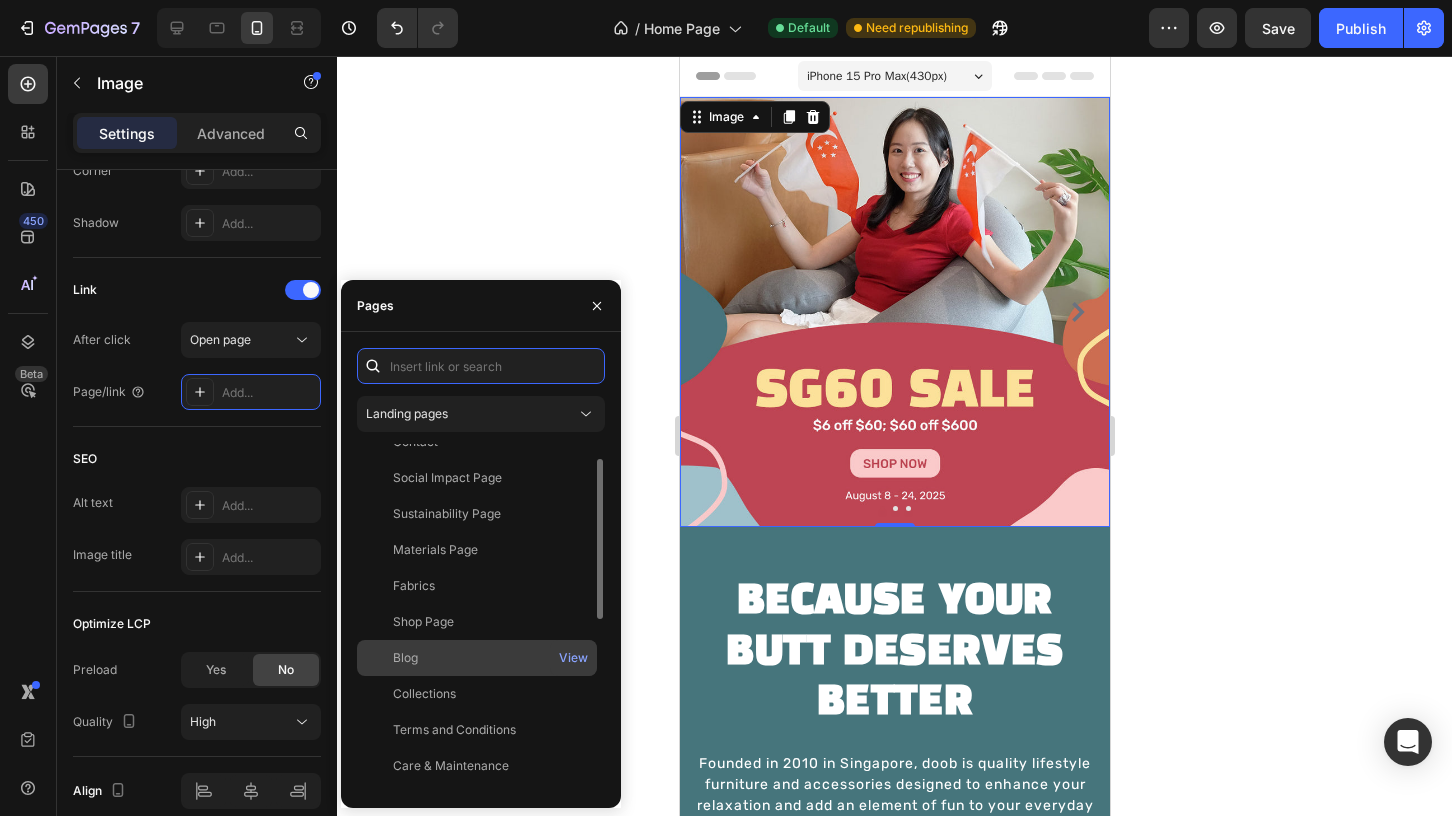 scroll, scrollTop: 0, scrollLeft: 0, axis: both 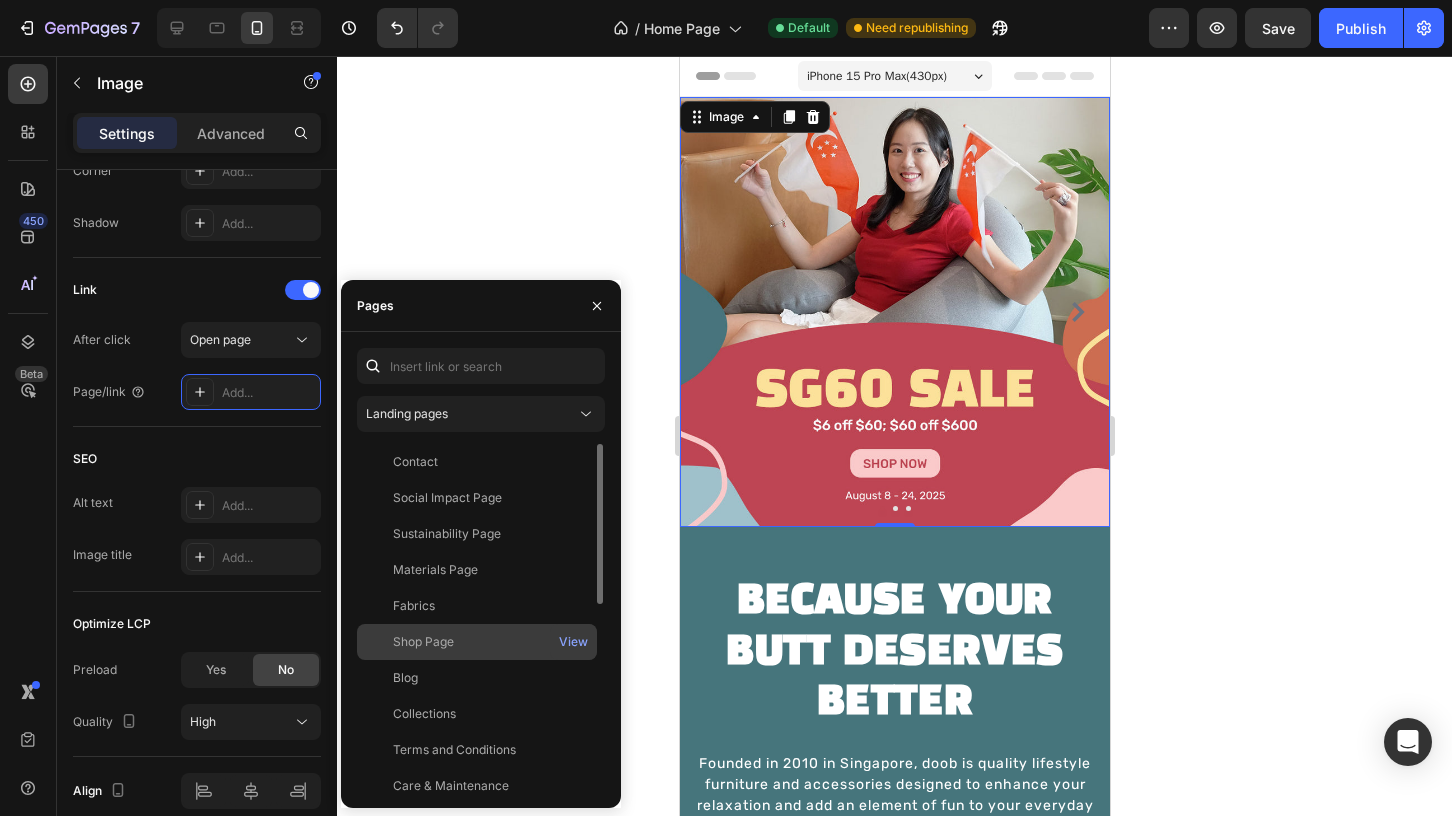 click on "Shop Page" 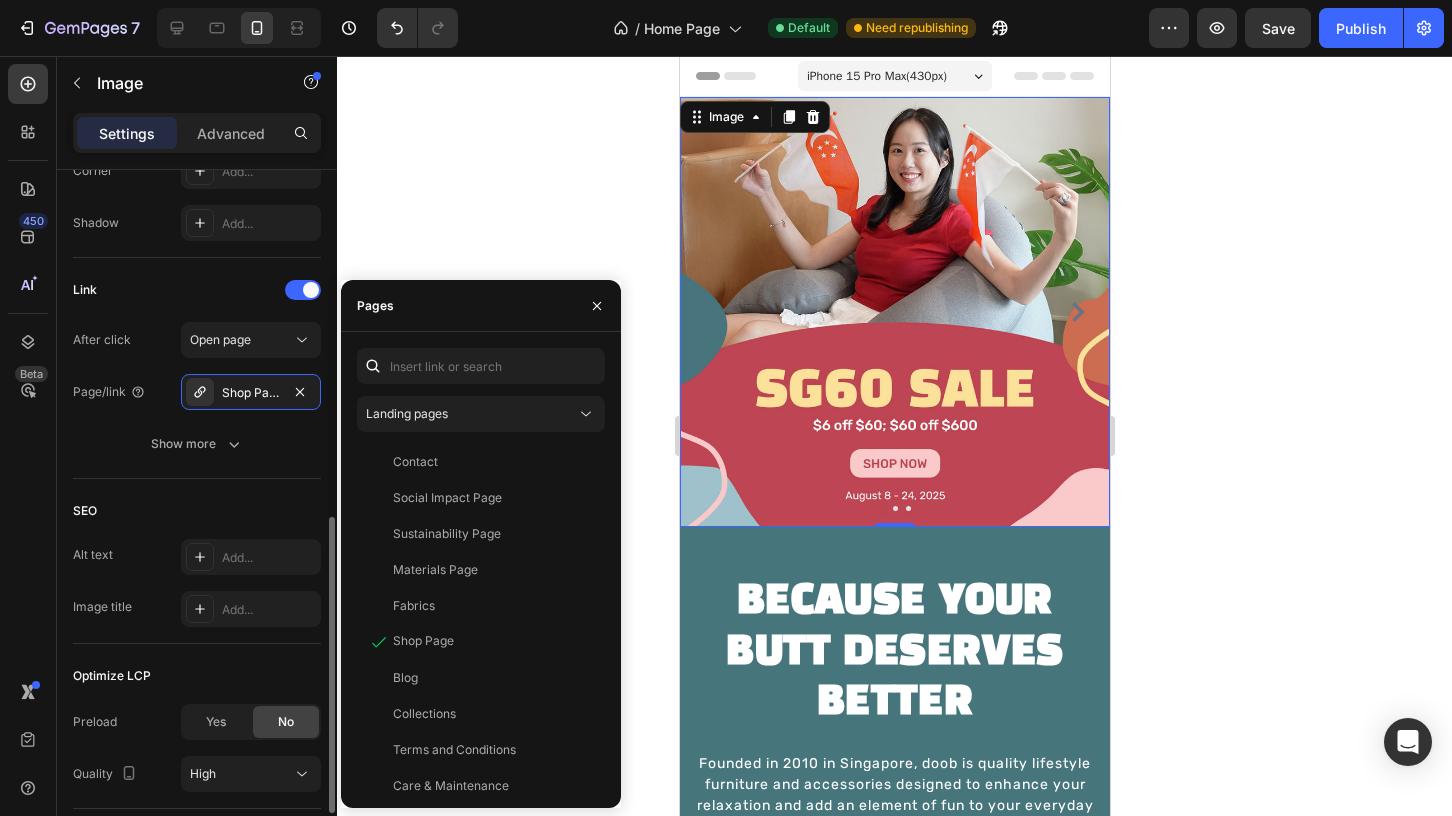 click on "SEO Alt text Add... Image title Add..." 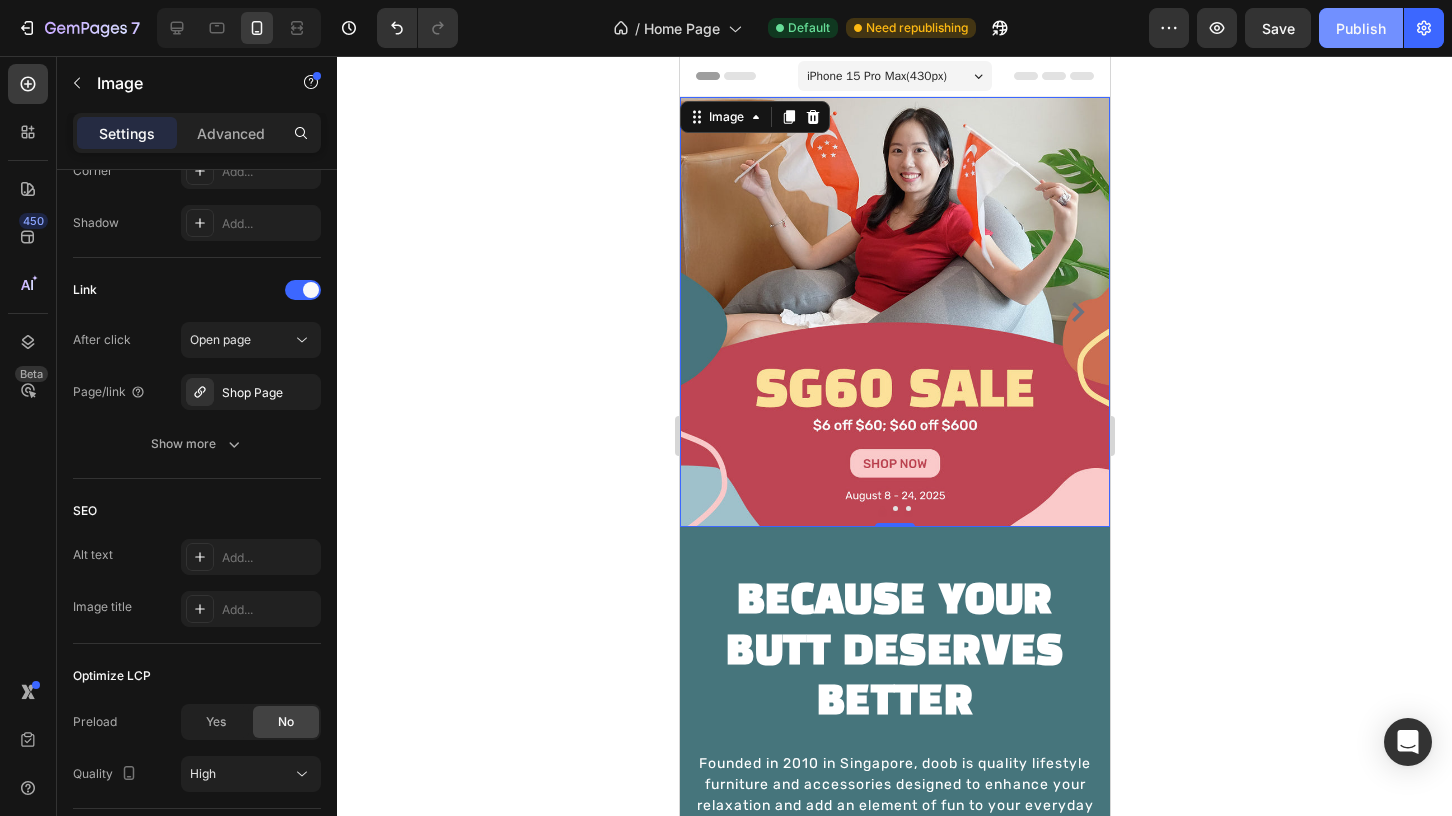 click on "Publish" at bounding box center [1361, 28] 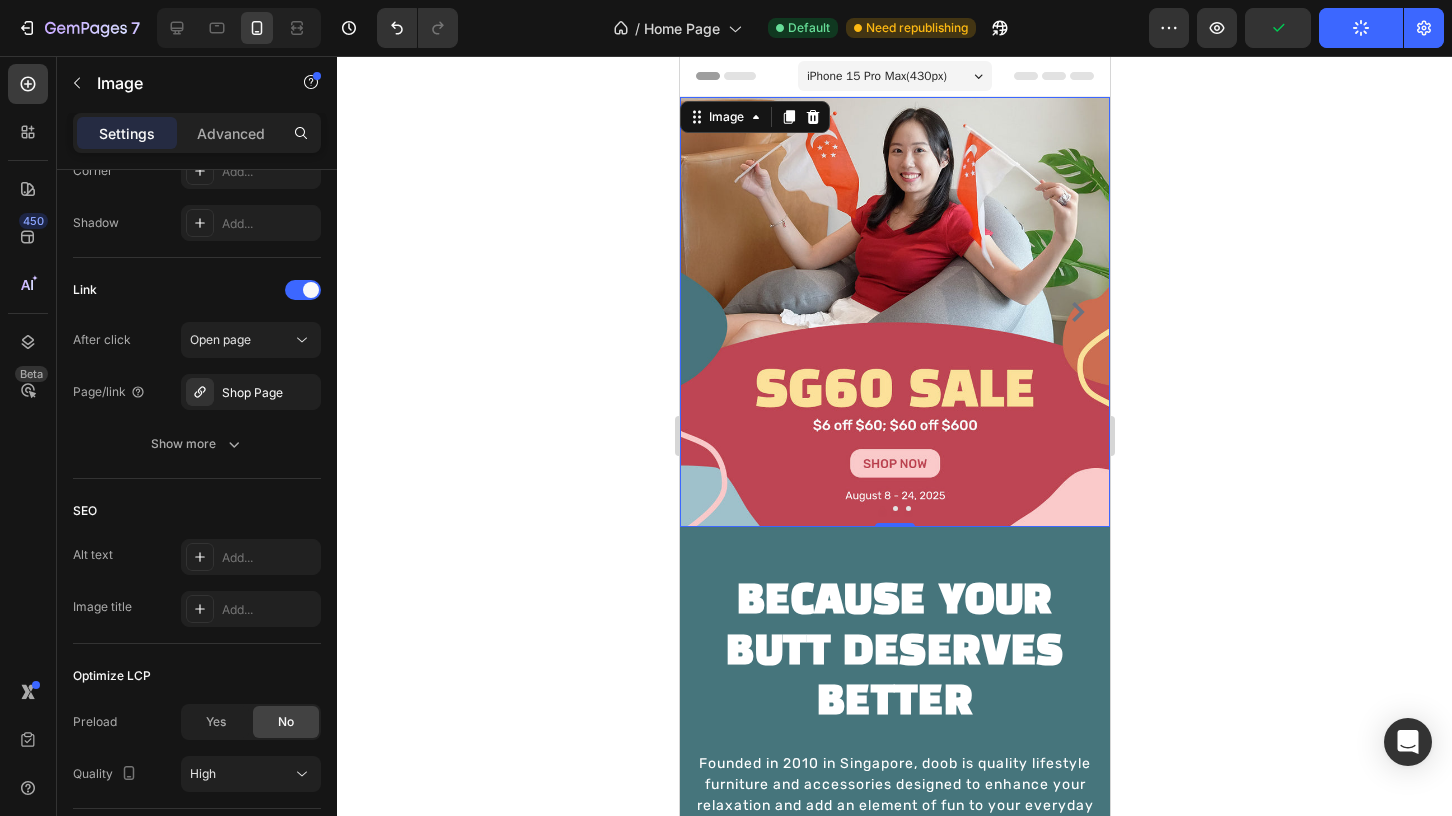 scroll, scrollTop: 2, scrollLeft: 0, axis: vertical 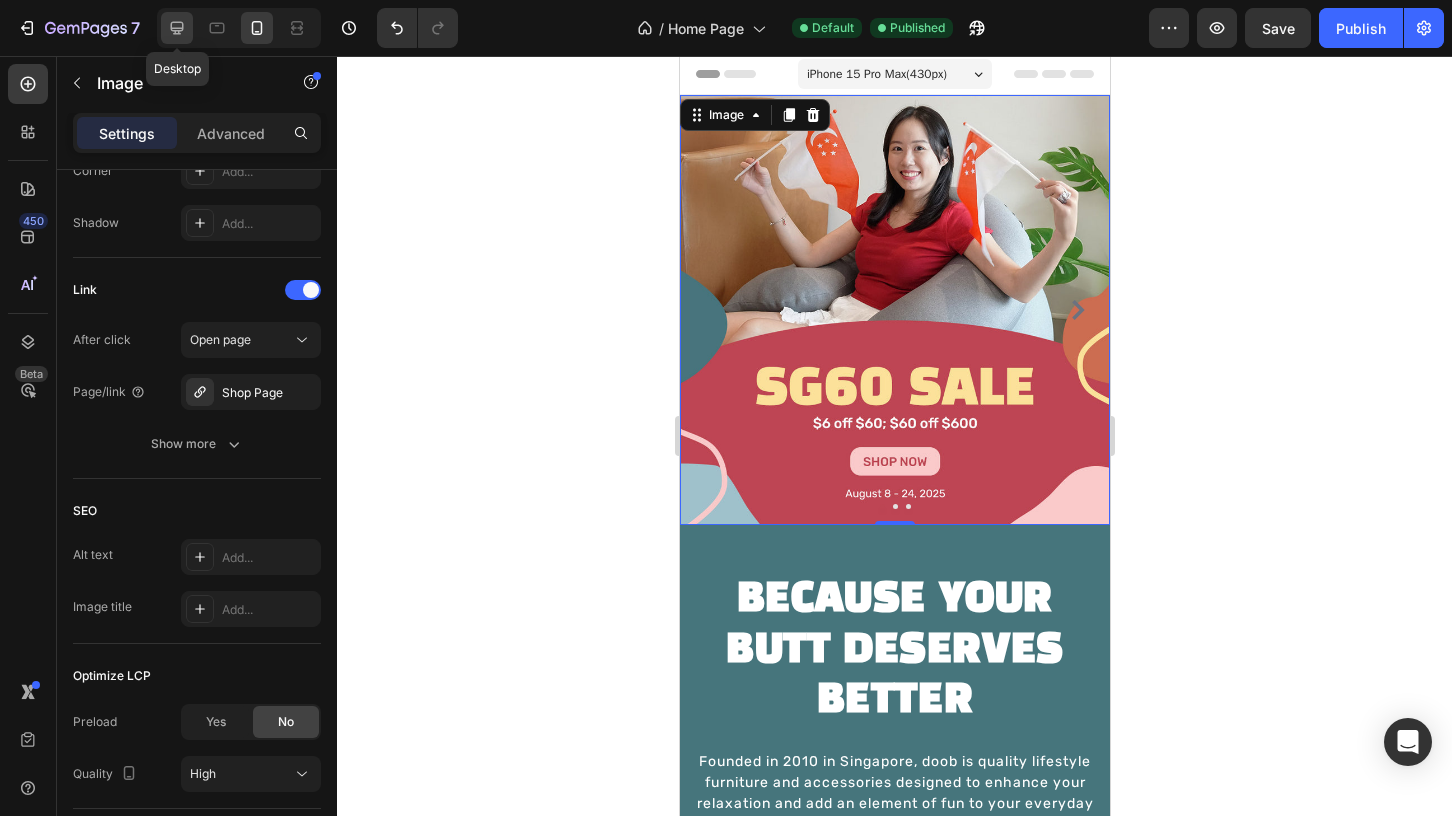 click 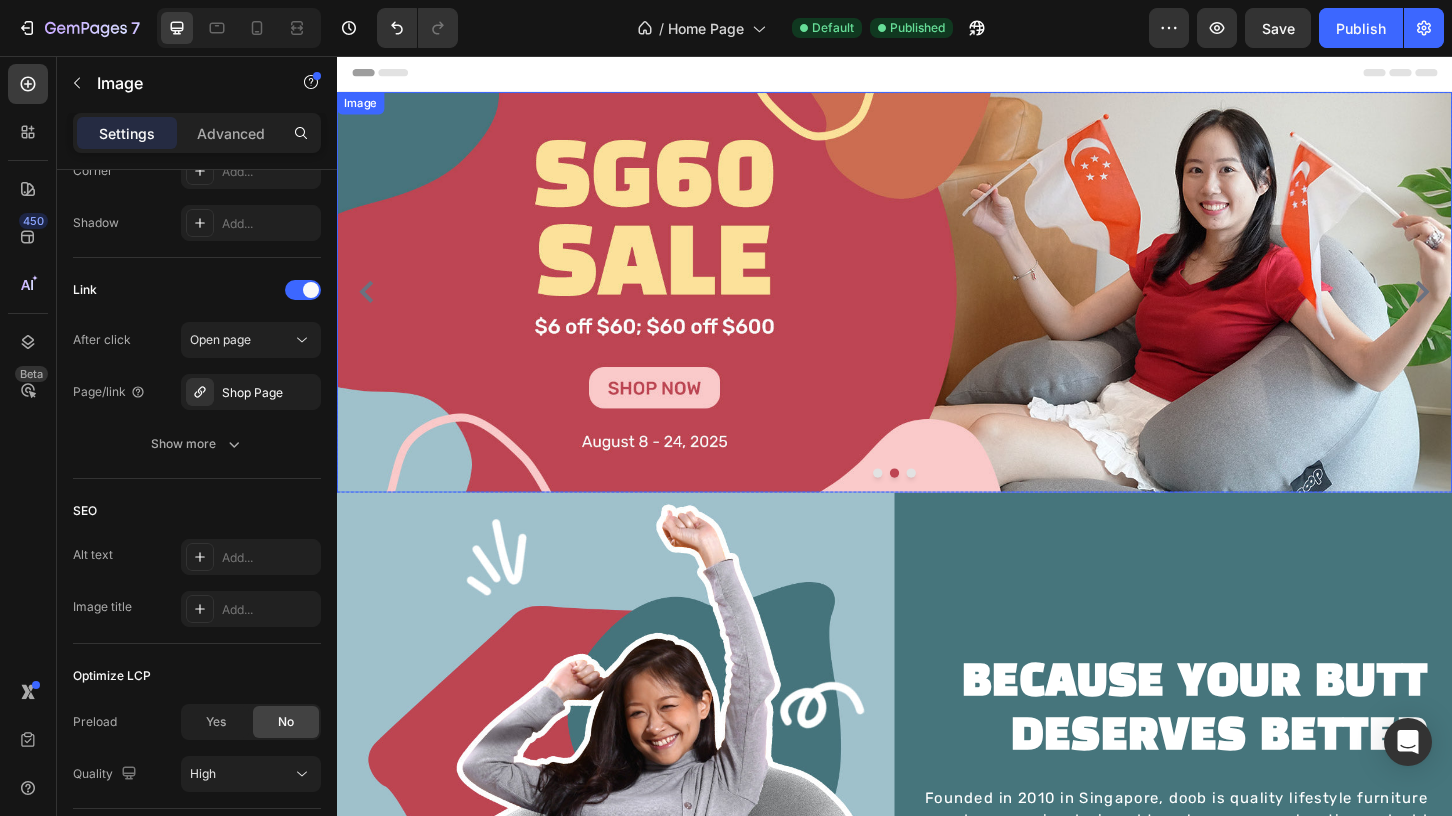 scroll, scrollTop: 0, scrollLeft: 0, axis: both 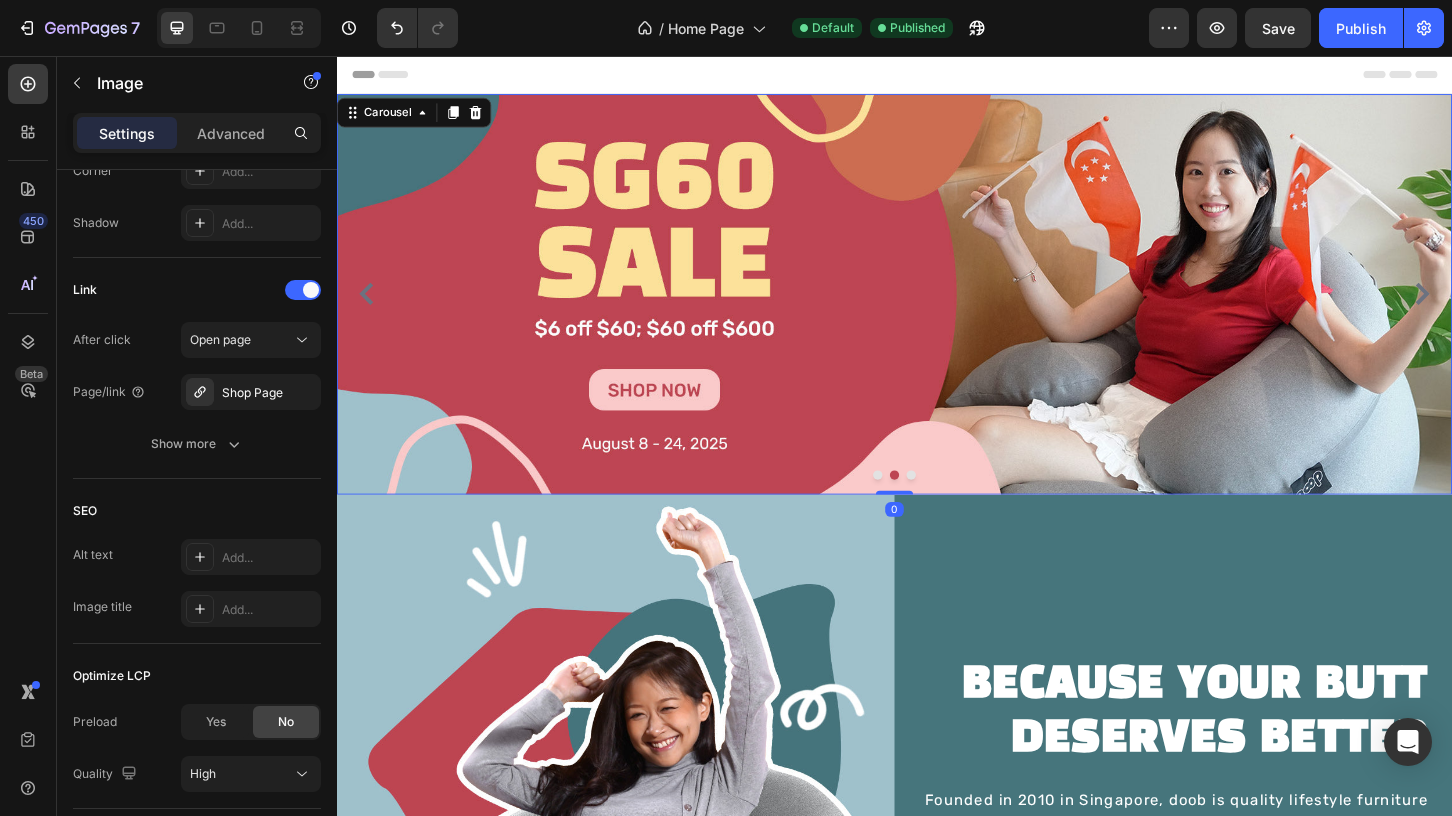click 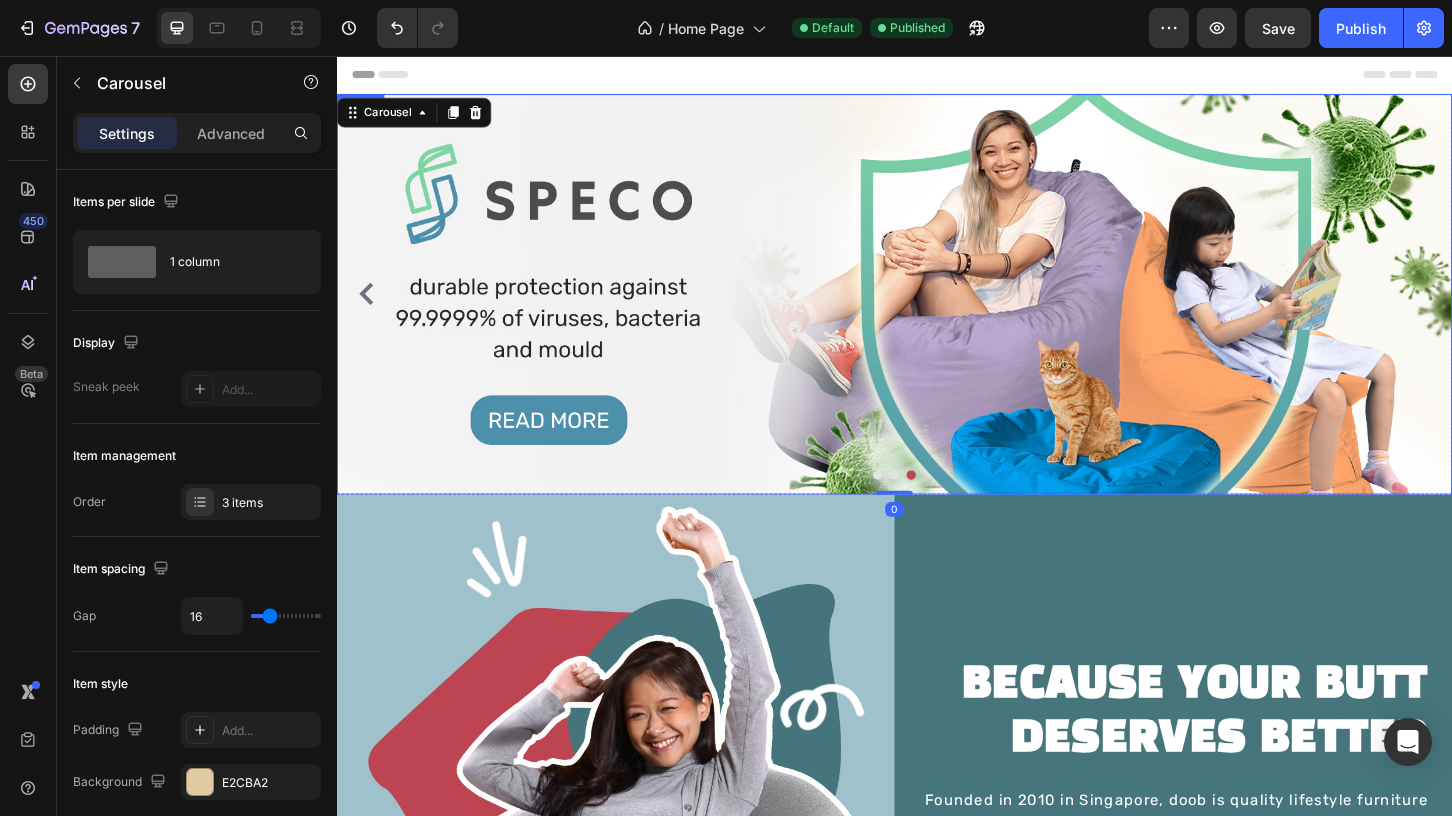 click at bounding box center (937, 312) 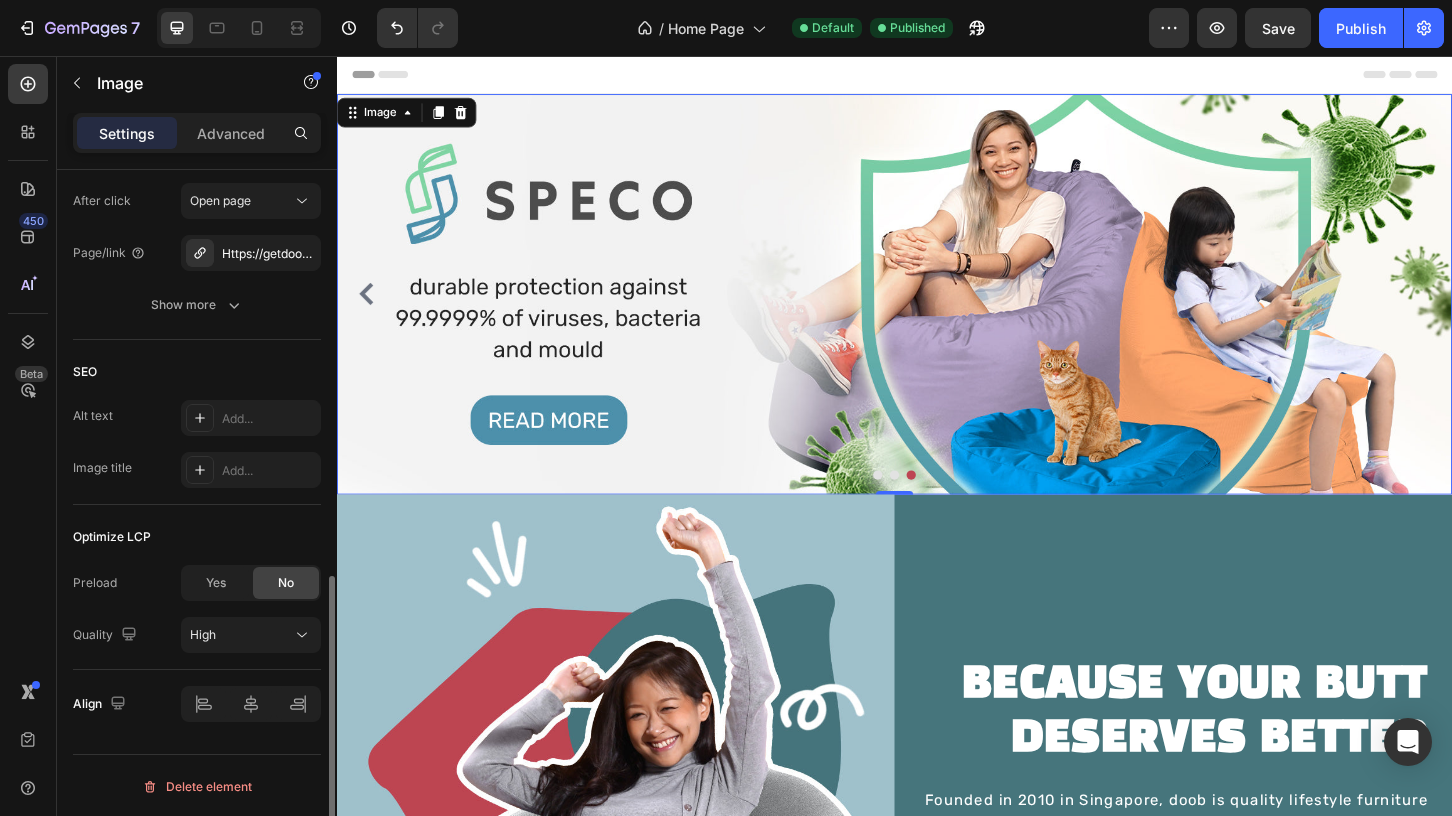 scroll, scrollTop: 959, scrollLeft: 0, axis: vertical 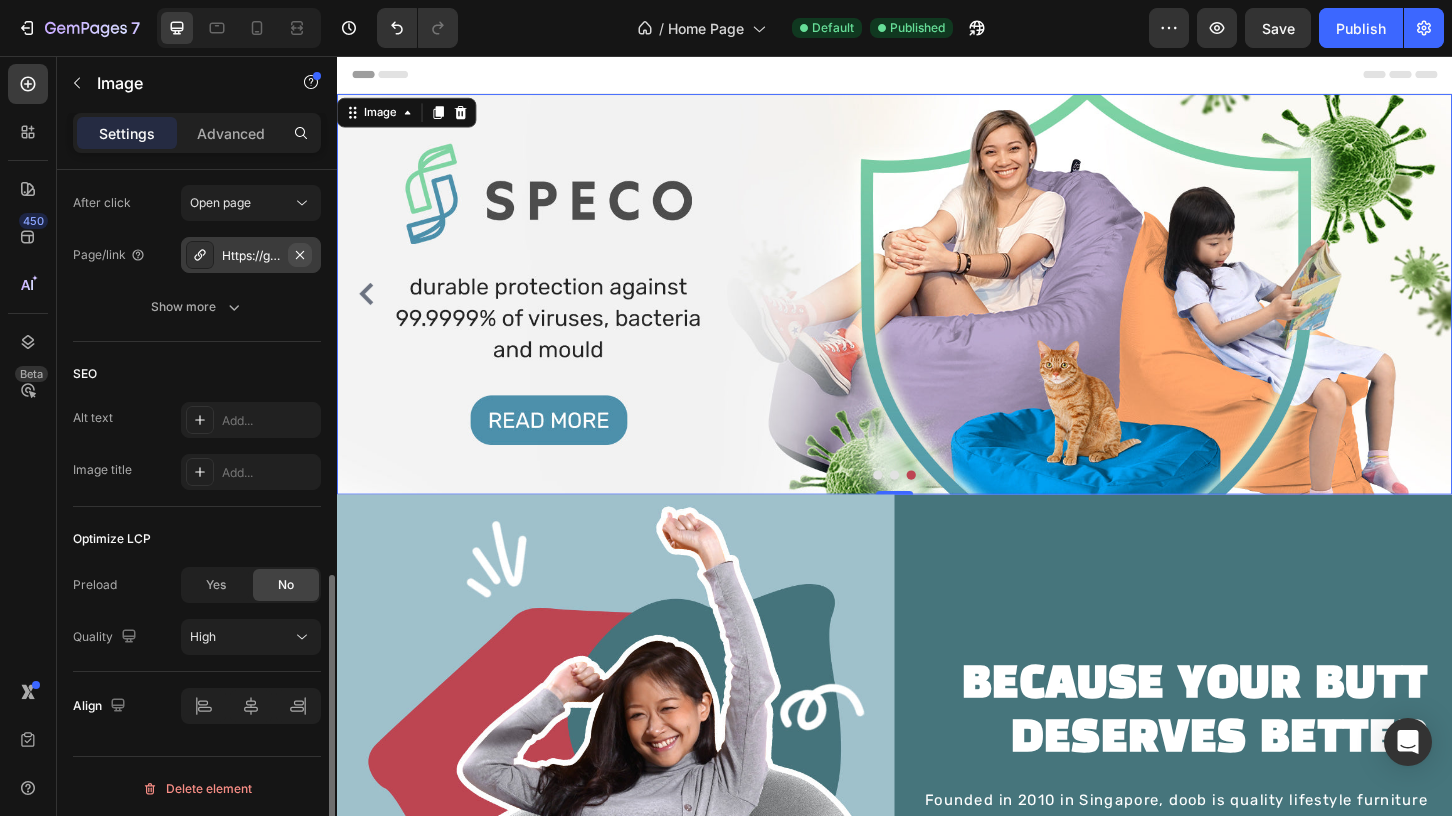 click 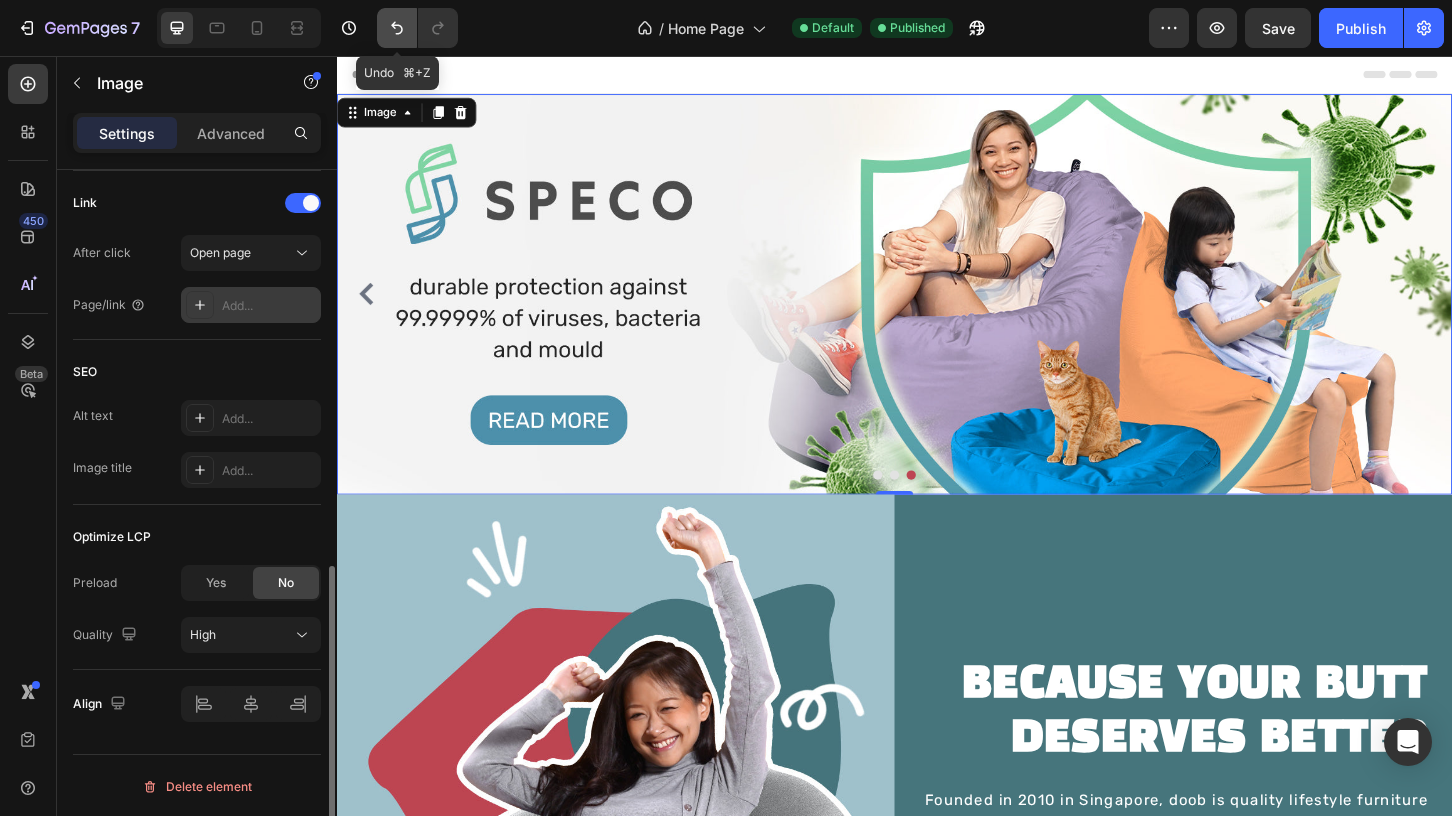 click 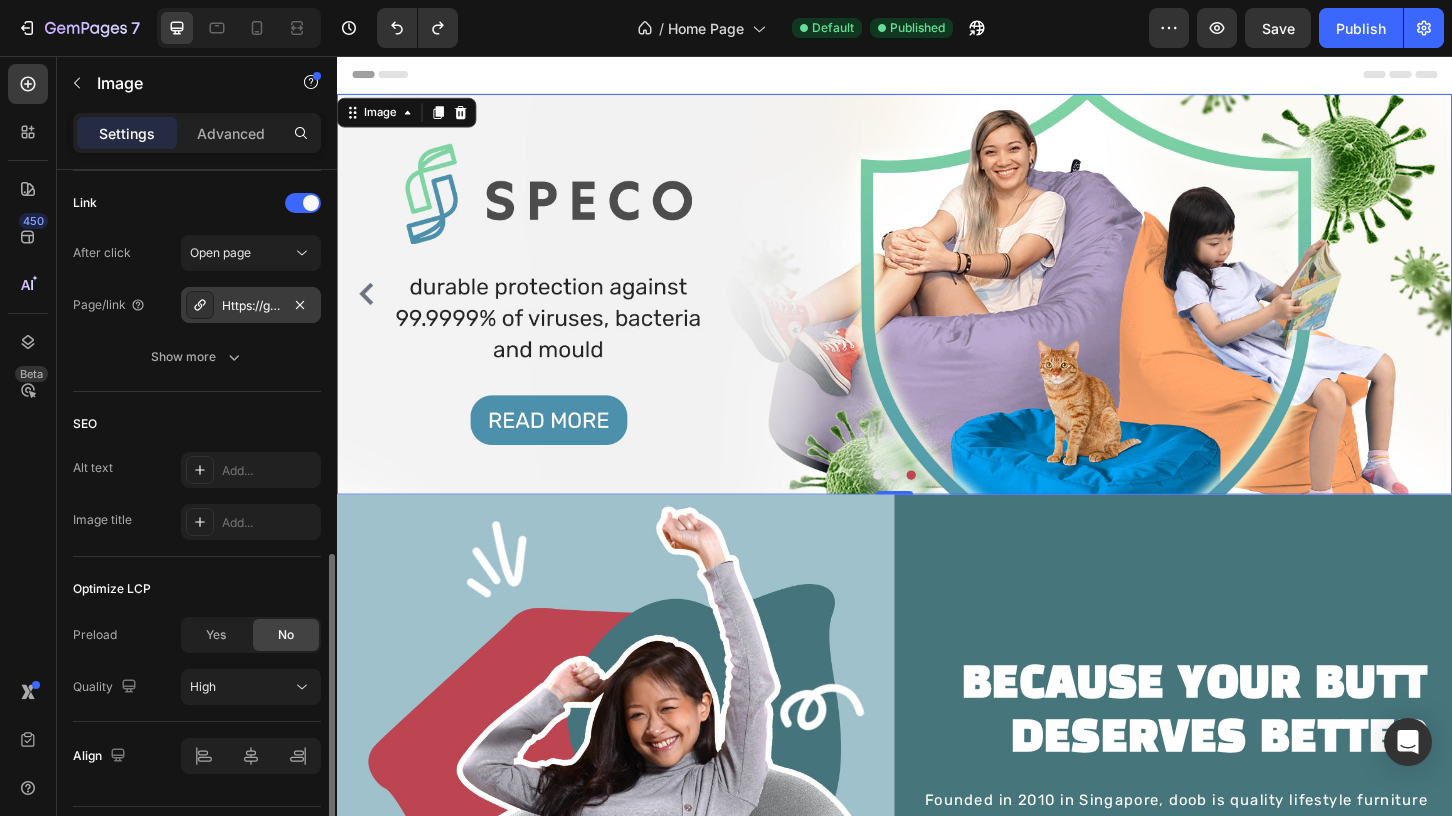 click on "Https://getdoob.Com/articles/protected-by-speco" at bounding box center [251, 306] 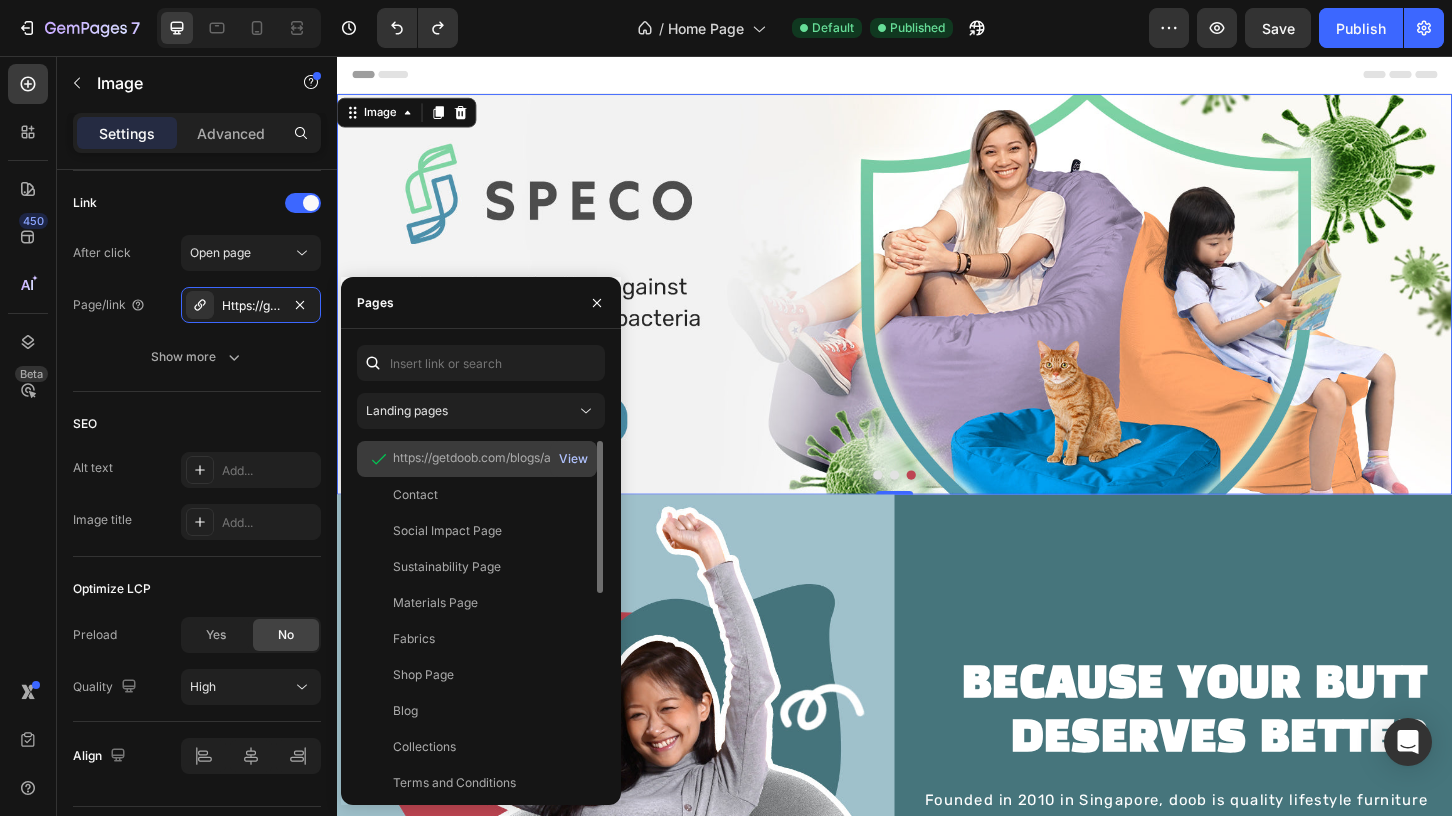 click on "View" at bounding box center [573, 459] 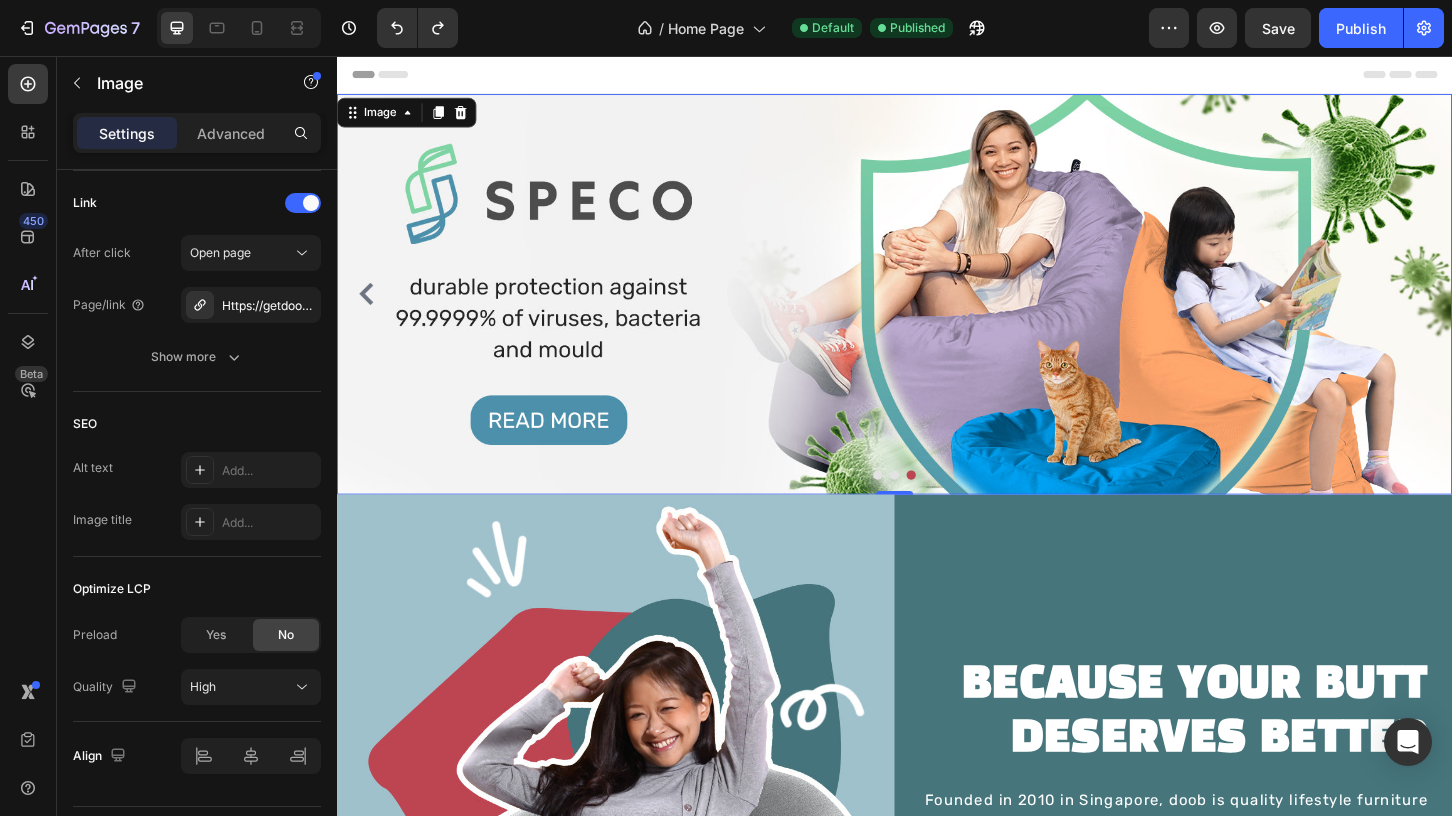 click at bounding box center (937, 312) 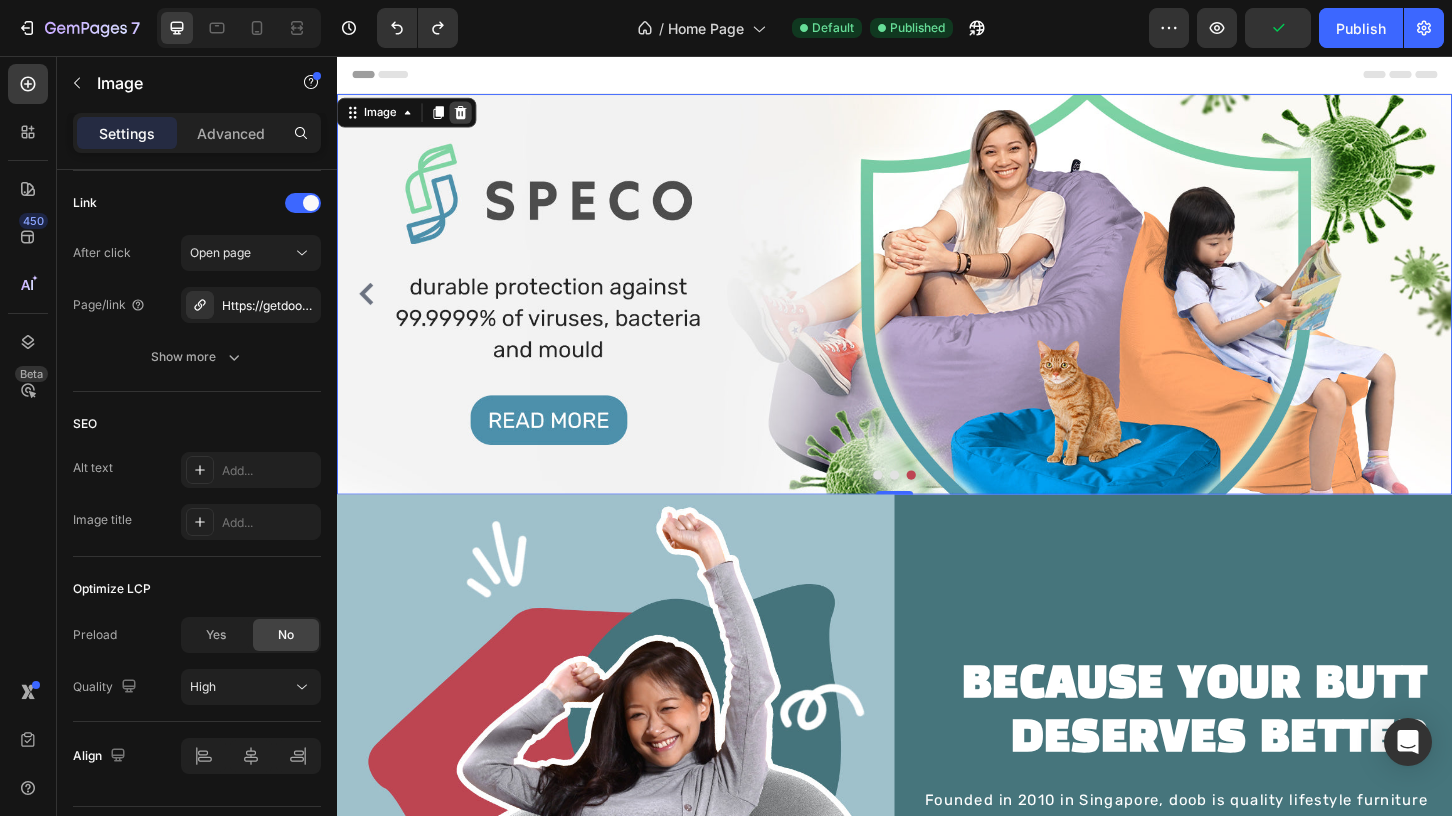 click 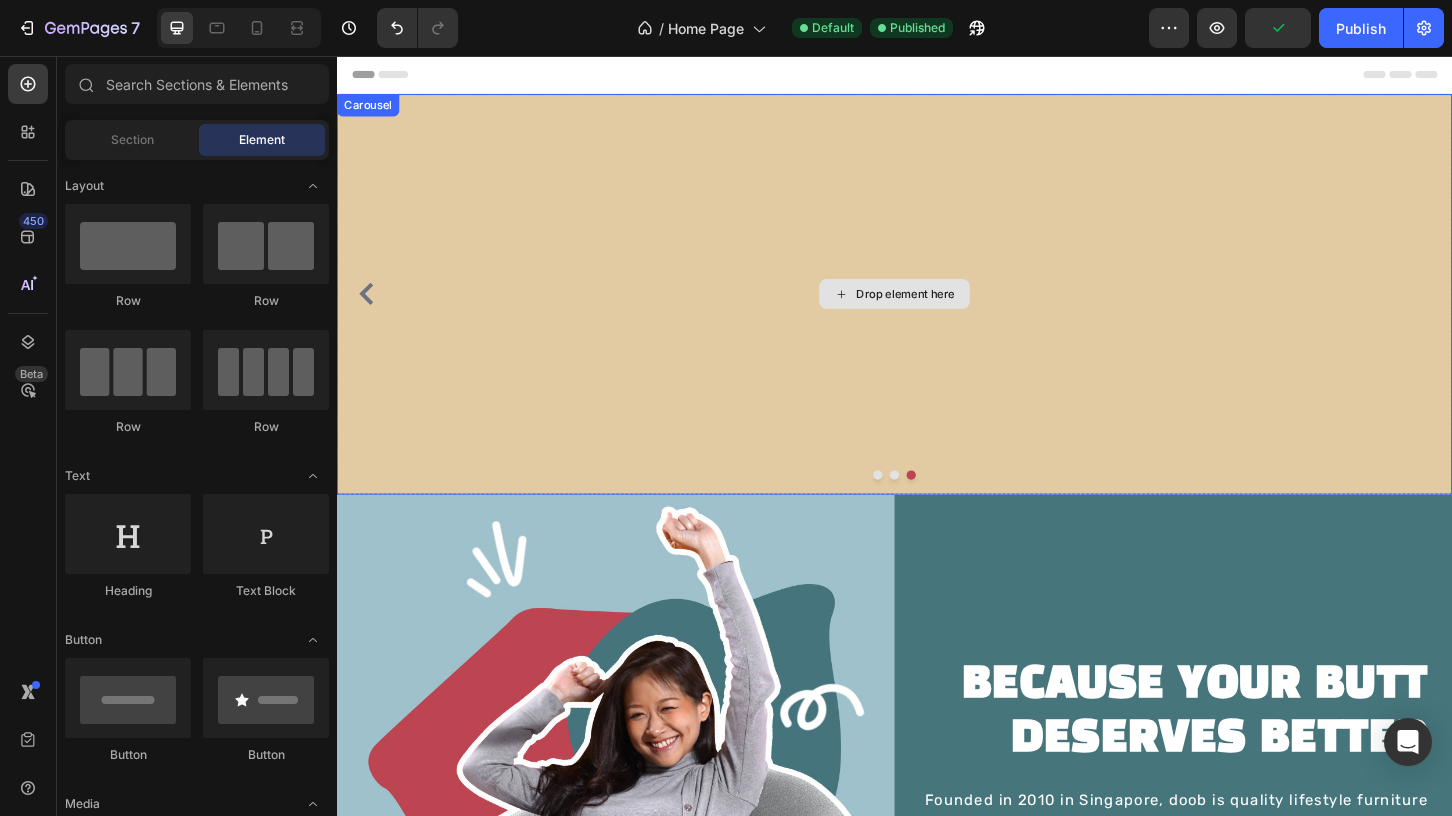 click on "Drop element here" at bounding box center [937, 312] 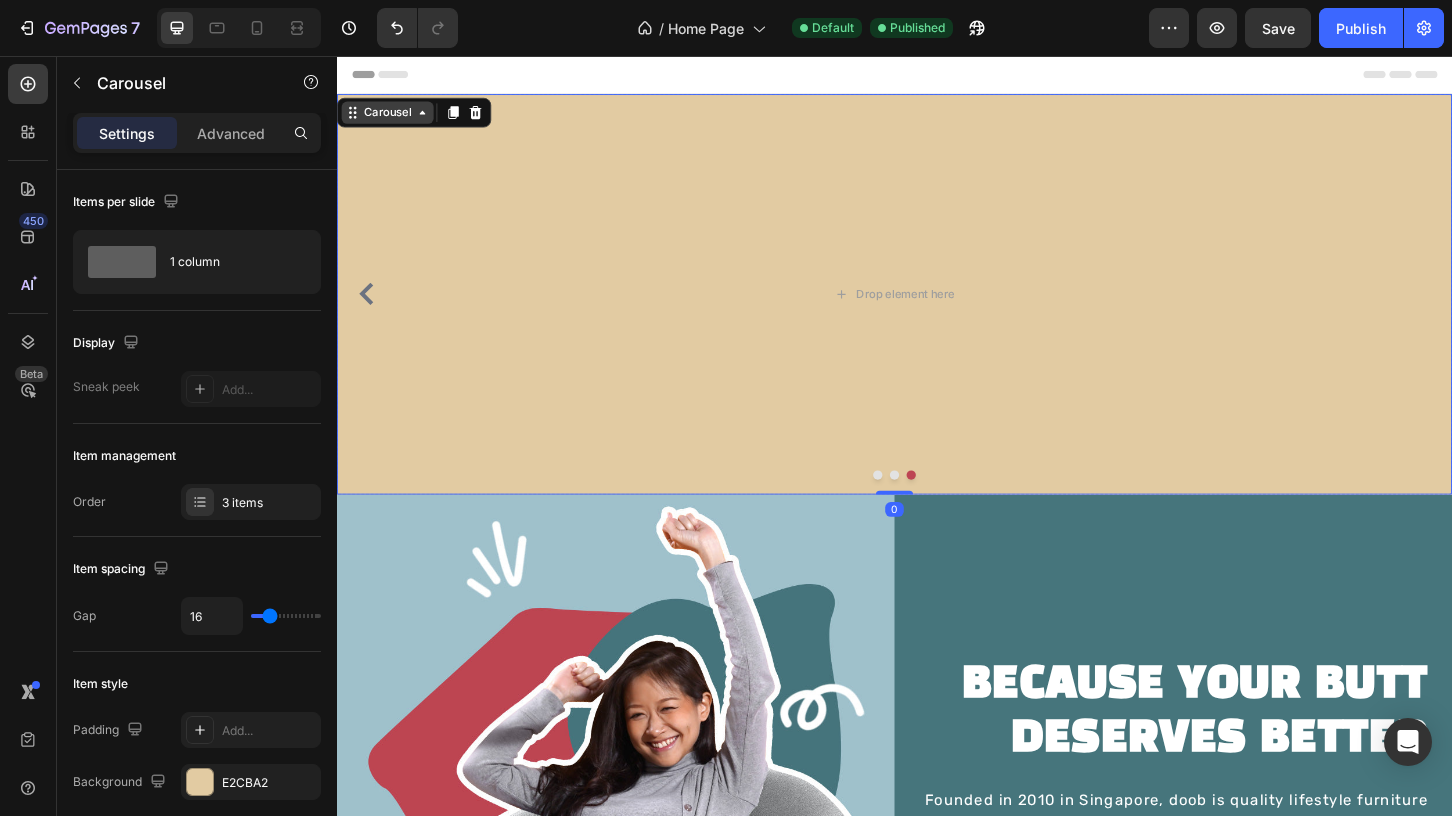click on "Carousel" at bounding box center (391, 117) 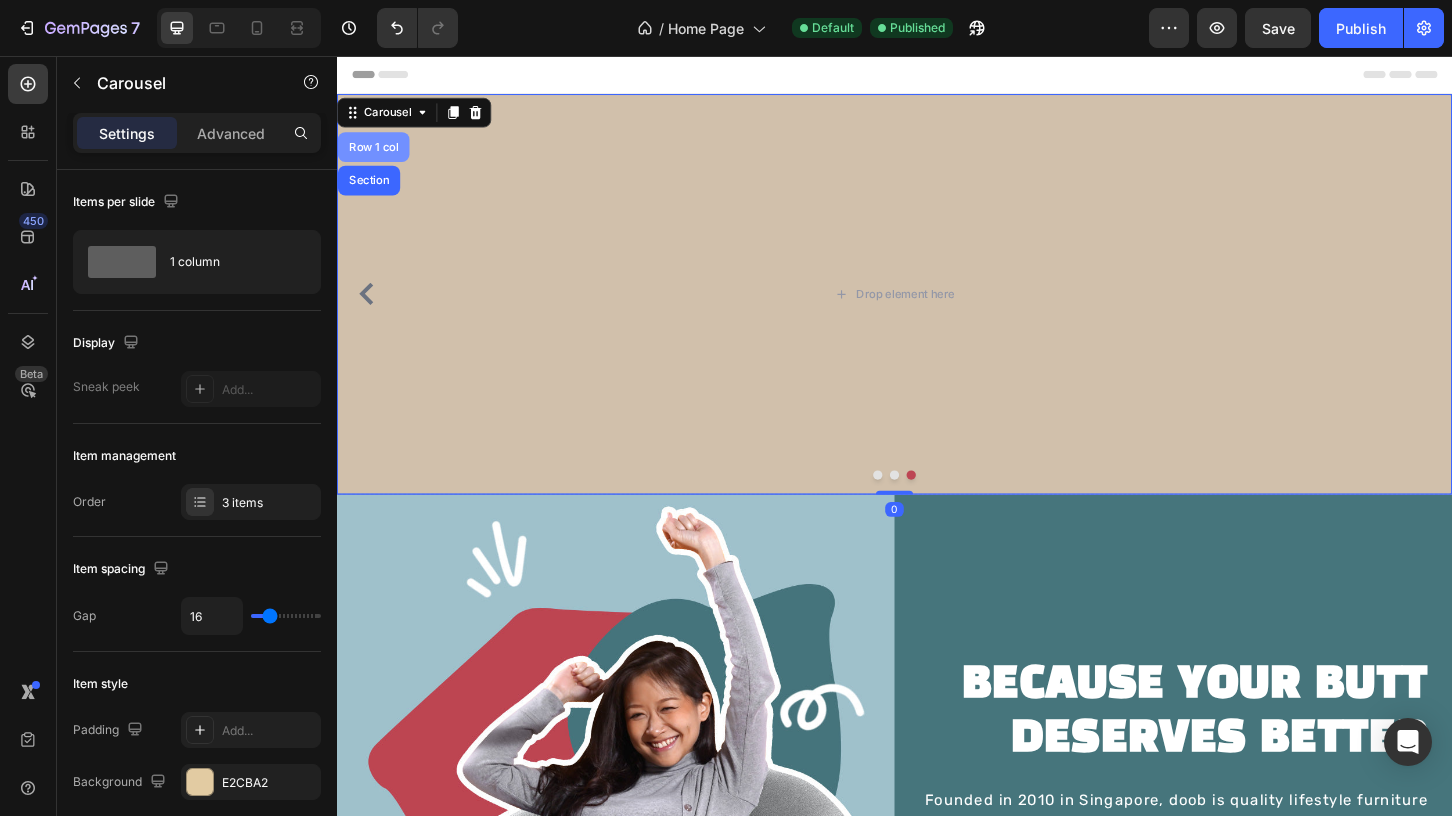 click on "Row 1 col" at bounding box center (376, 154) 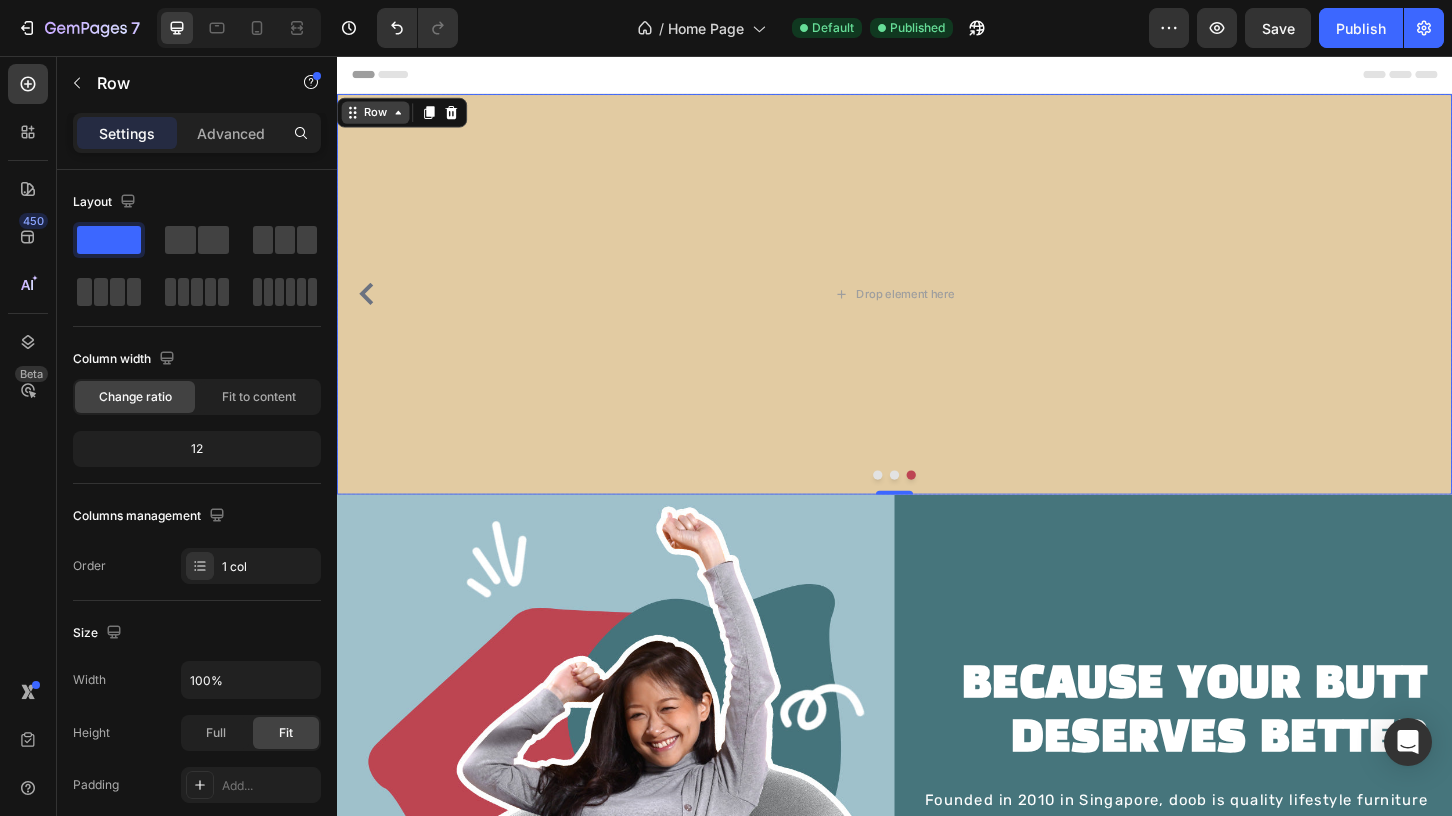 click on "Row" at bounding box center (378, 117) 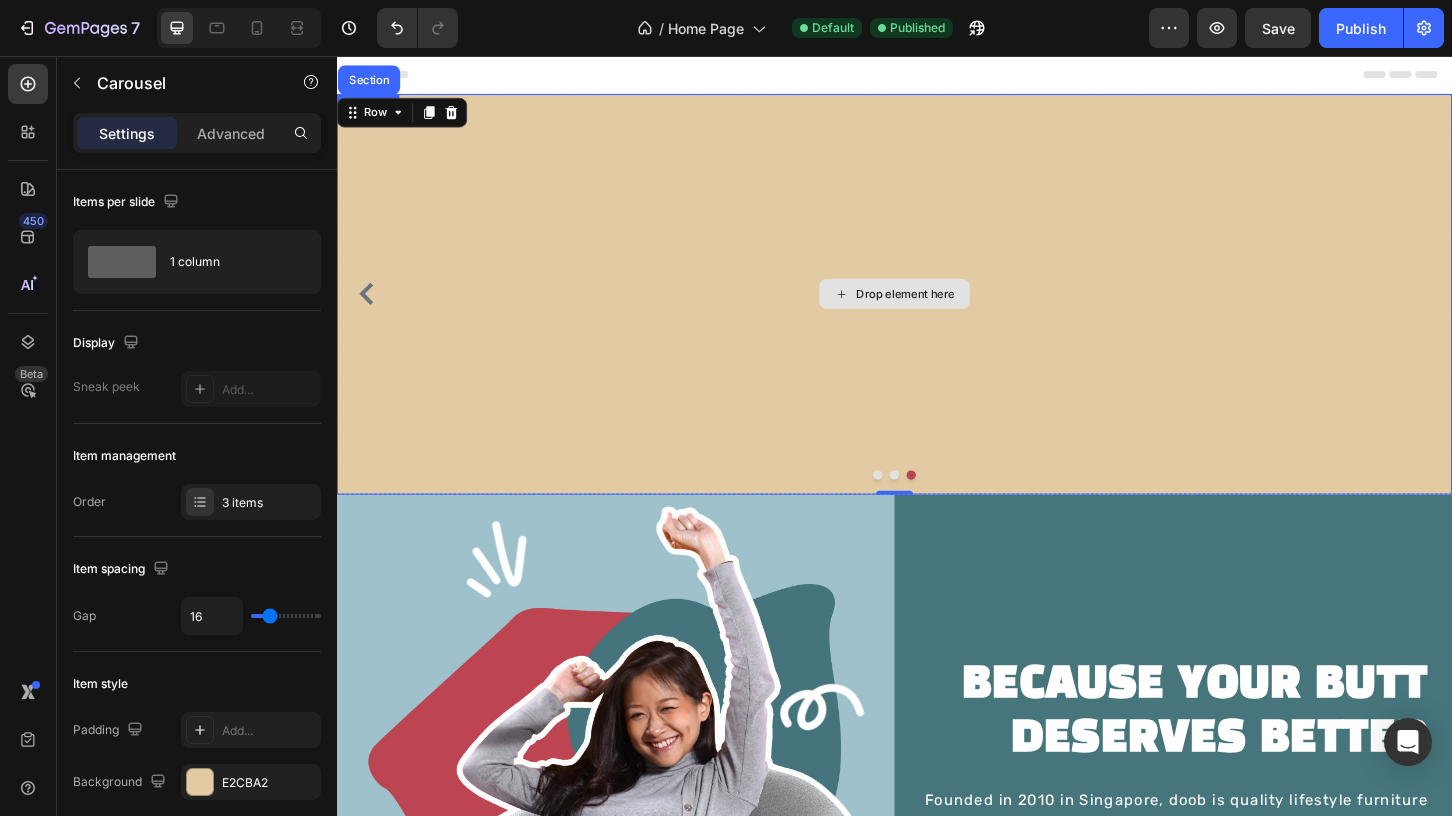 click on "Drop element here" at bounding box center (937, 312) 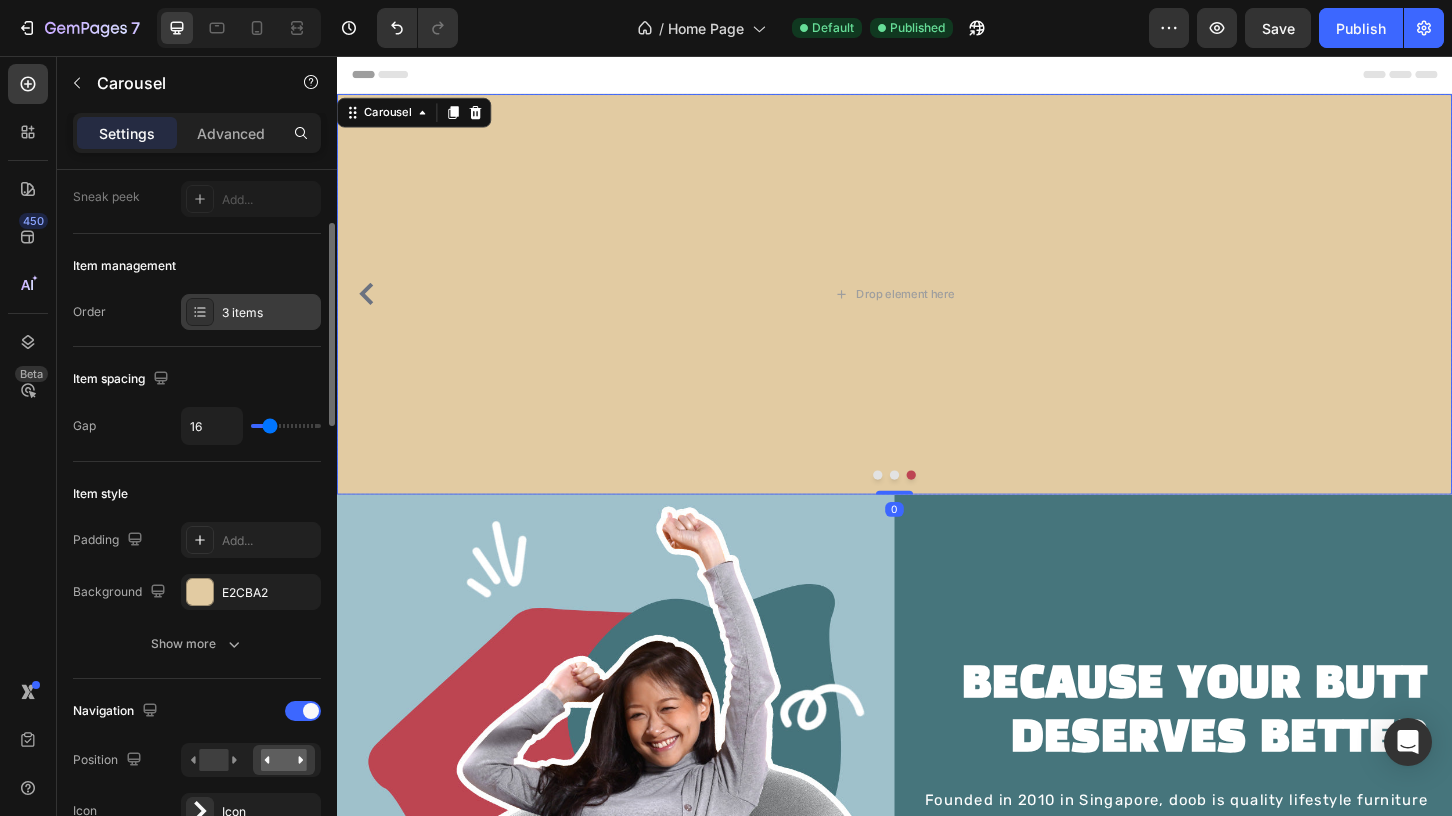 scroll, scrollTop: 0, scrollLeft: 0, axis: both 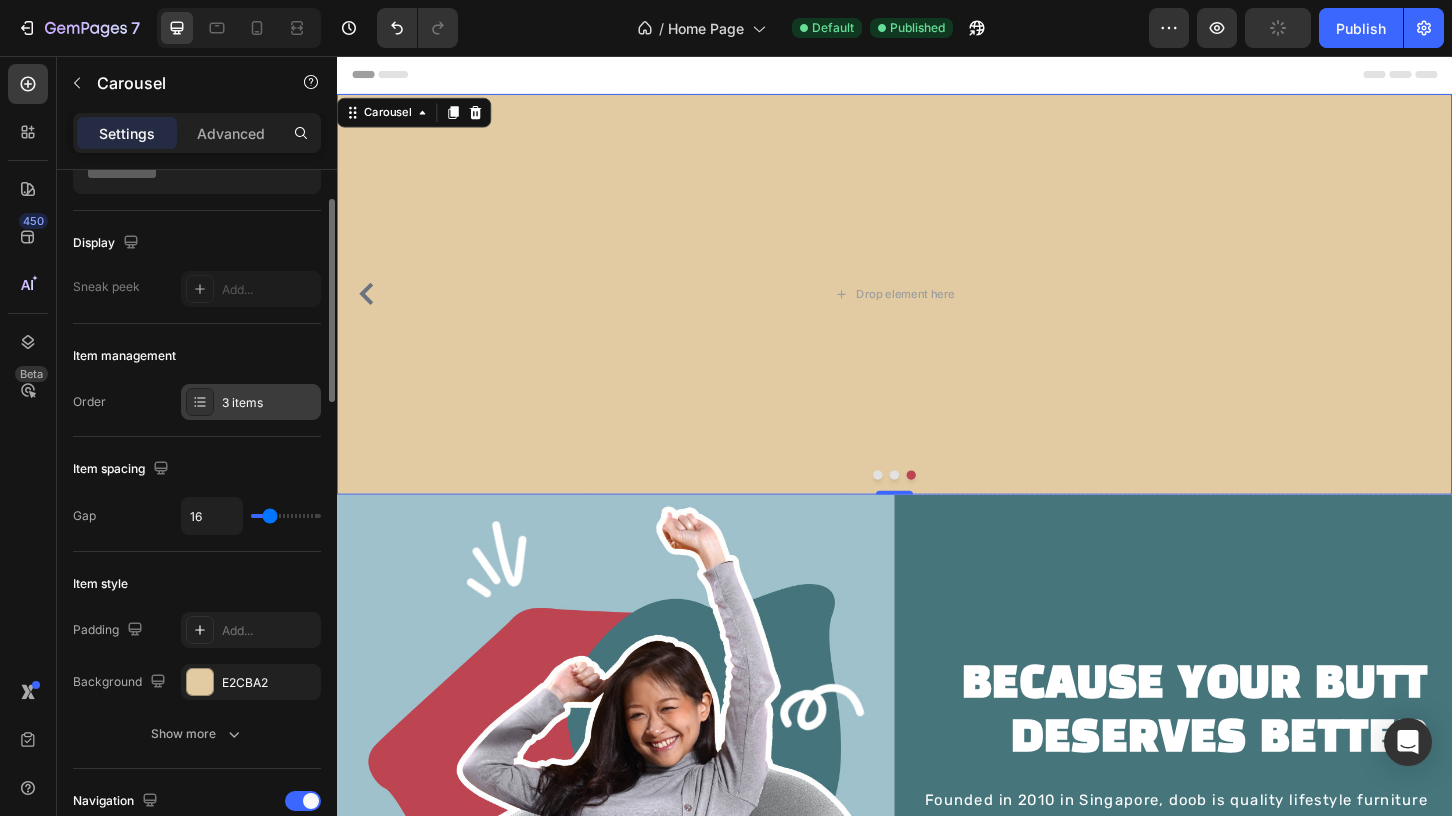 click on "3 items" at bounding box center (269, 403) 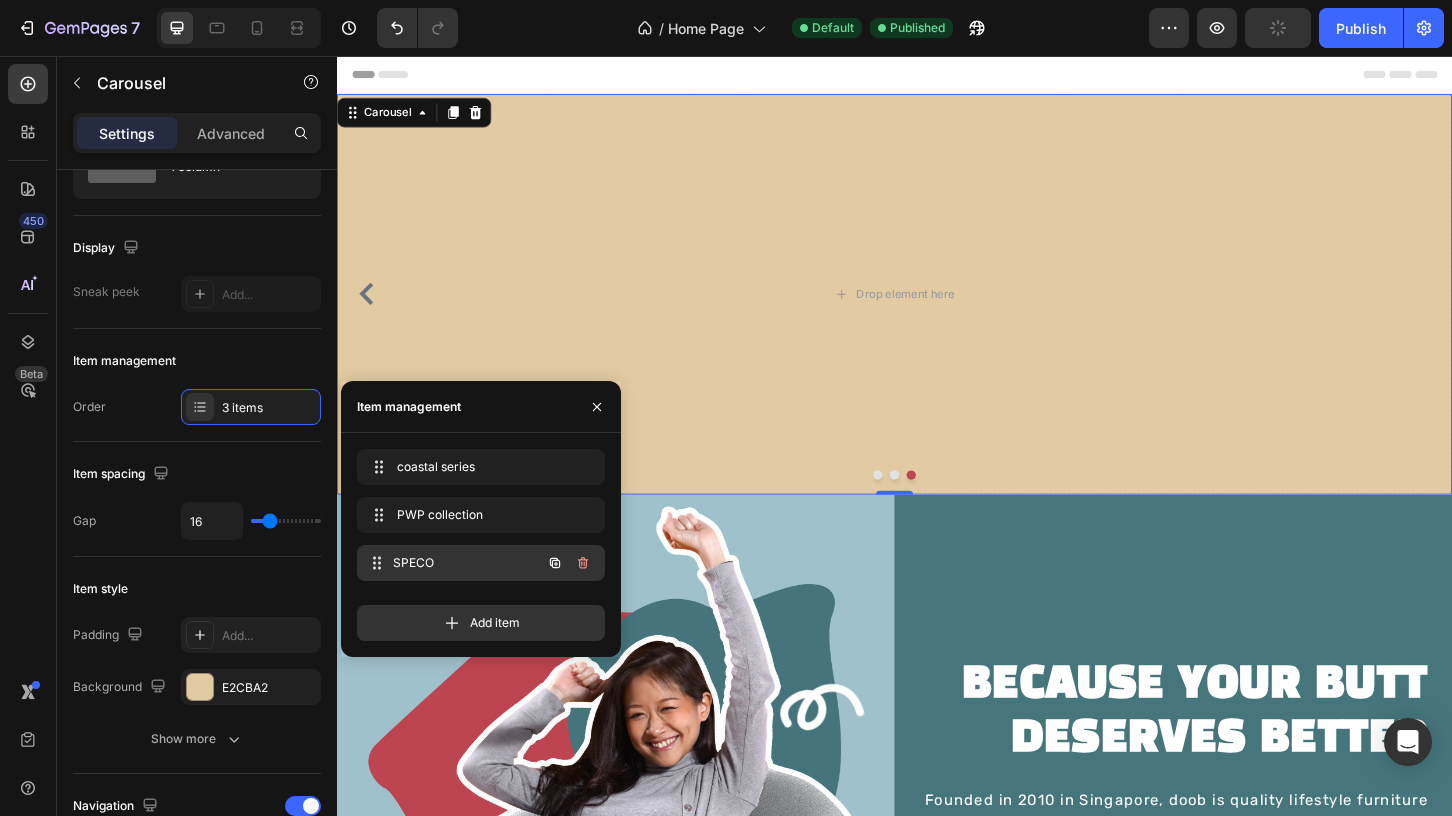 click on "SPECO" at bounding box center [467, 563] 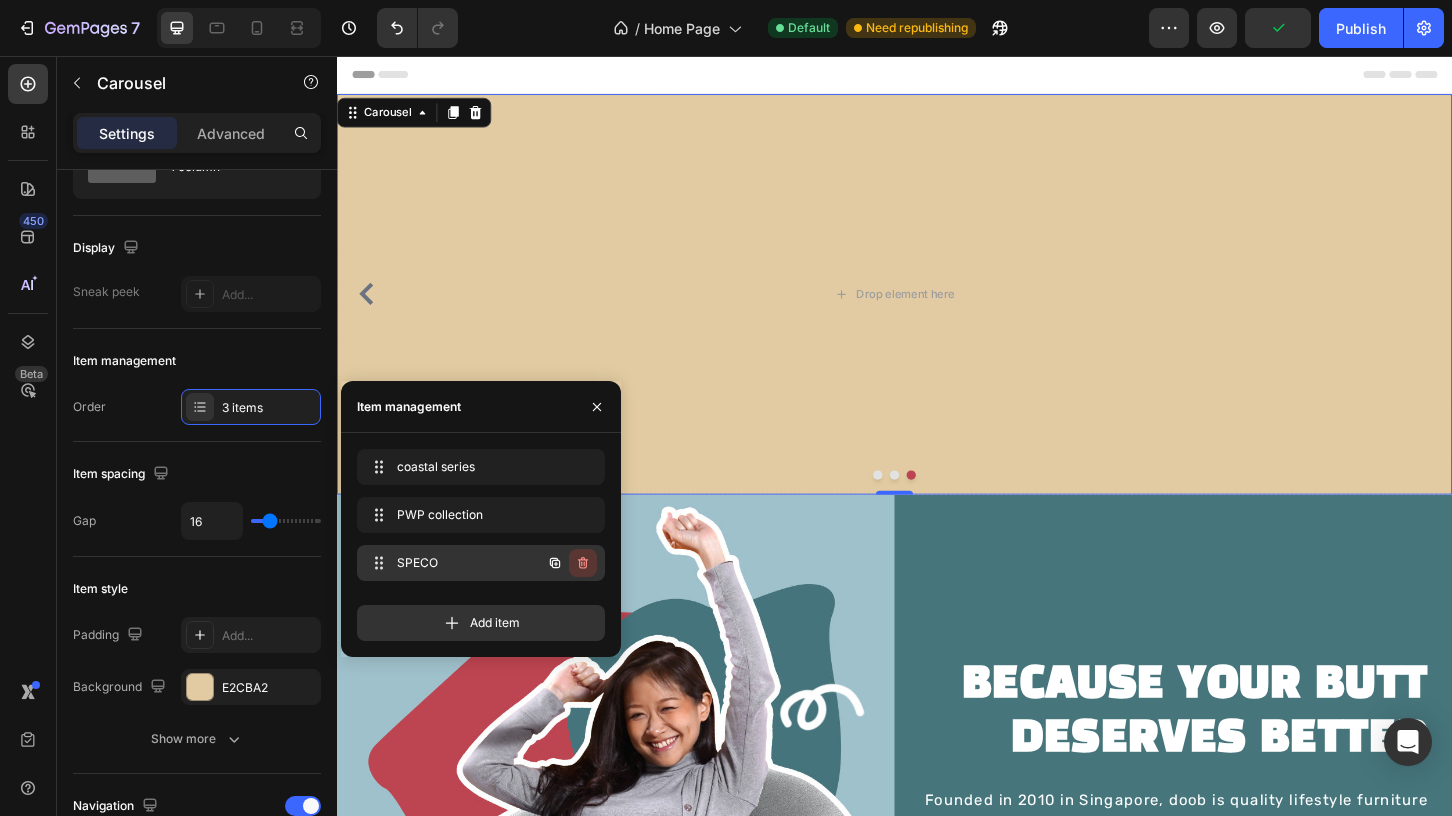 click 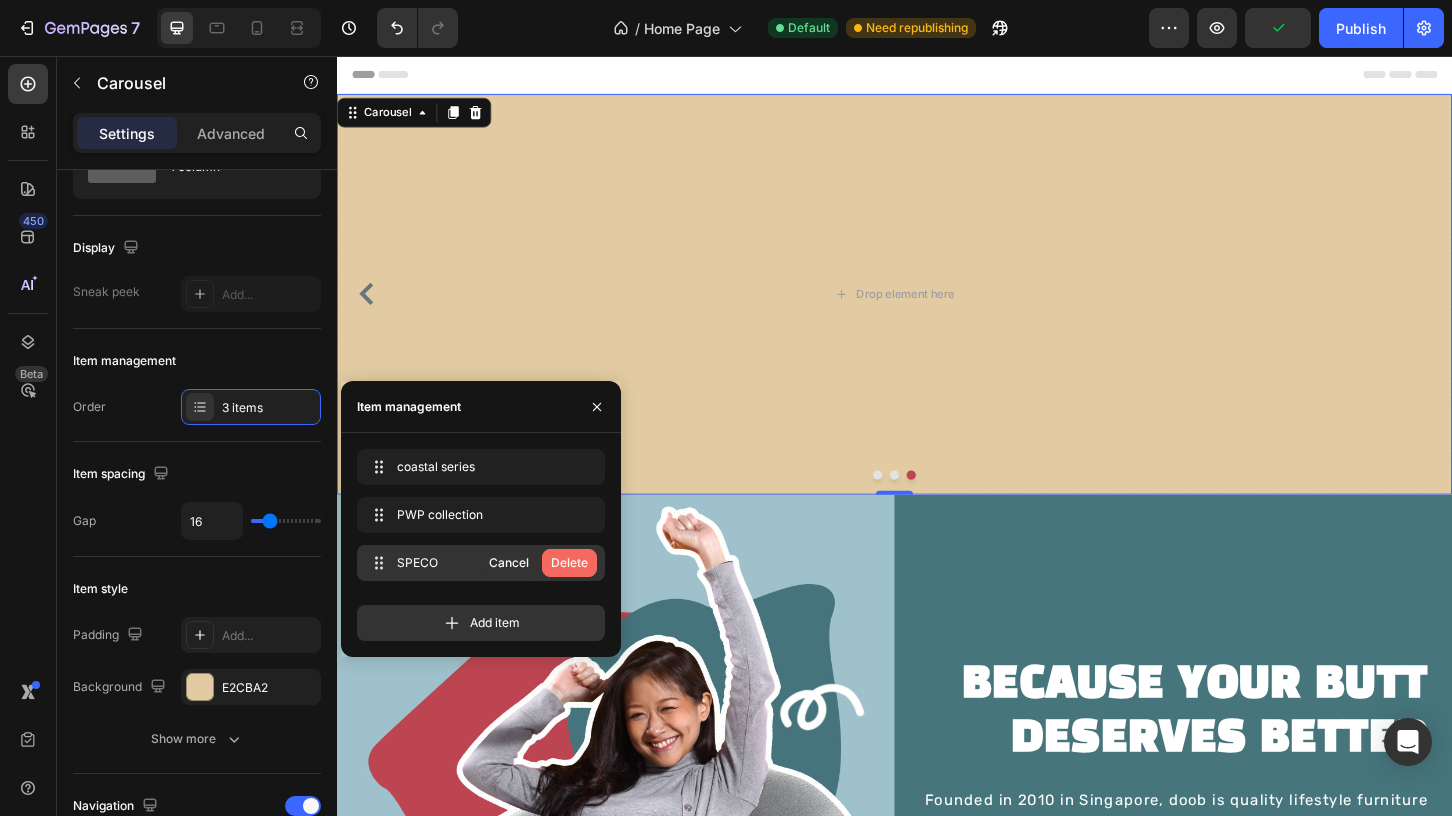 click on "Delete" at bounding box center (569, 563) 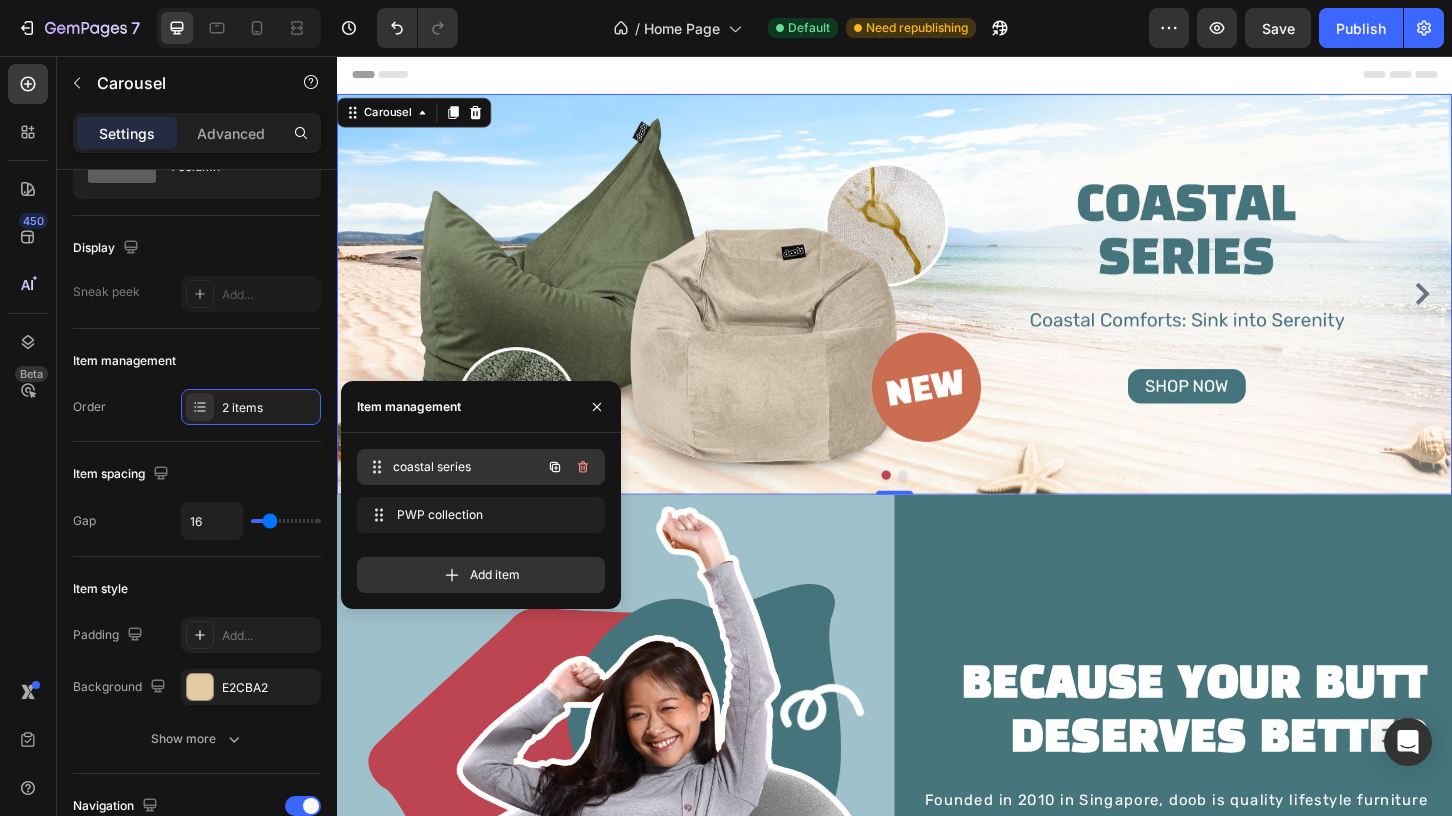 click on "coastal series coastal series" at bounding box center [453, 467] 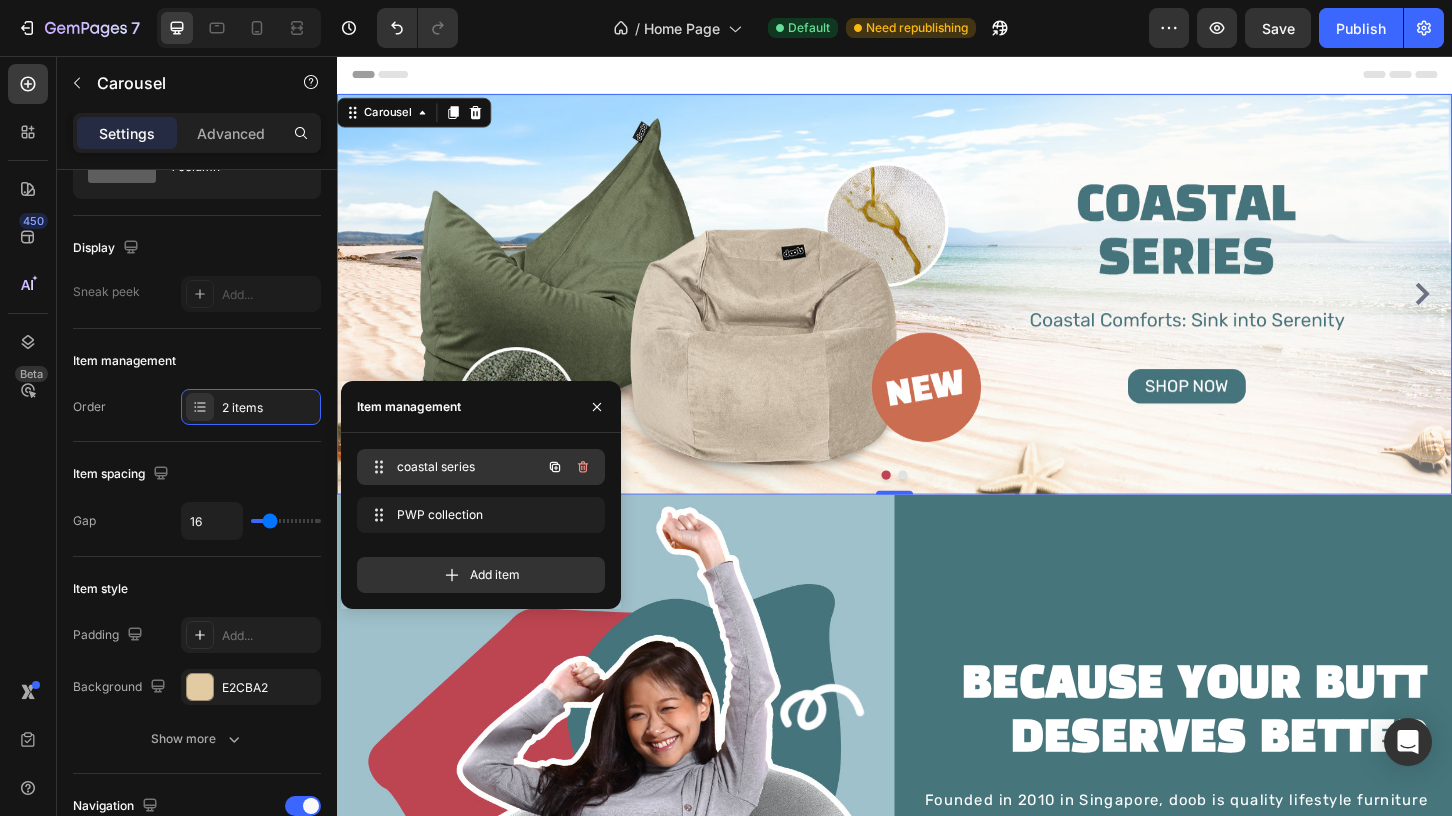 click on "coastal series" at bounding box center (453, 467) 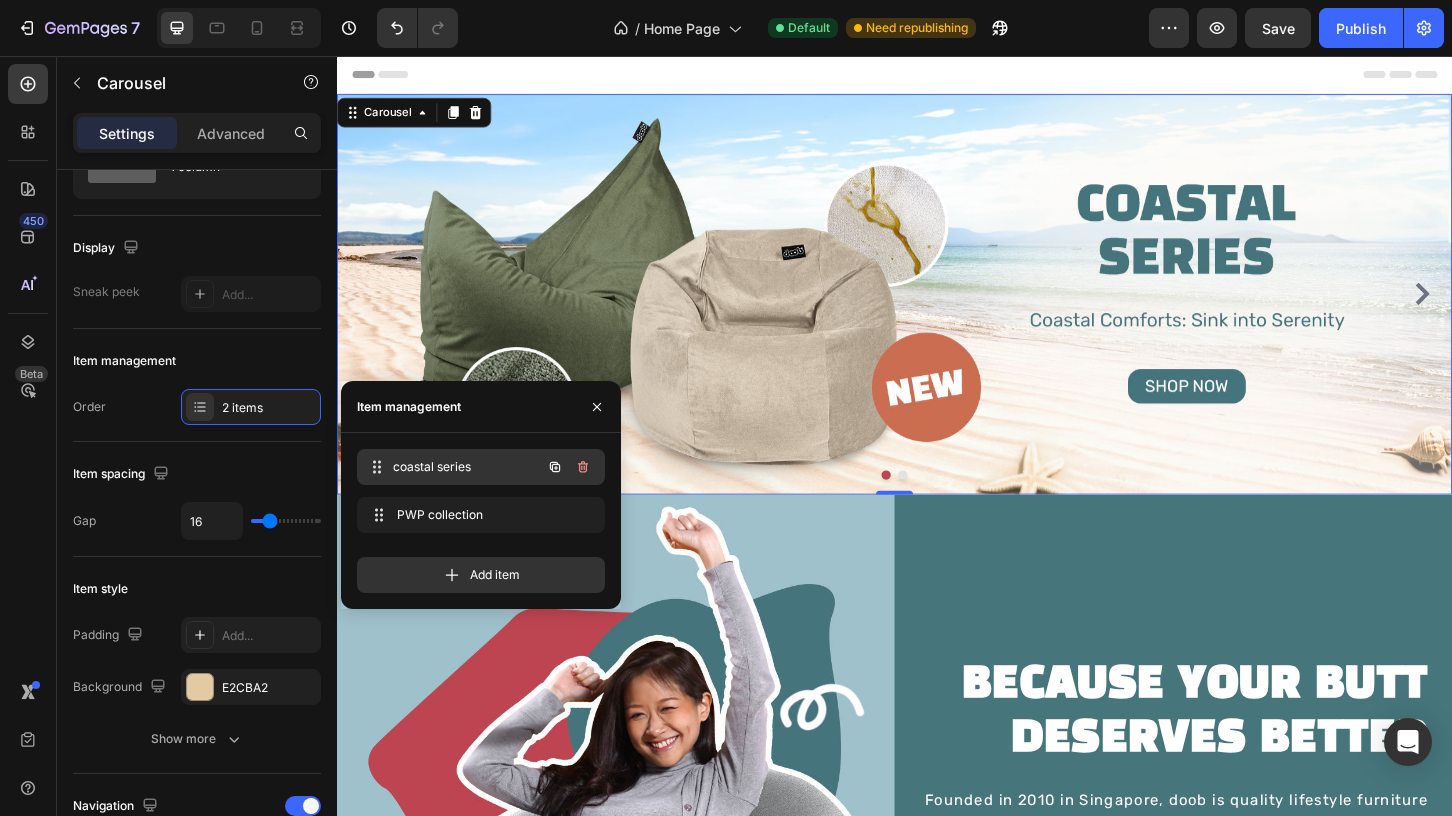 click on "coastal series coastal series" at bounding box center [453, 467] 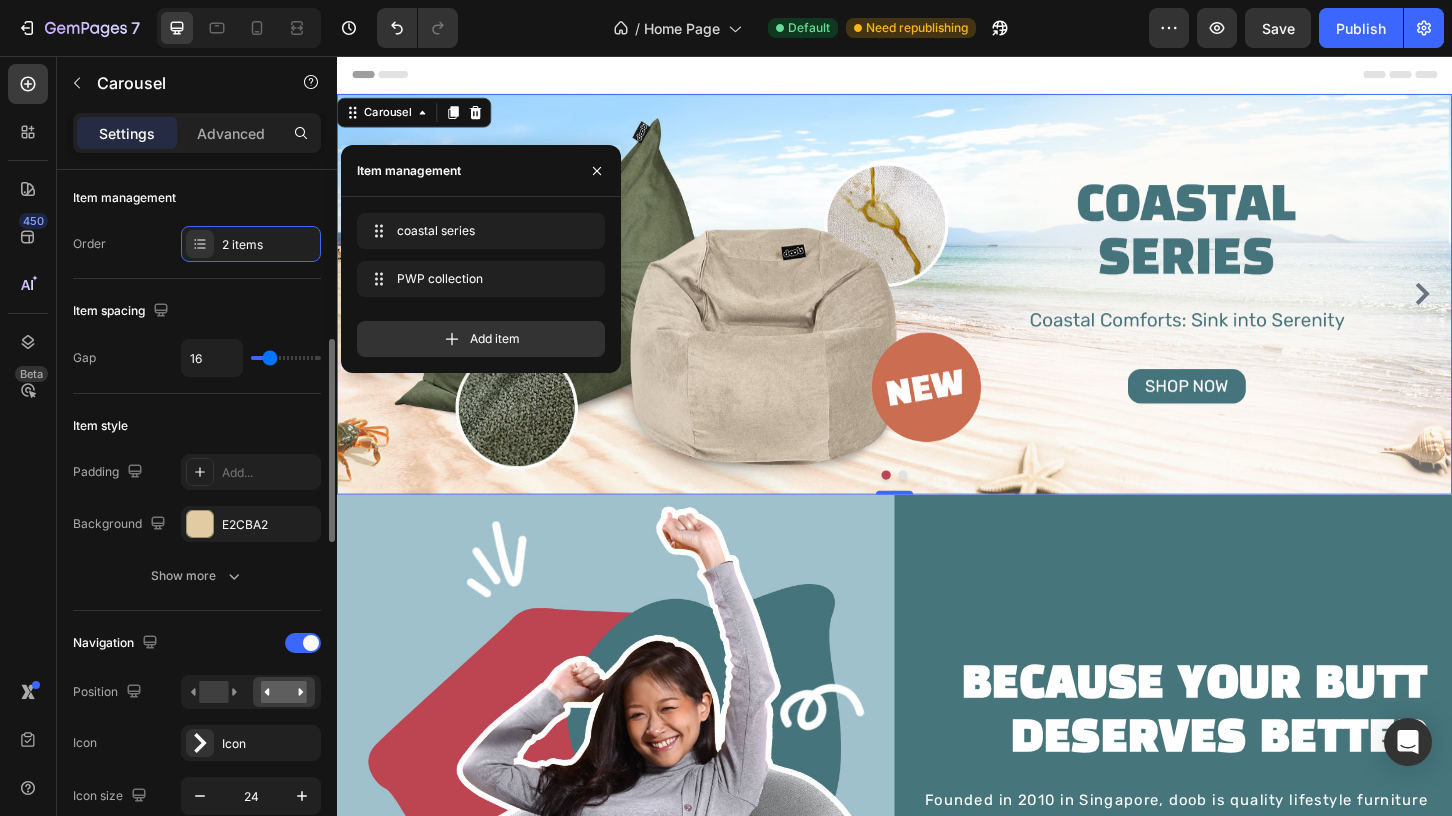 scroll, scrollTop: 251, scrollLeft: 0, axis: vertical 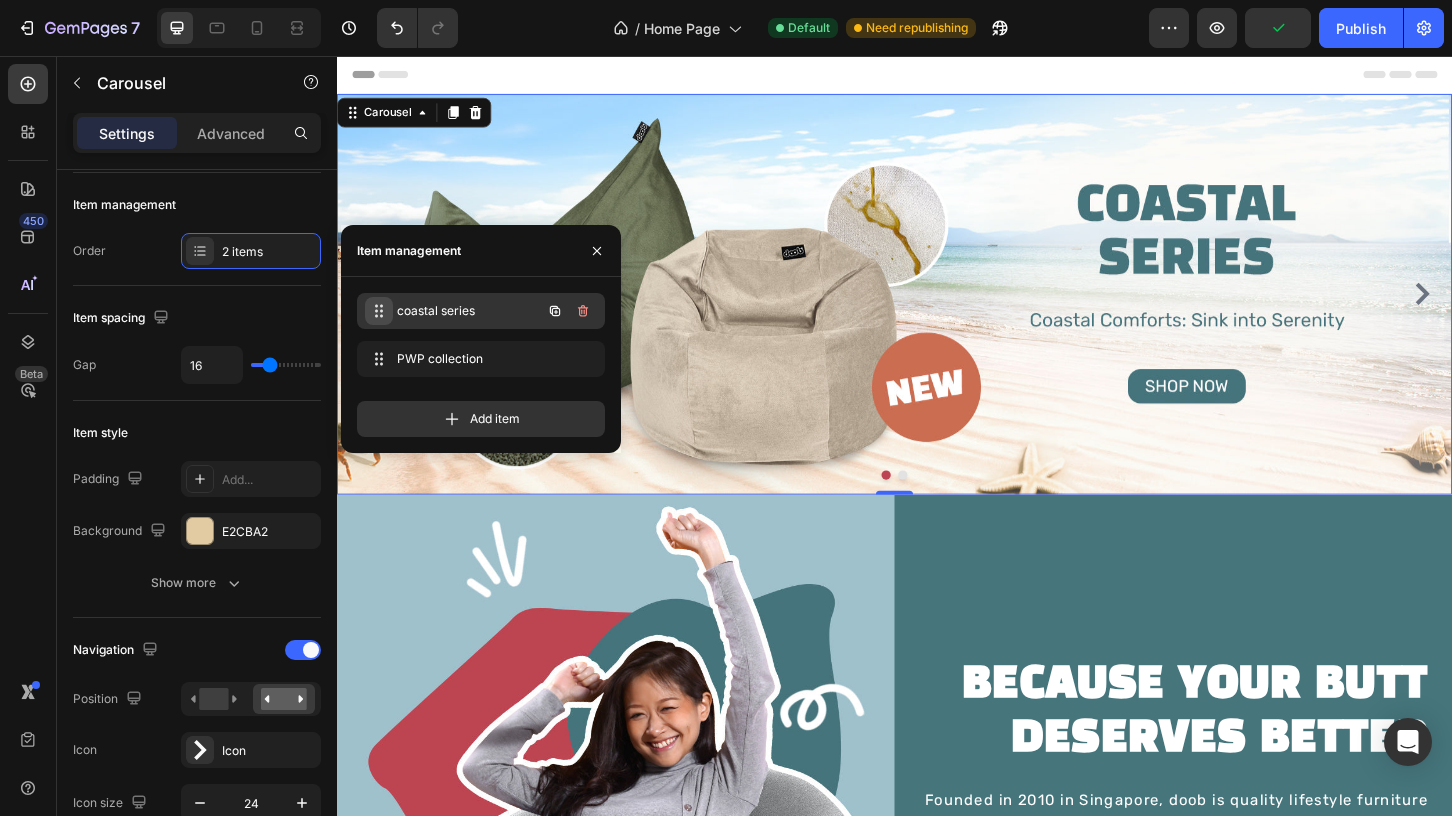 click 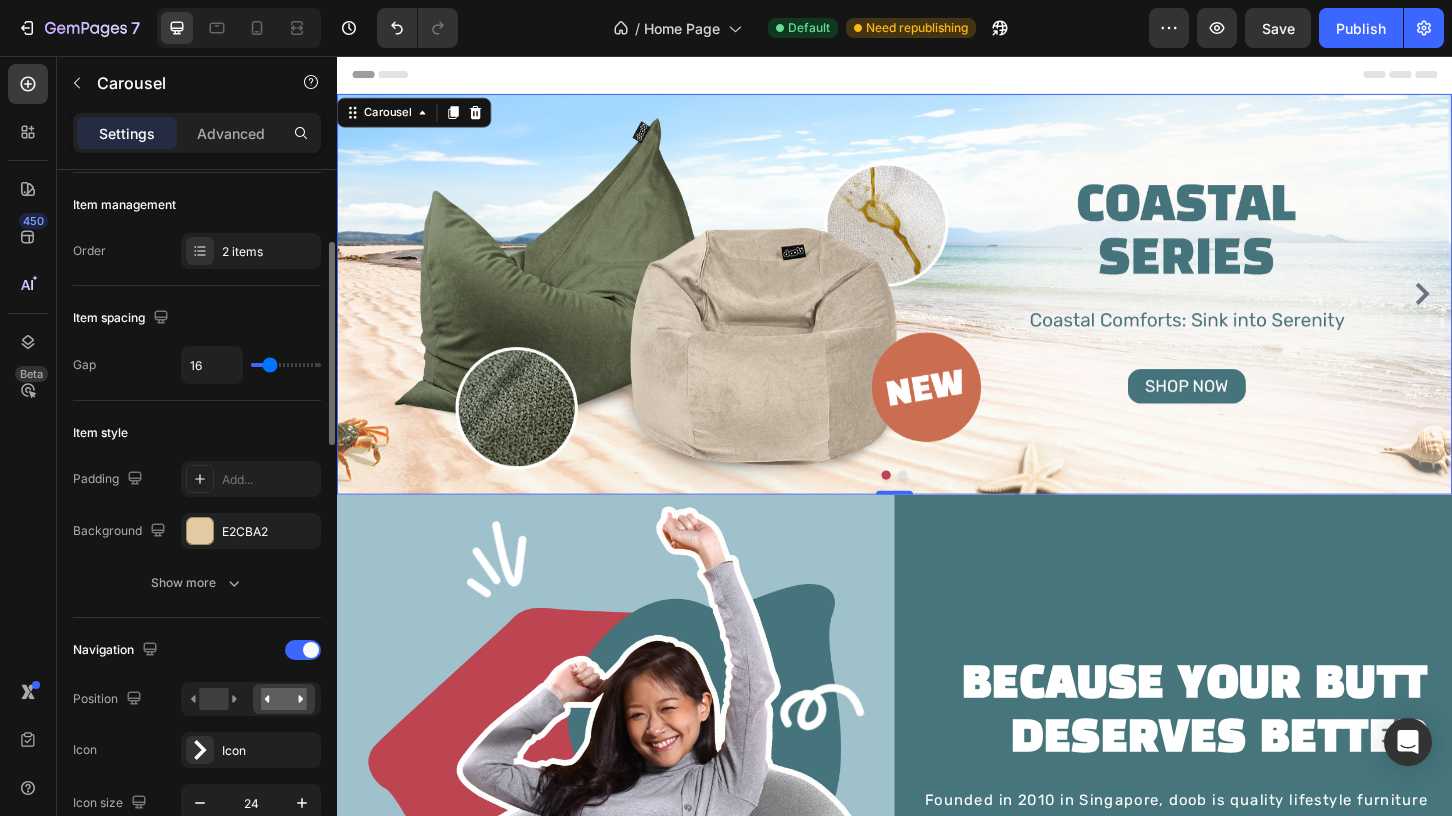 click on "Item style" at bounding box center (197, 433) 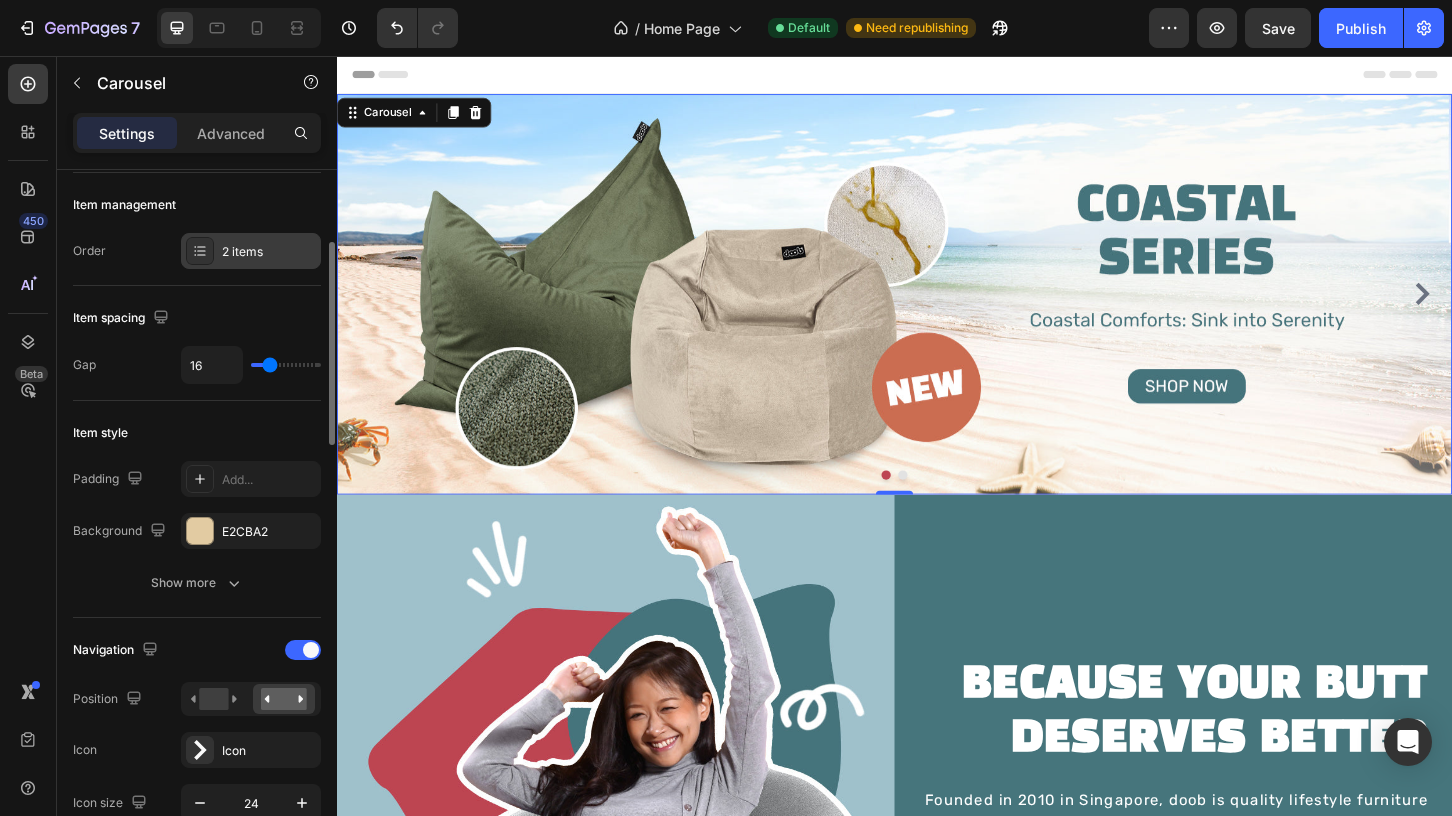 click 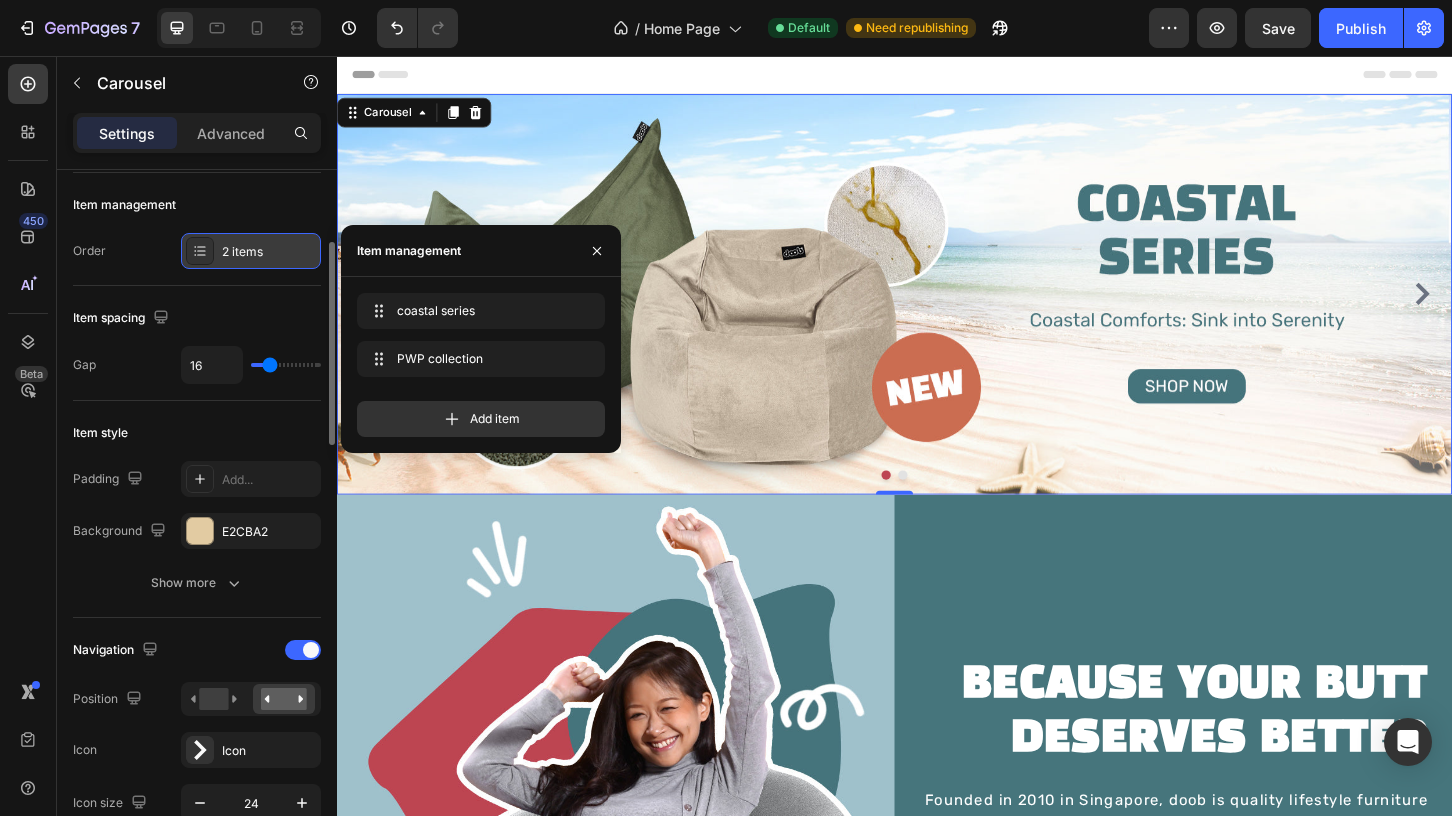 click 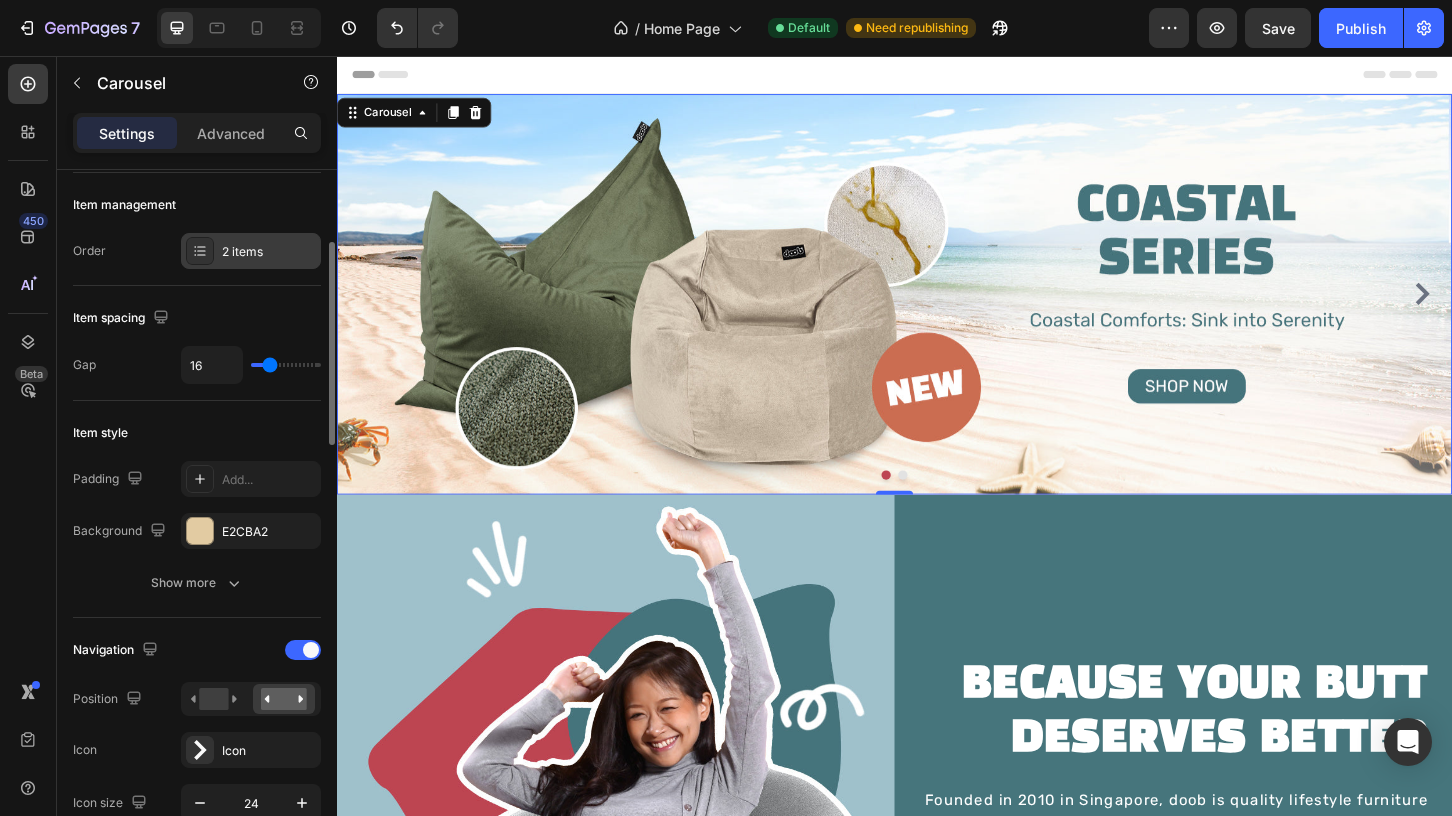 click on "2 items" at bounding box center (269, 252) 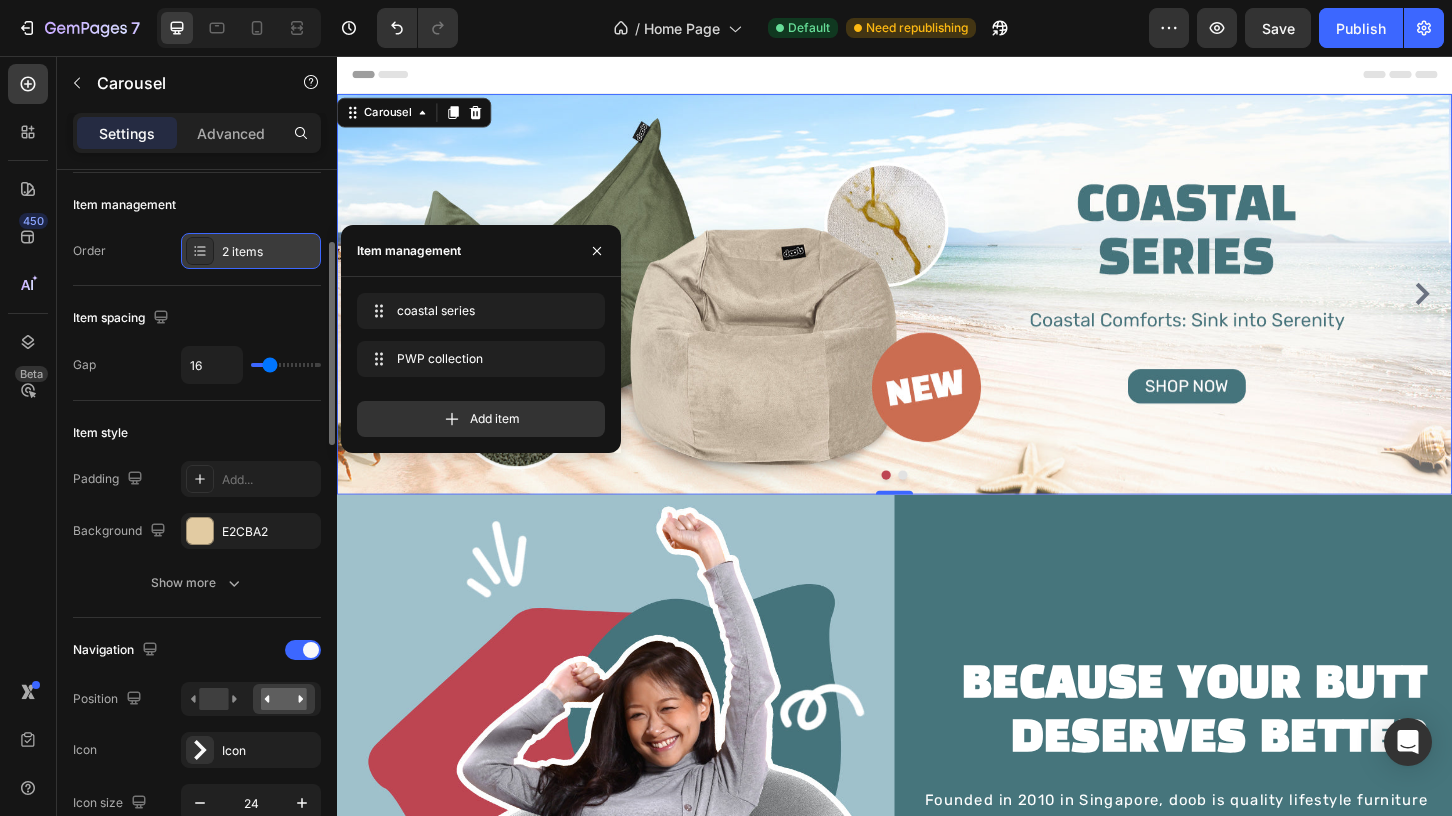 click on "2 items" at bounding box center (269, 252) 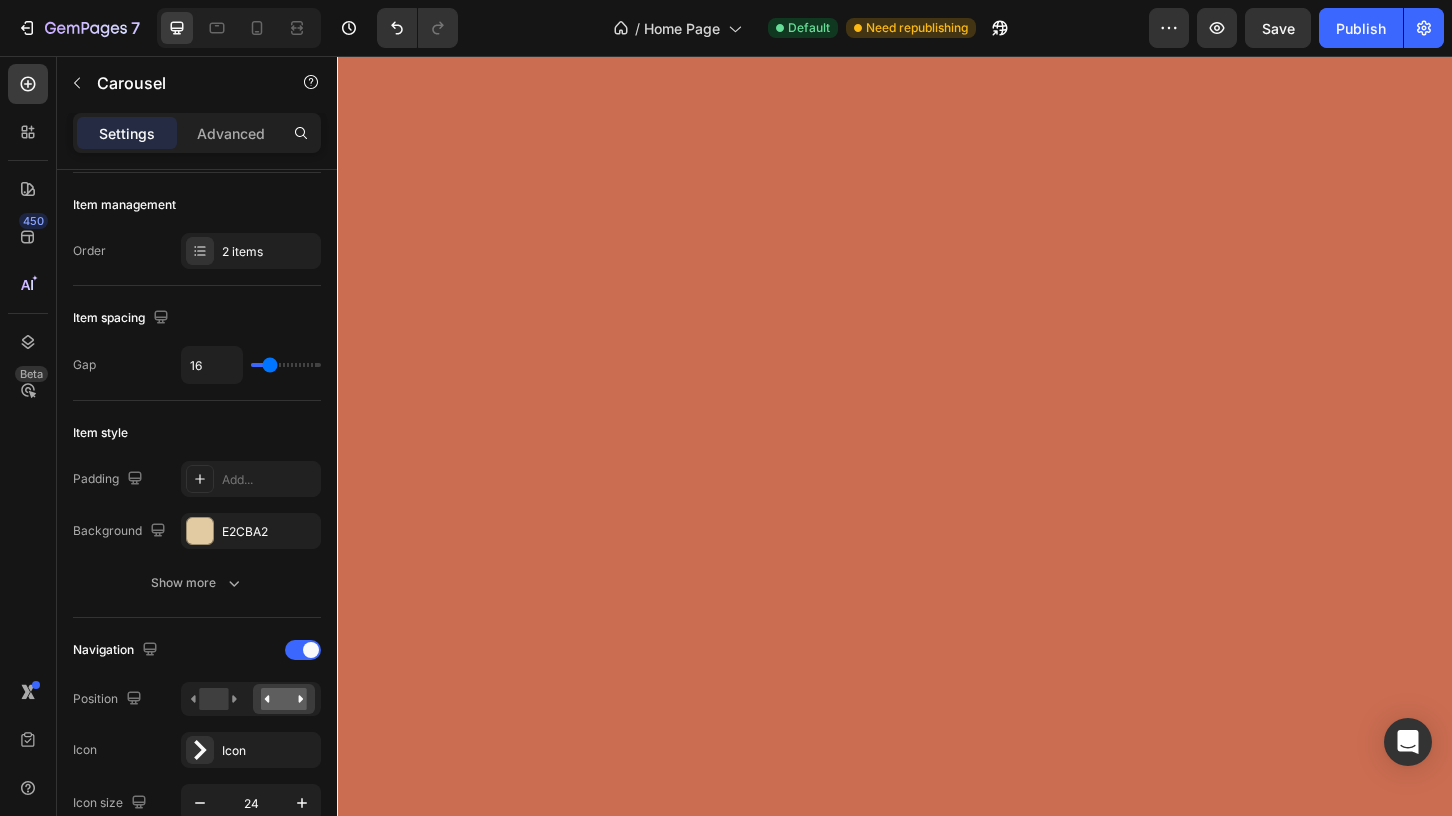 scroll, scrollTop: 0, scrollLeft: 0, axis: both 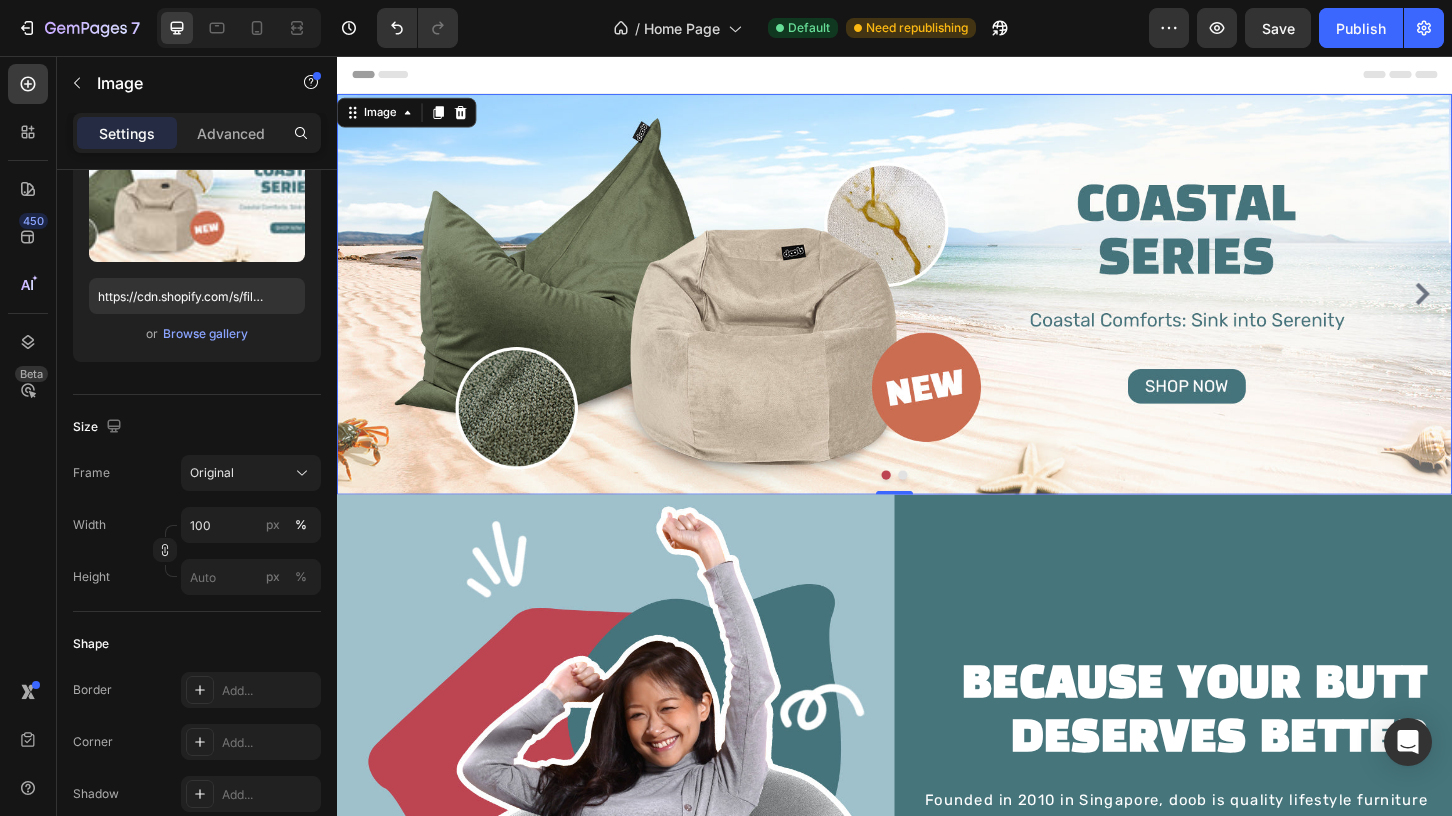 click at bounding box center (937, 312) 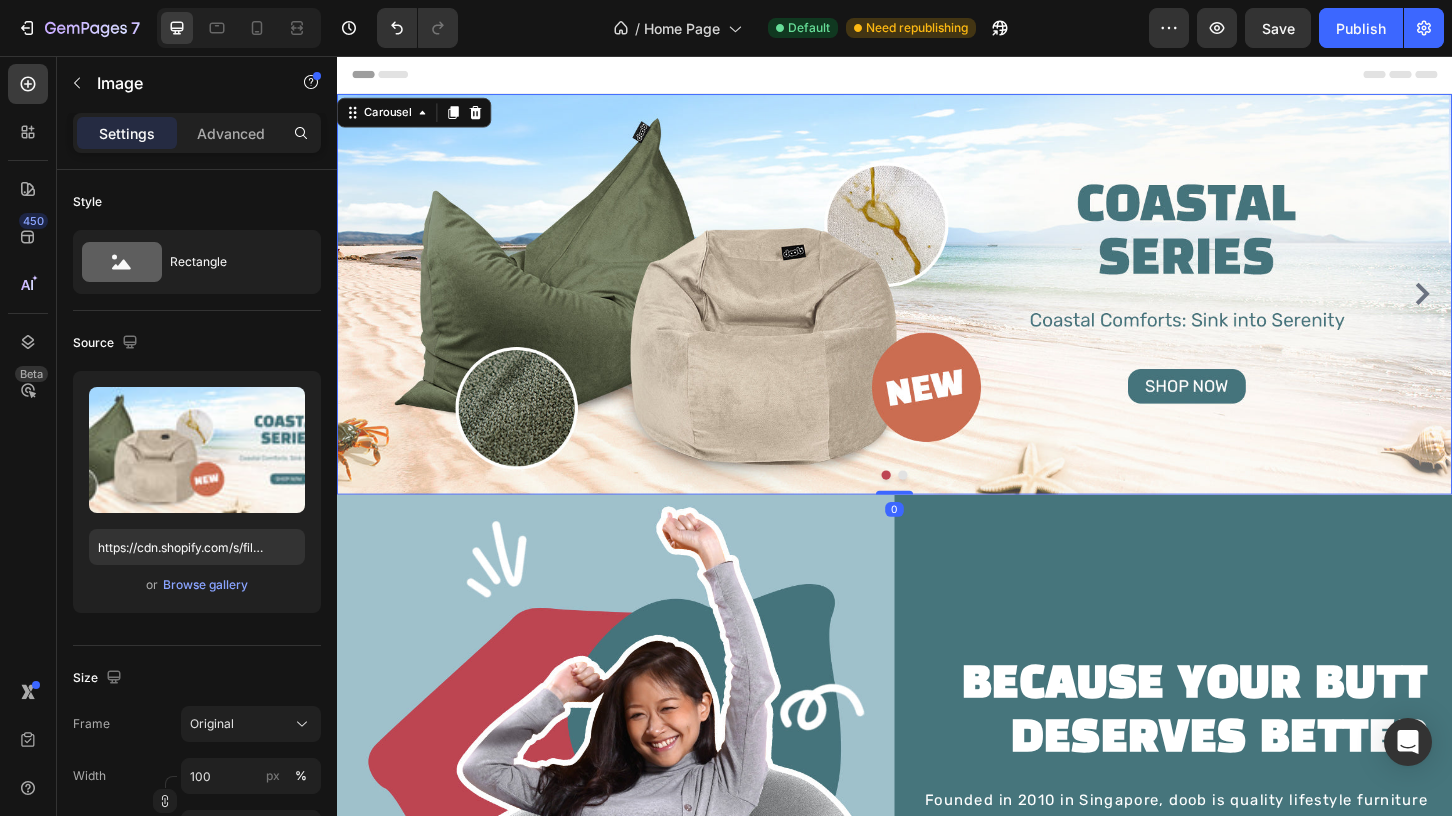 click 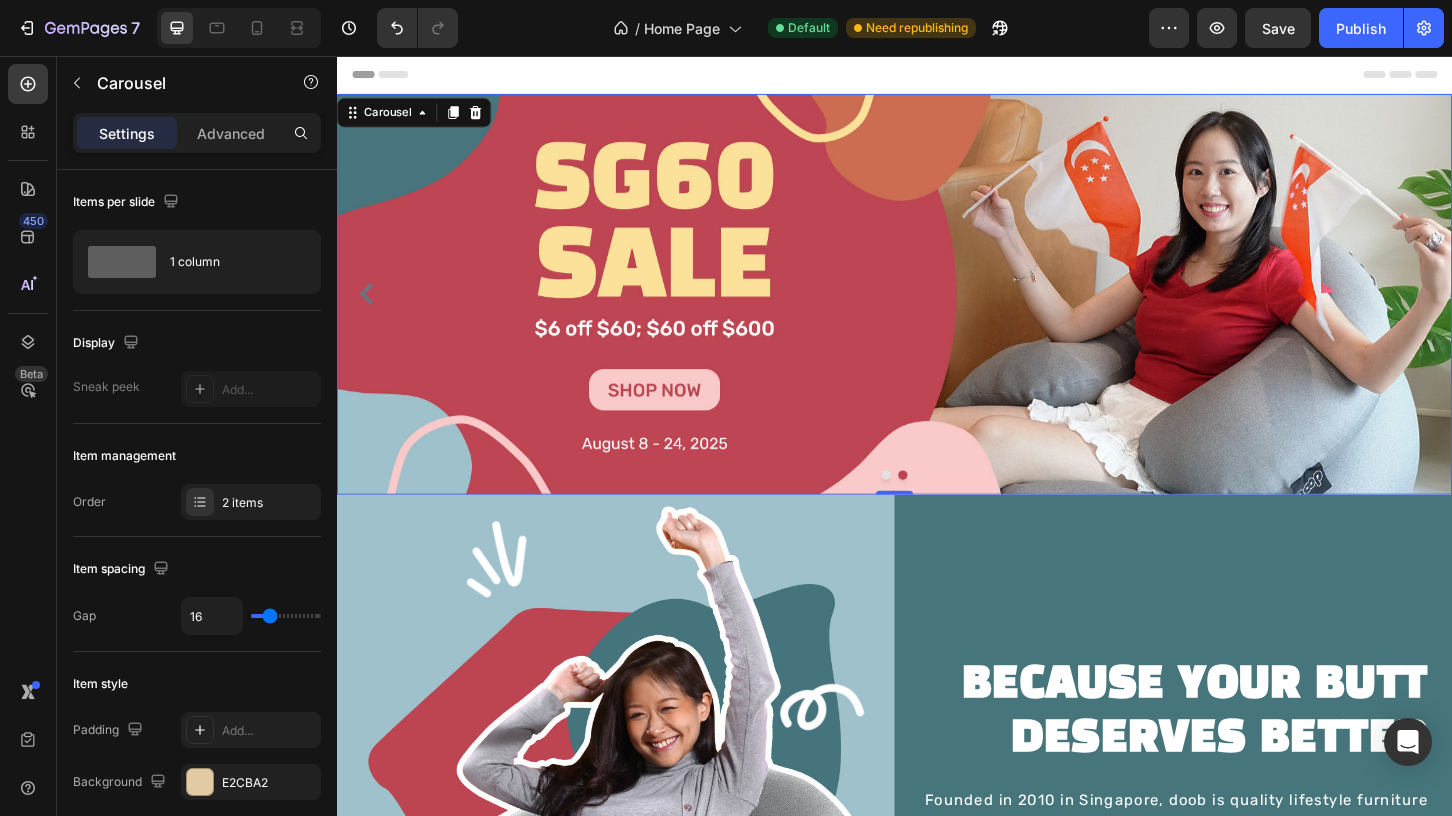 click 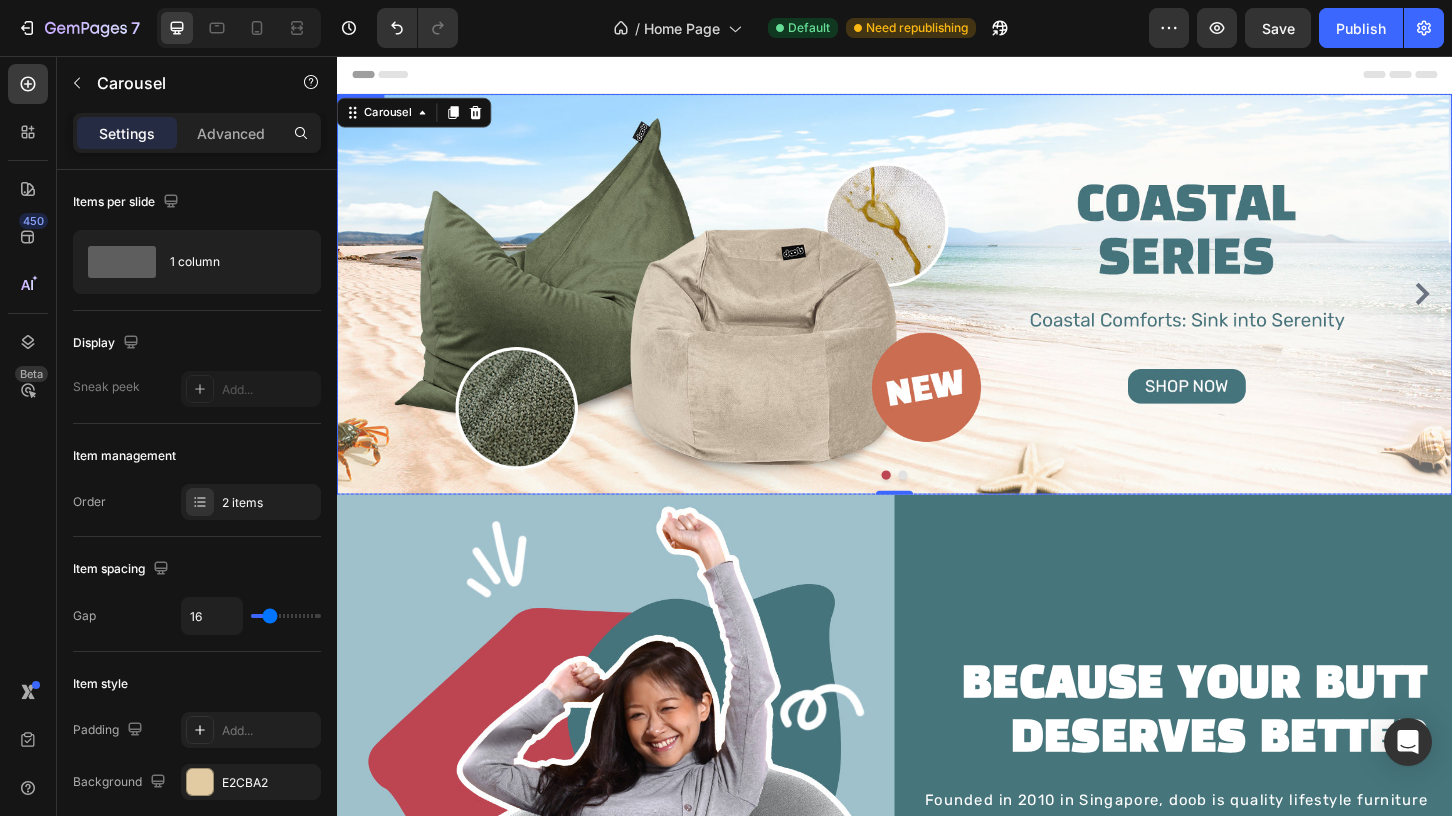 click at bounding box center [937, 312] 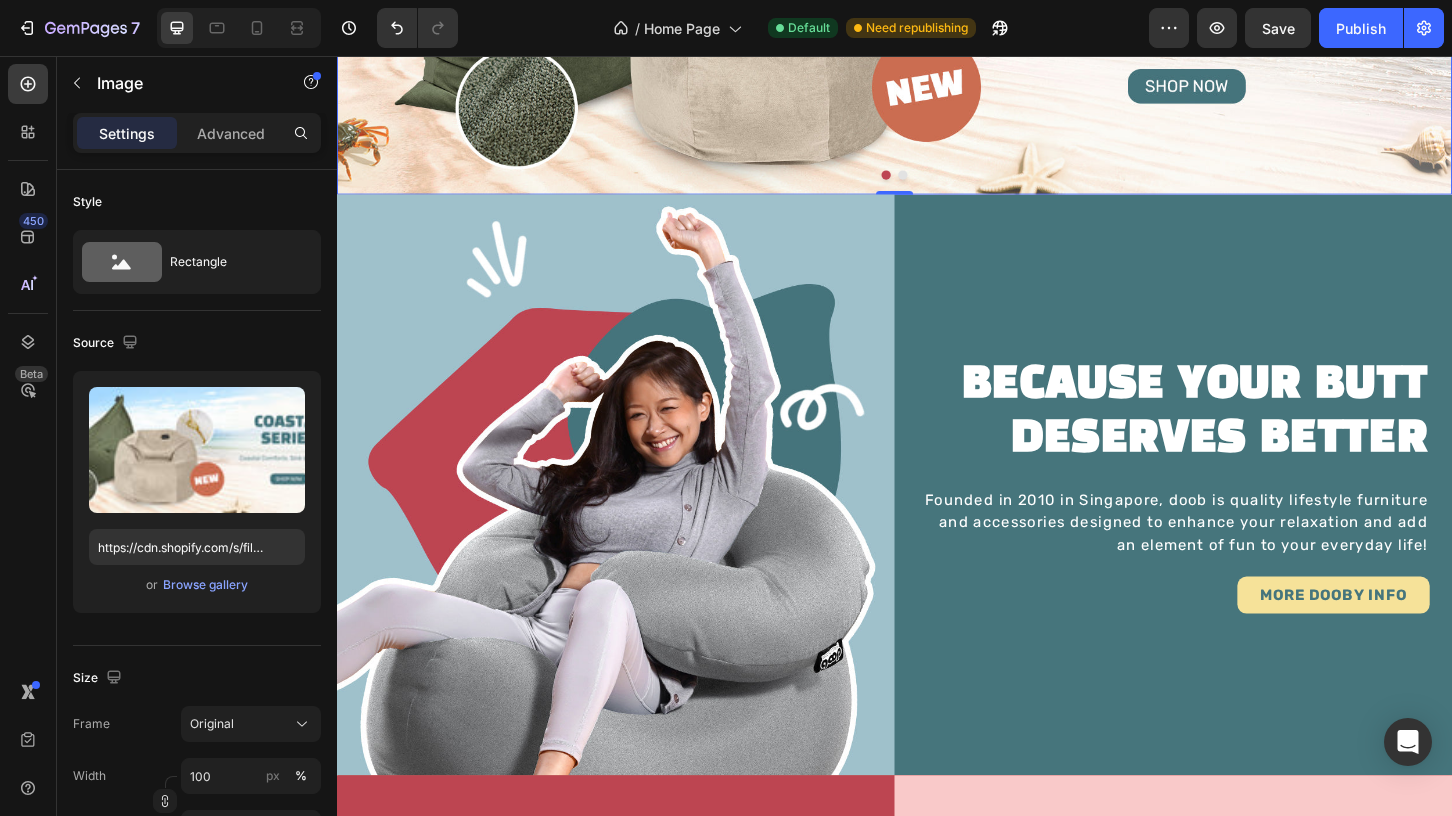 scroll, scrollTop: 340, scrollLeft: 0, axis: vertical 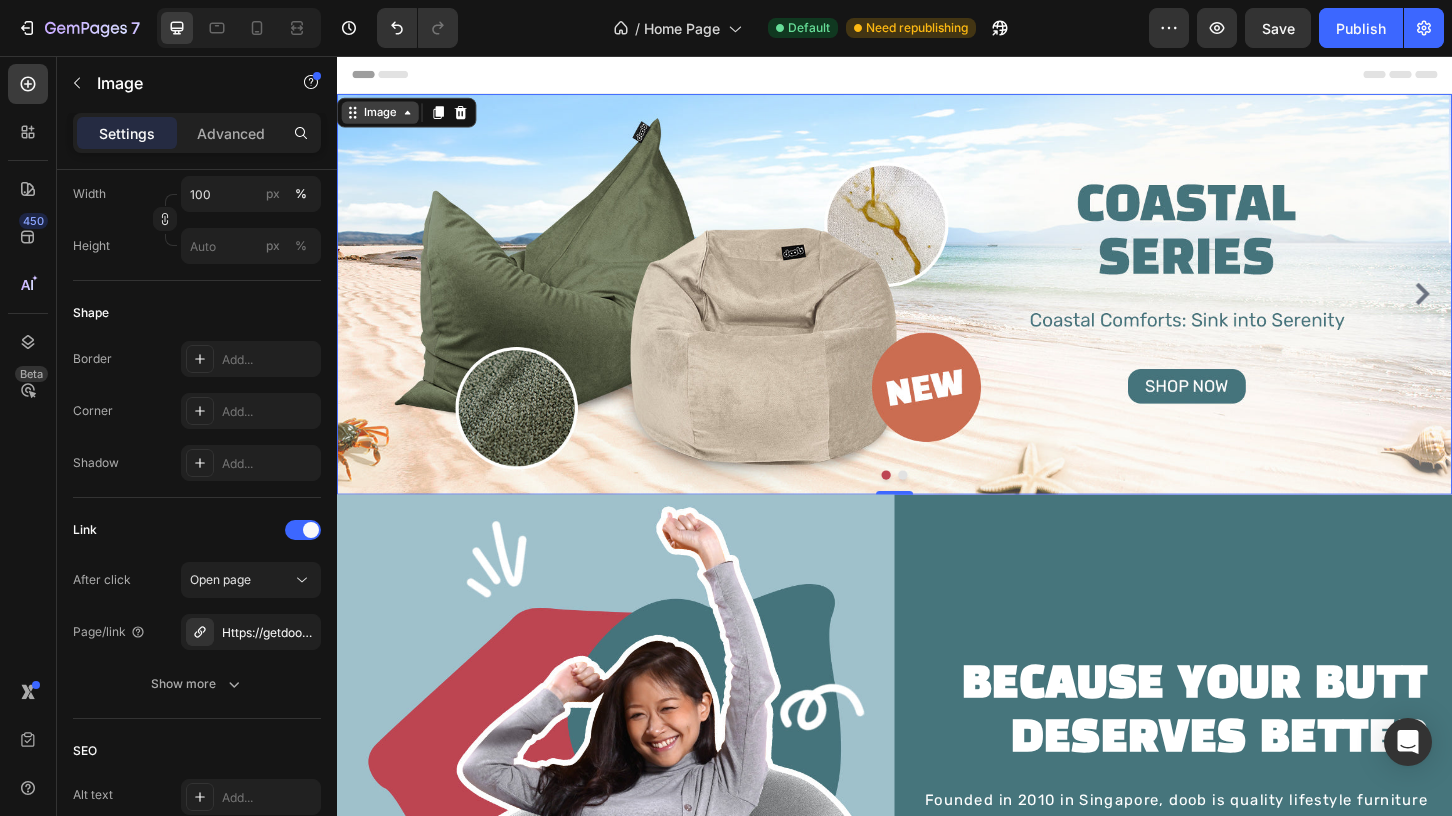 click on "Image" at bounding box center (383, 117) 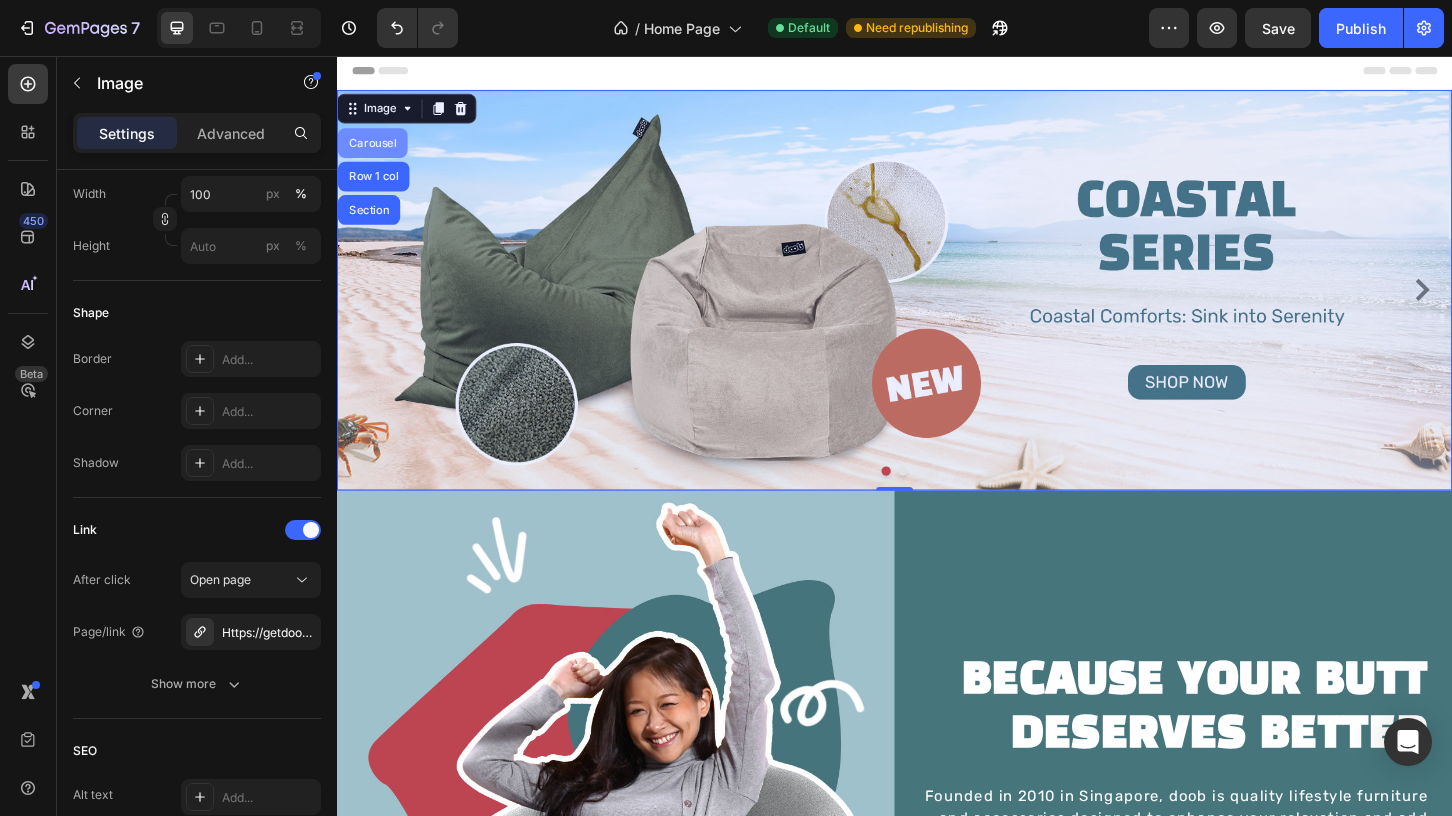 click on "Carousel" at bounding box center (375, 150) 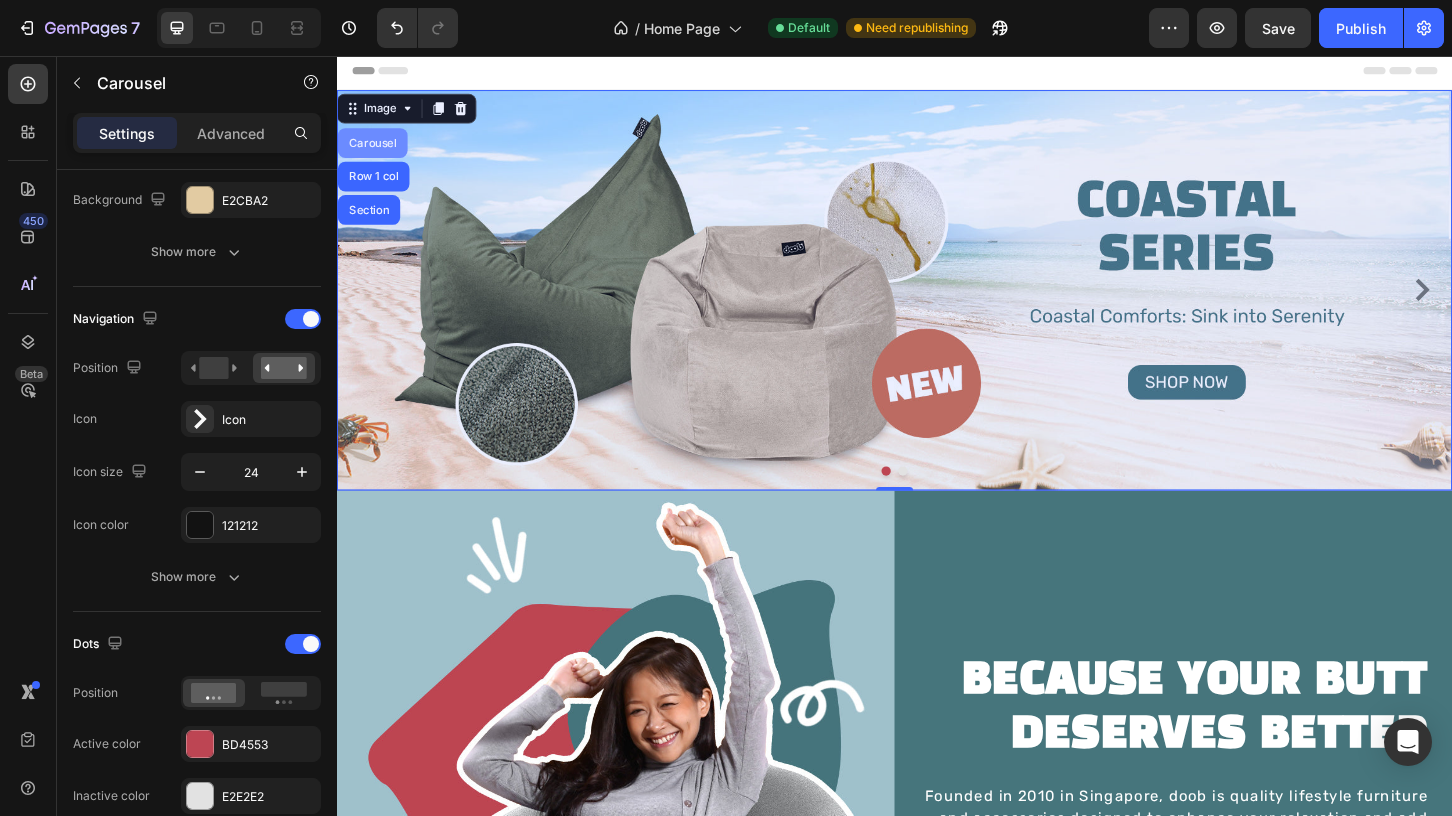 scroll, scrollTop: 7, scrollLeft: 0, axis: vertical 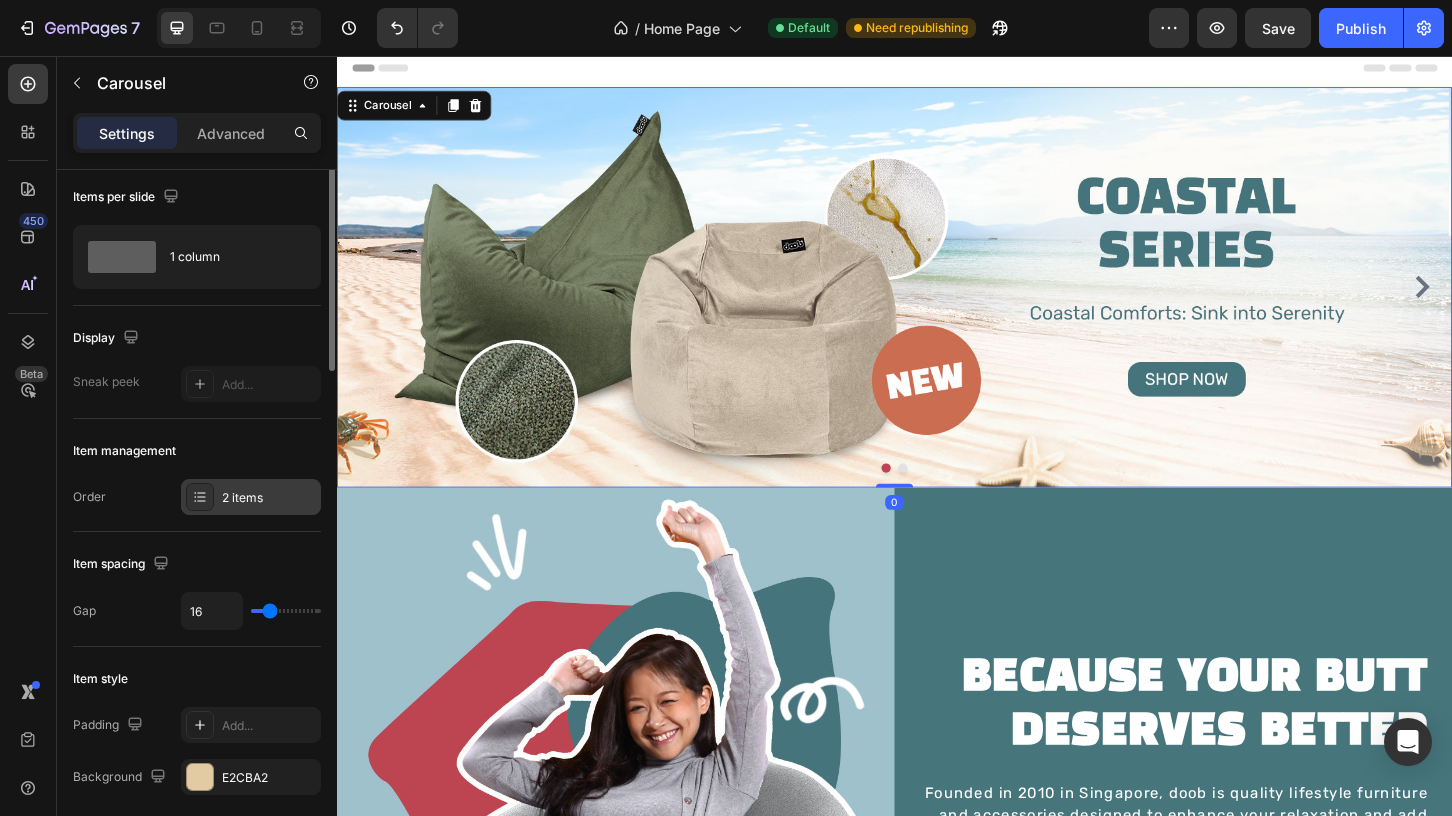 click on "2 items" at bounding box center [269, 498] 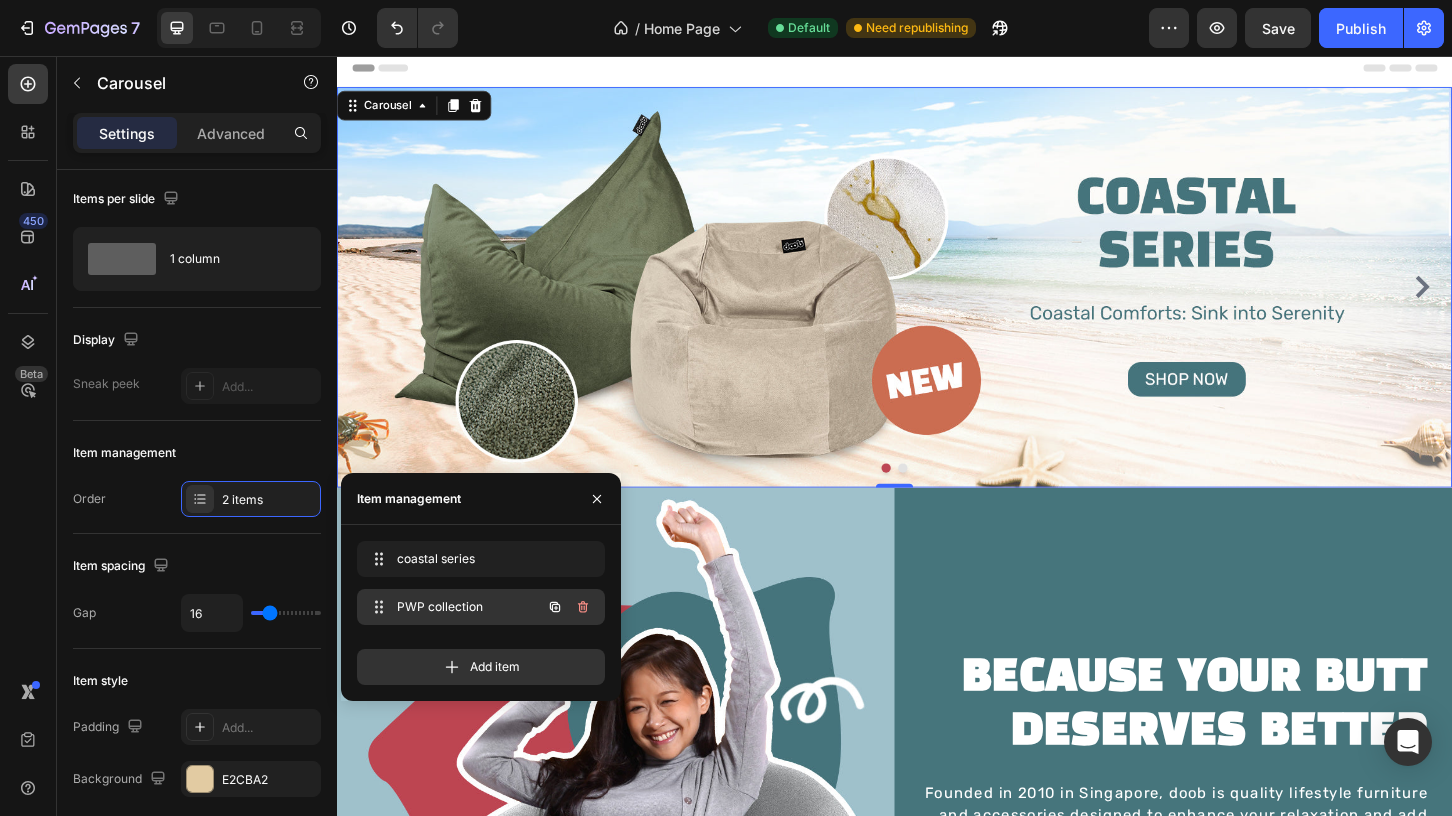 click on "PWP collection" at bounding box center (453, 607) 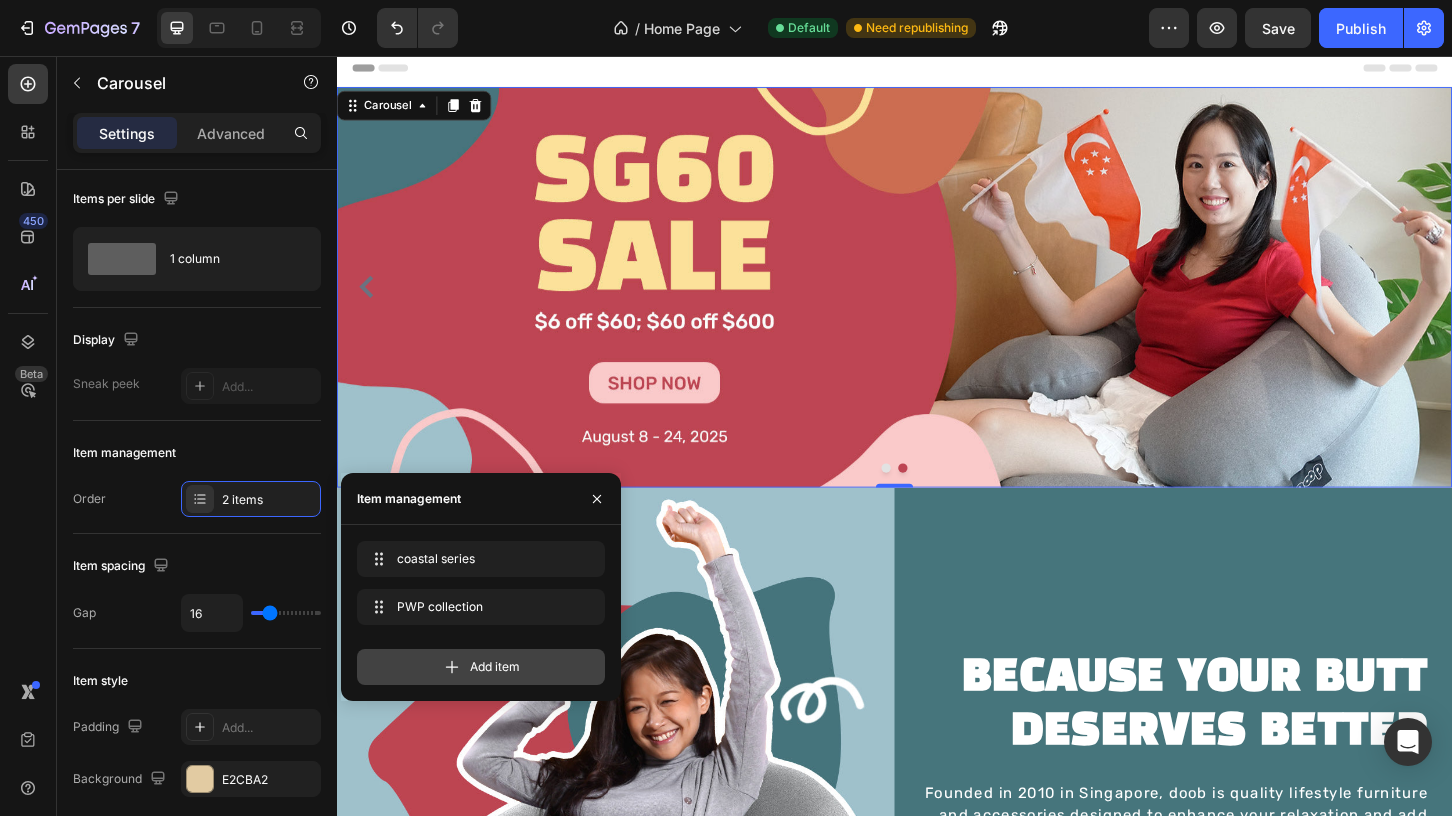 click on "Add item" at bounding box center (495, 667) 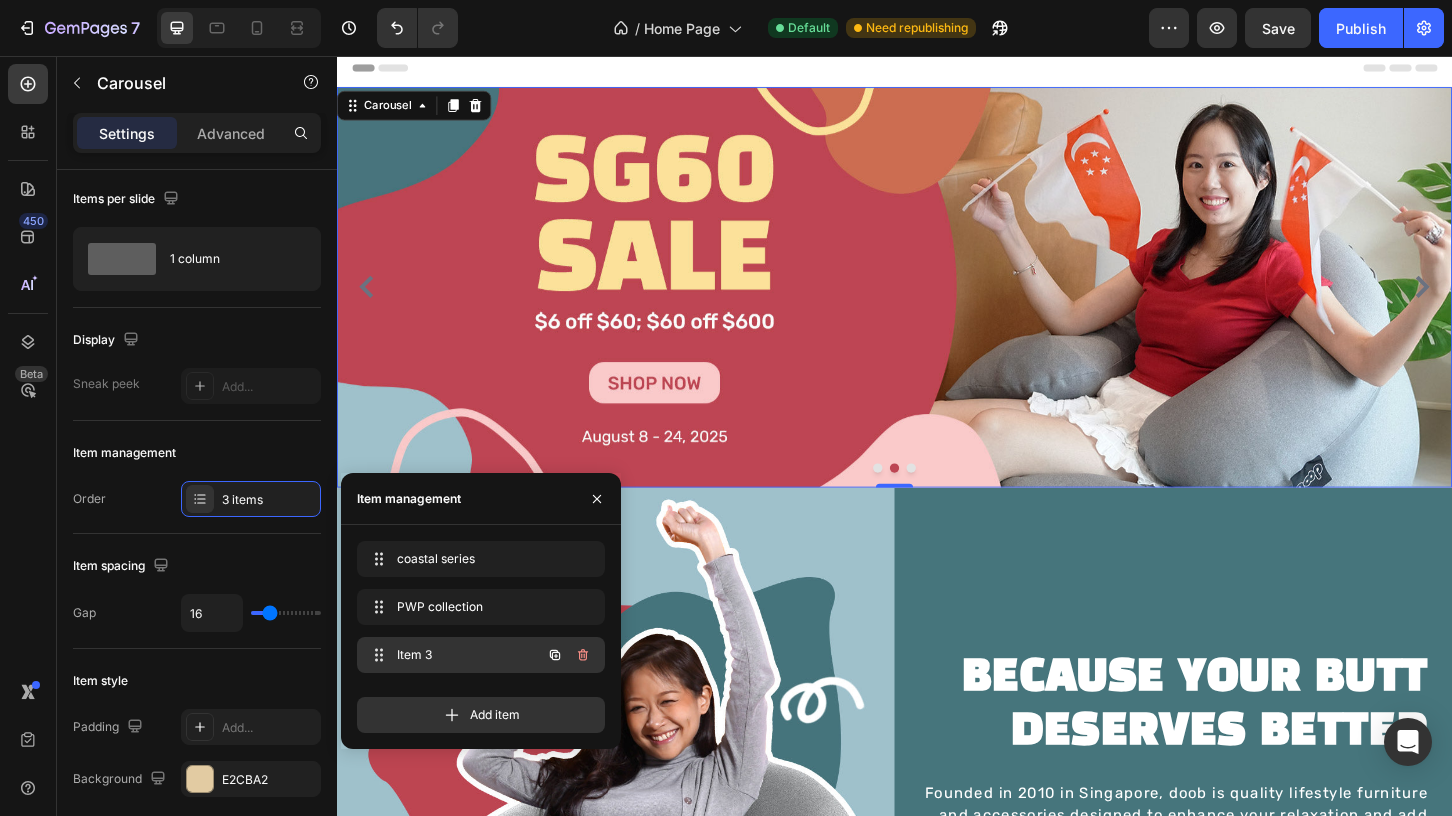 click on "Item 3" at bounding box center [453, 655] 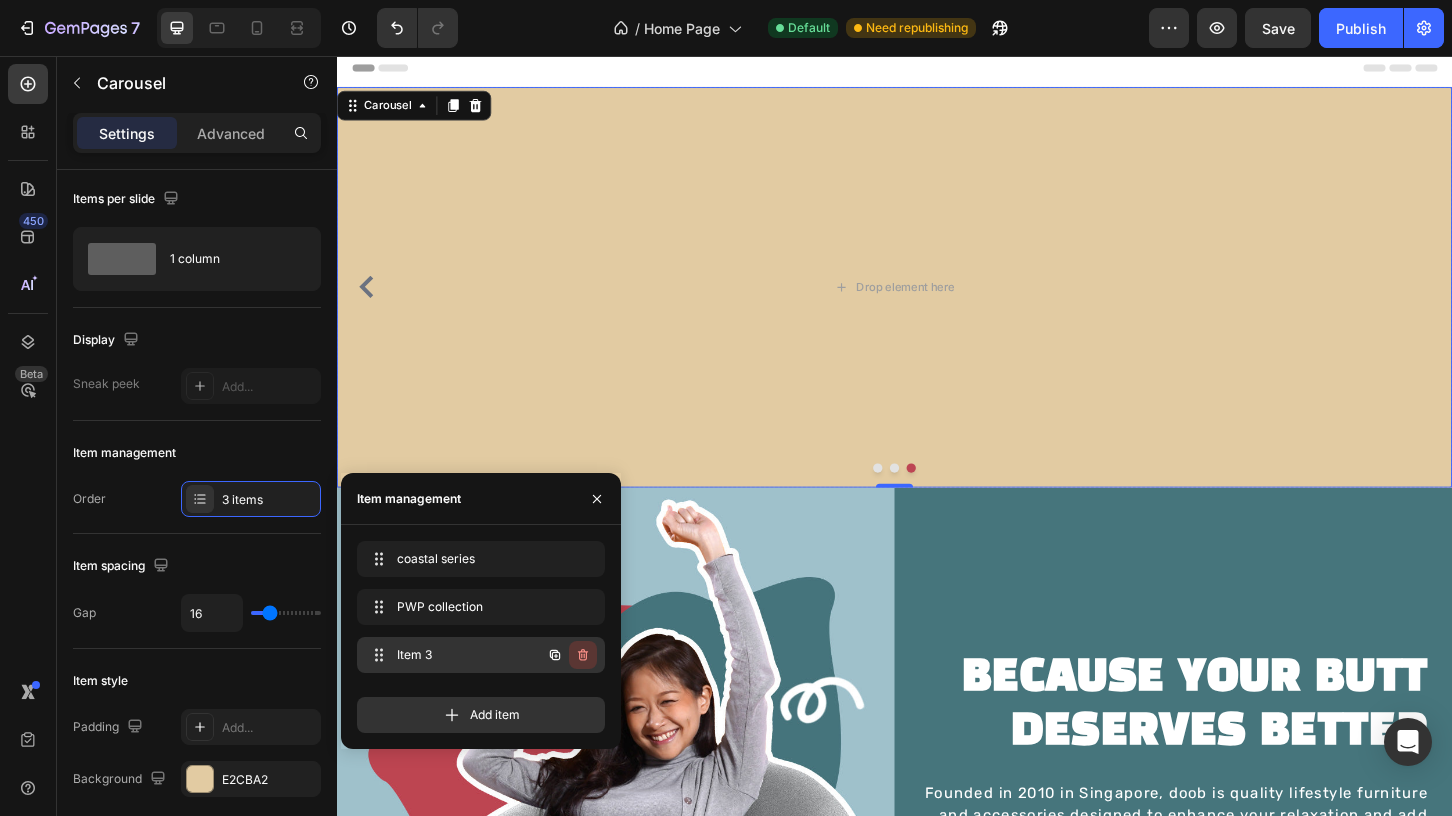 click 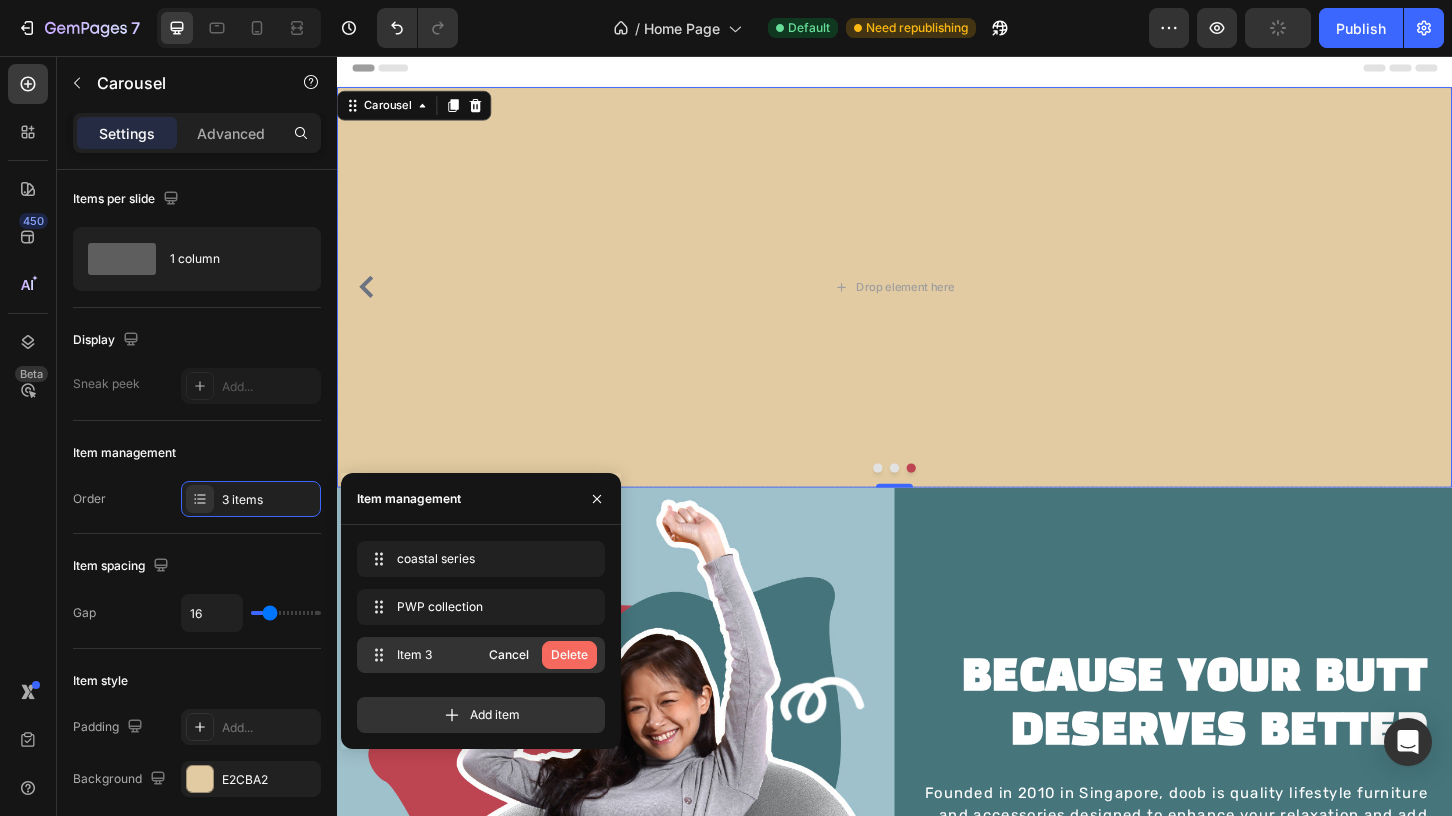 click on "Delete" at bounding box center [569, 655] 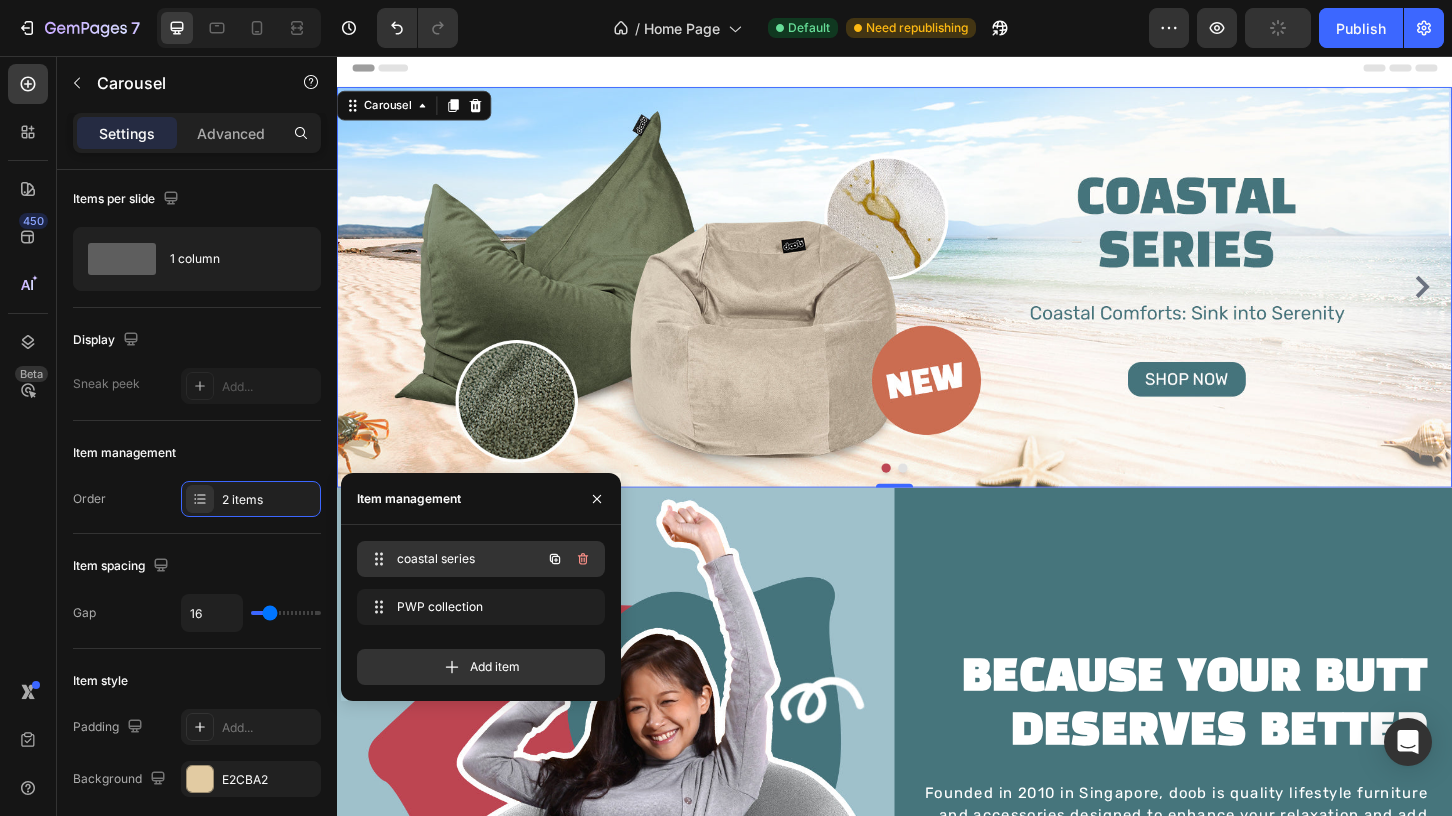 click on "coastal series coastal series" at bounding box center (453, 559) 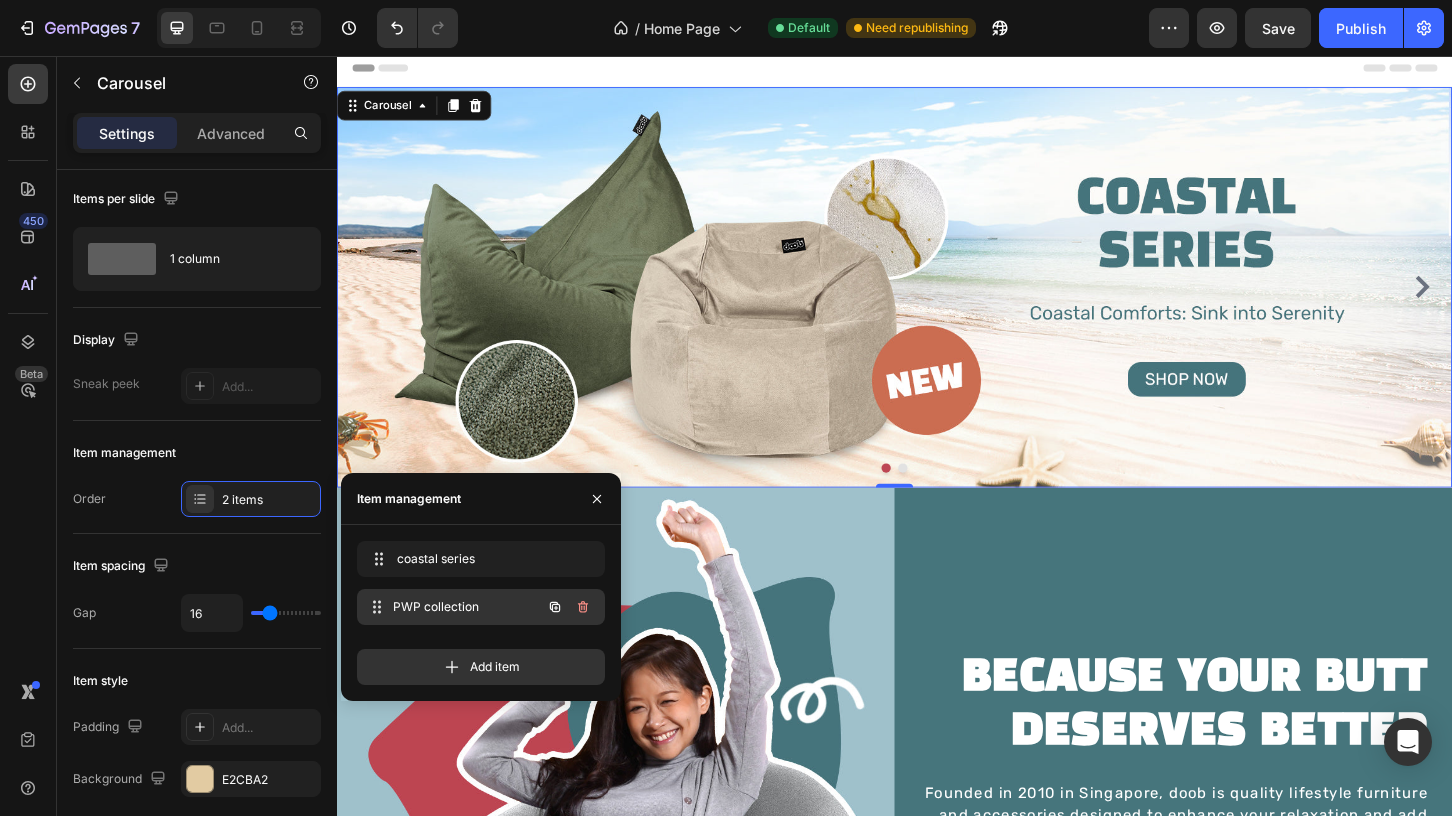 click on "PWP collection" at bounding box center [467, 607] 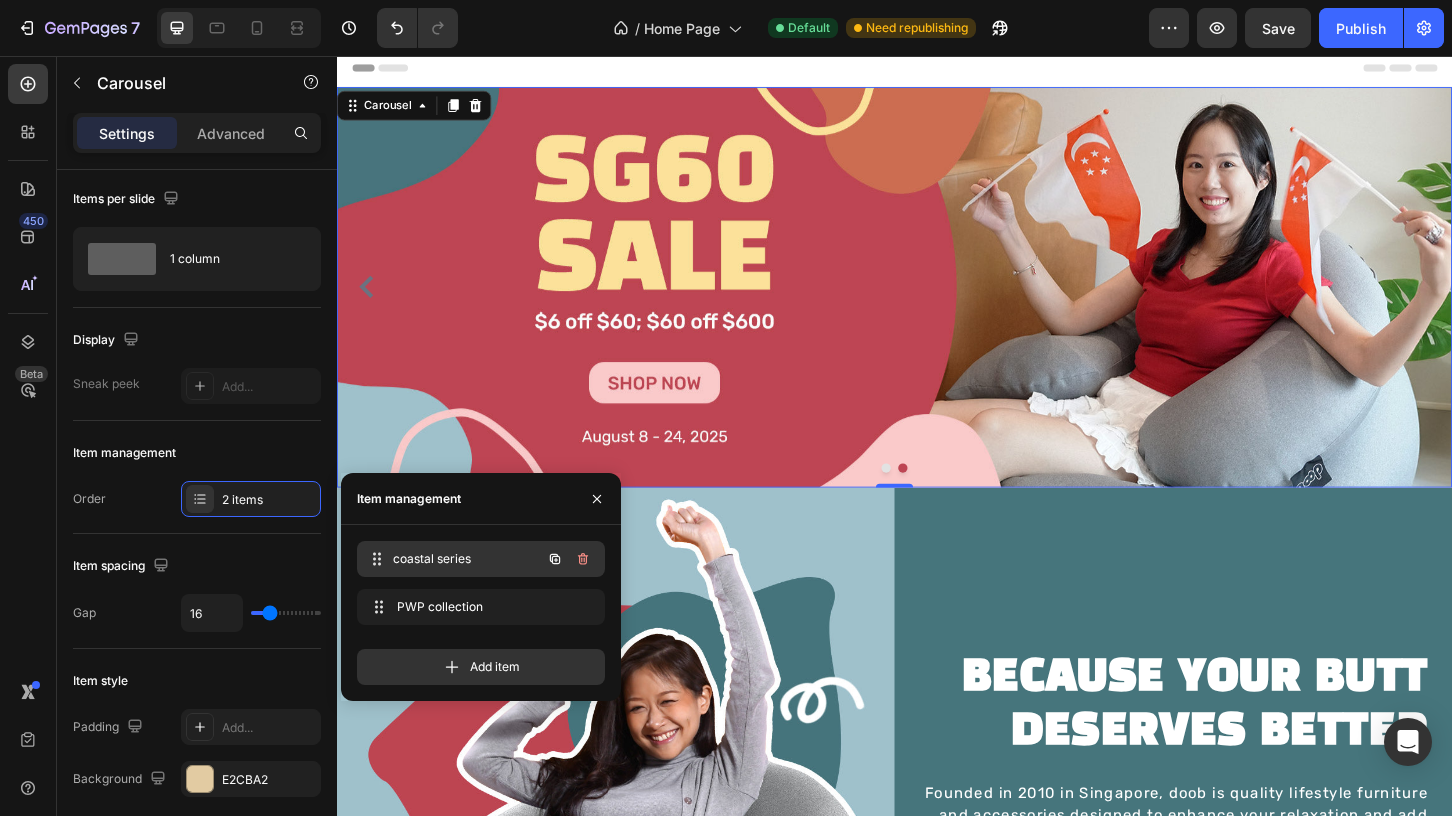 click on "coastal series coastal series" at bounding box center (453, 559) 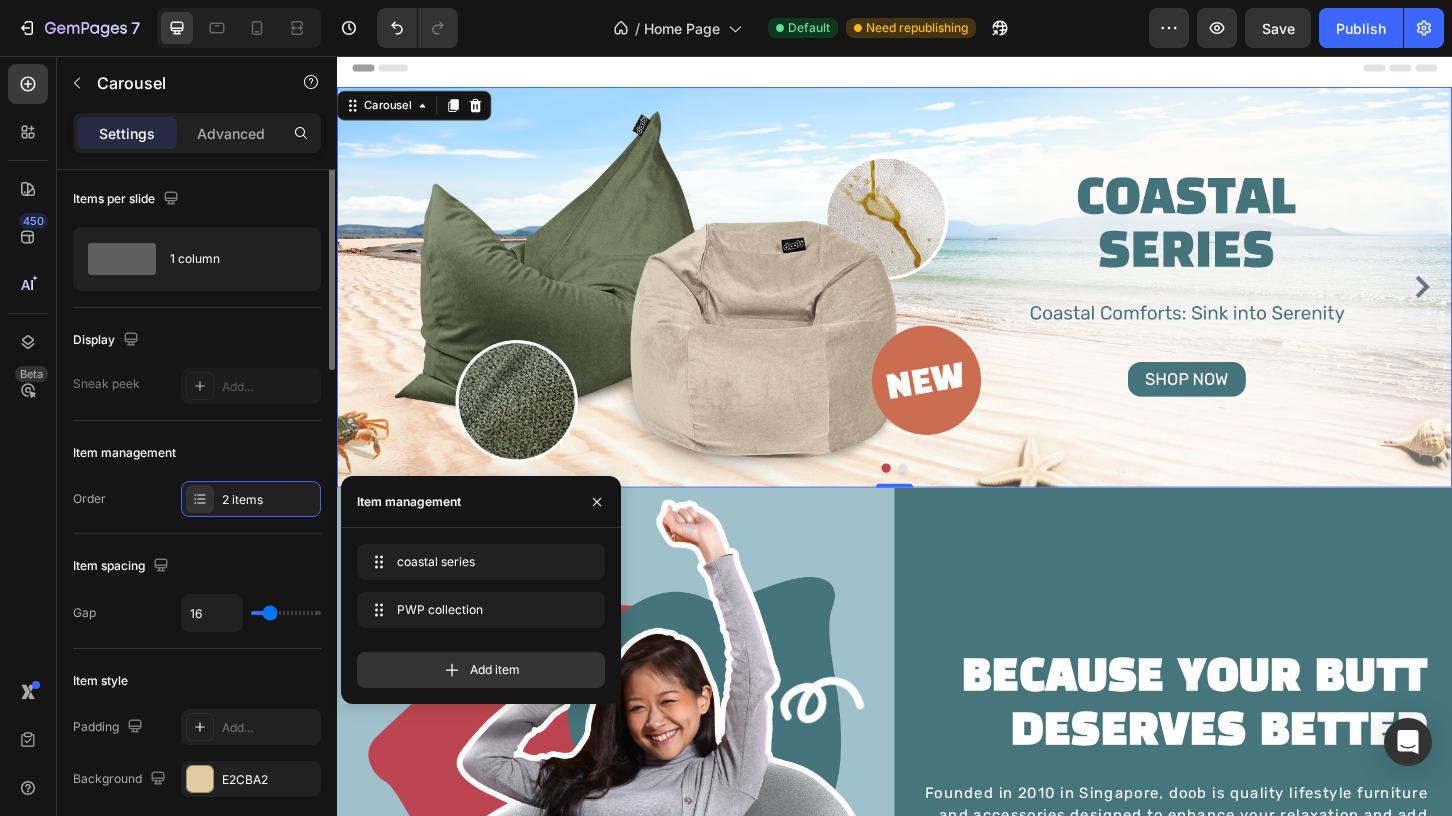 scroll, scrollTop: 0, scrollLeft: 0, axis: both 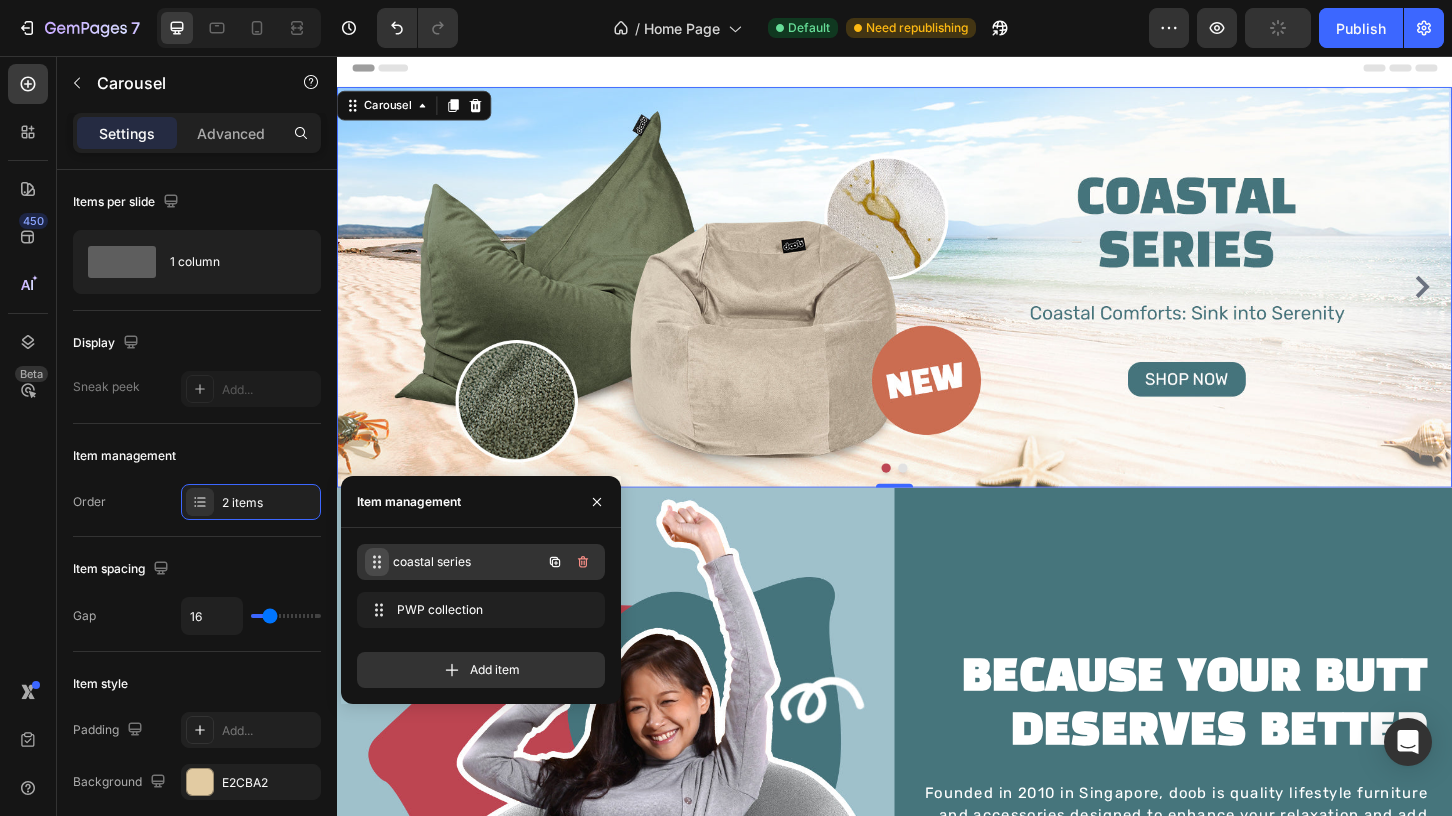 click 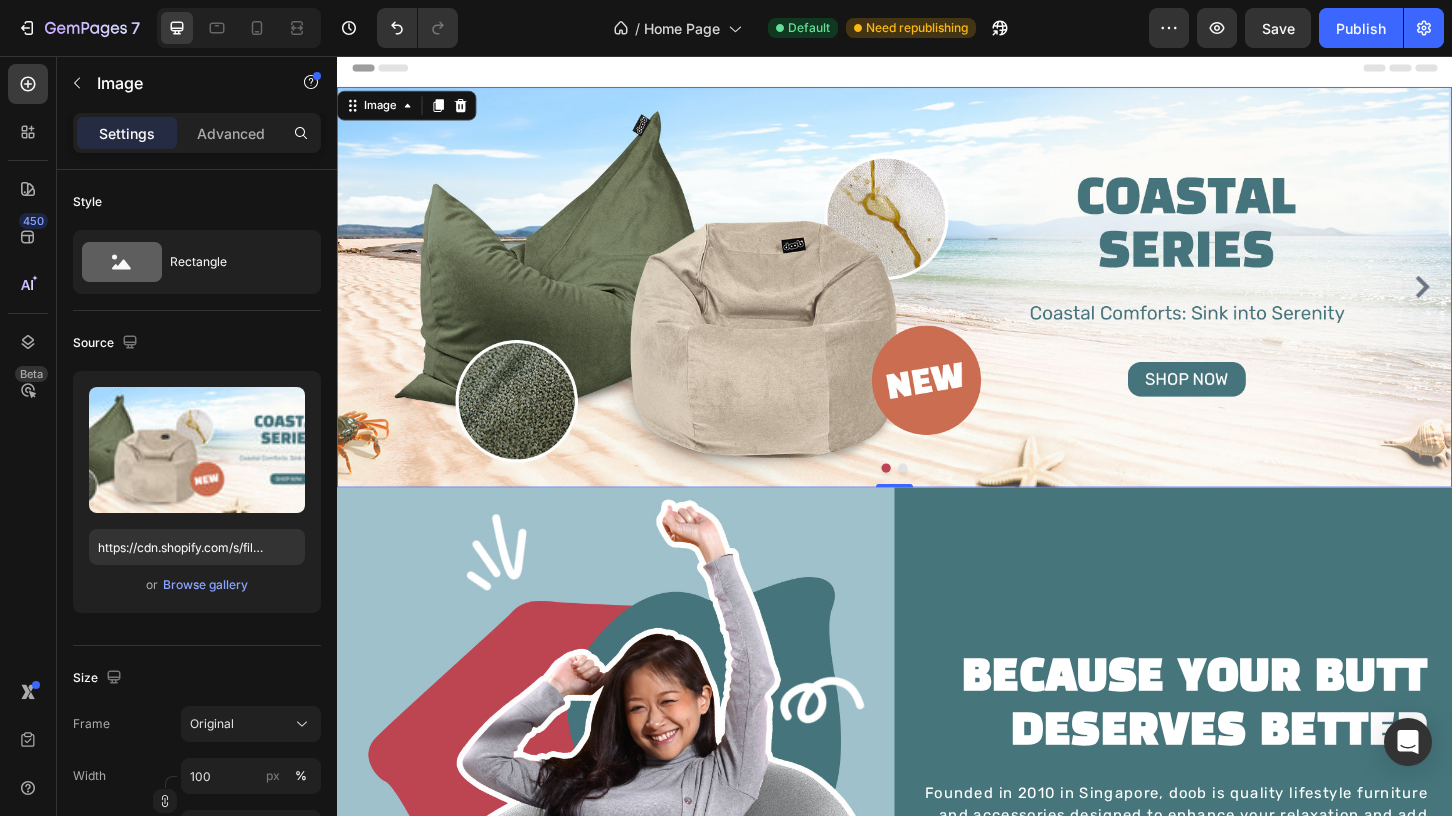 click at bounding box center [937, 305] 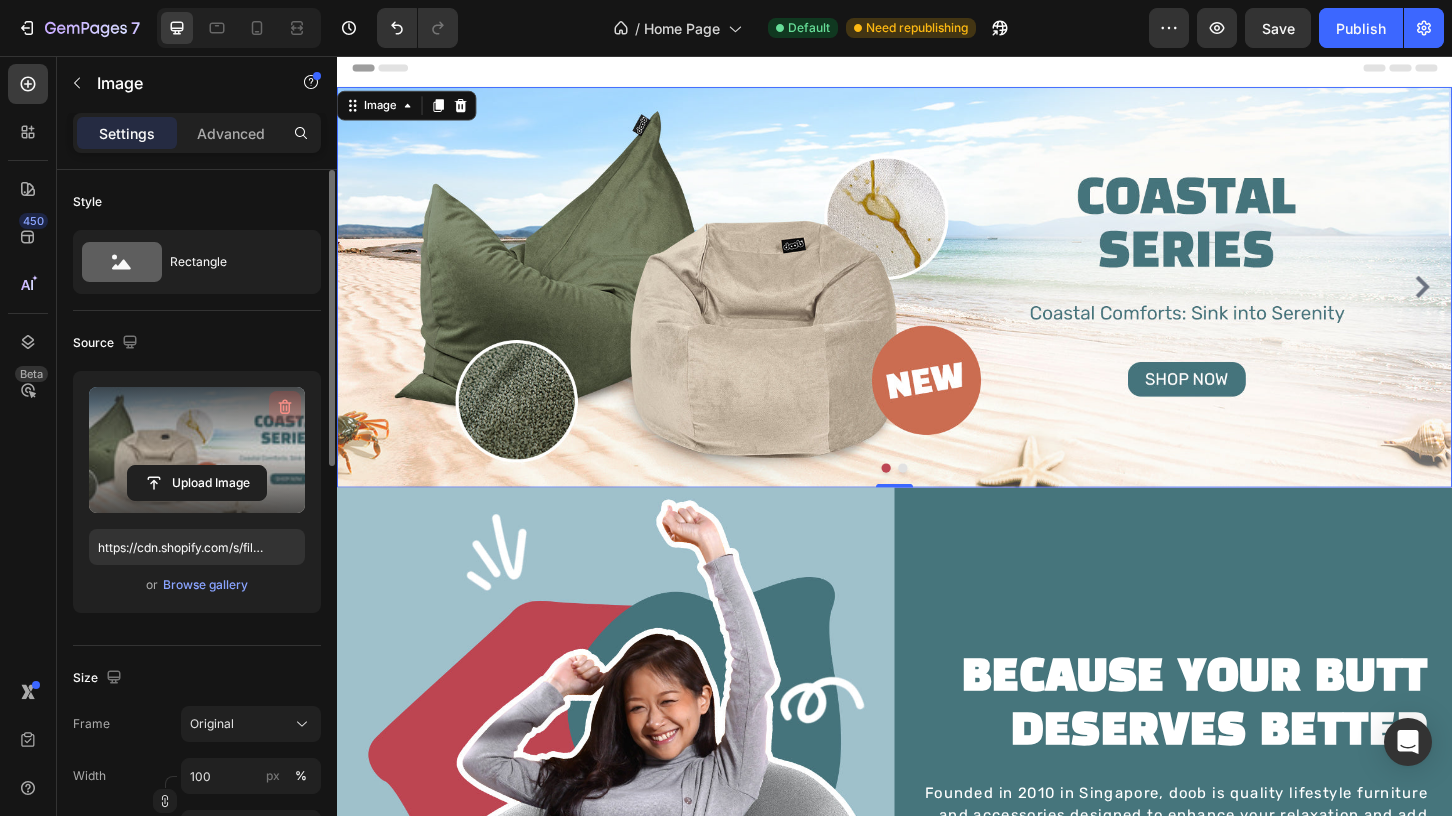click 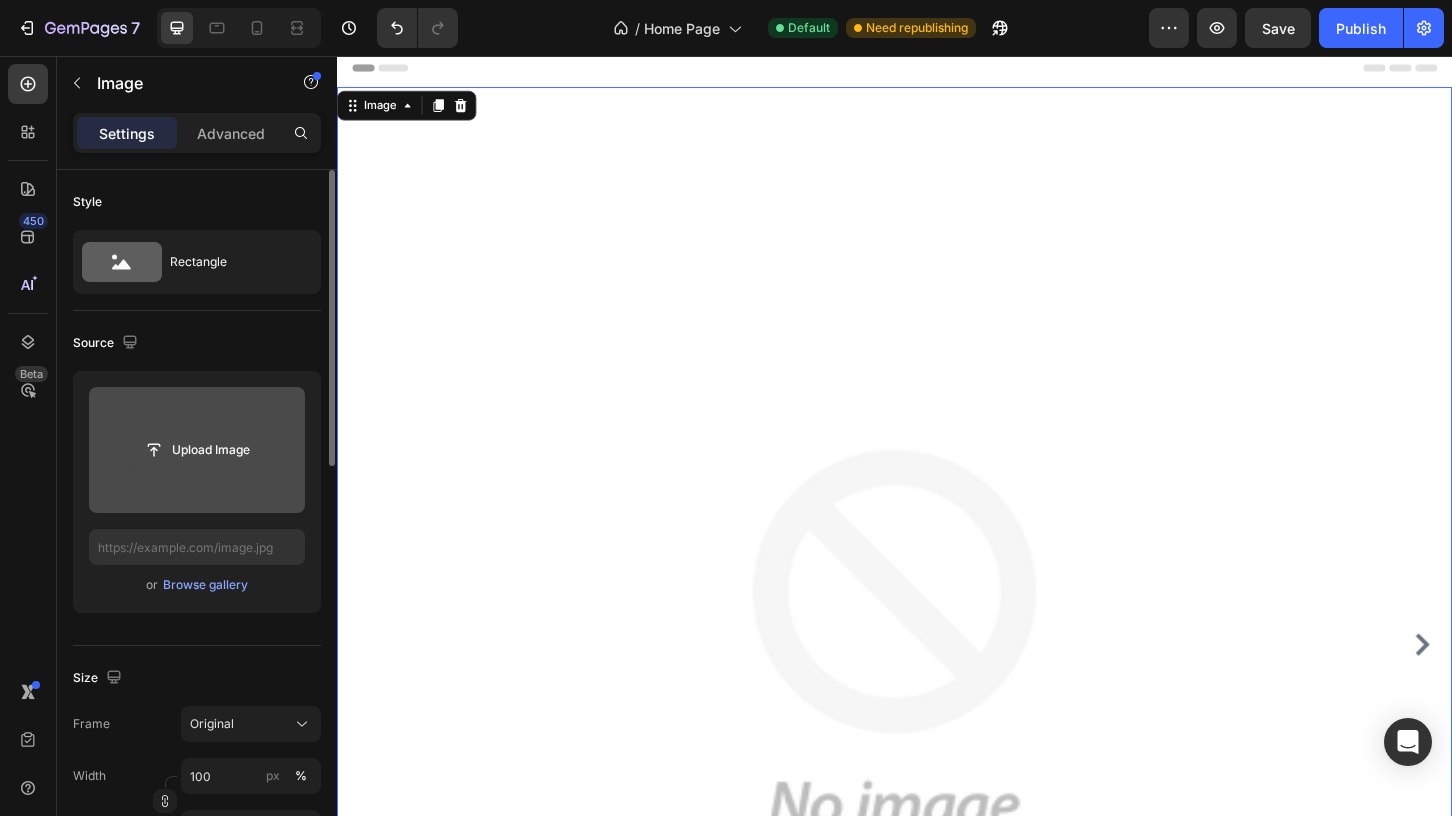 click 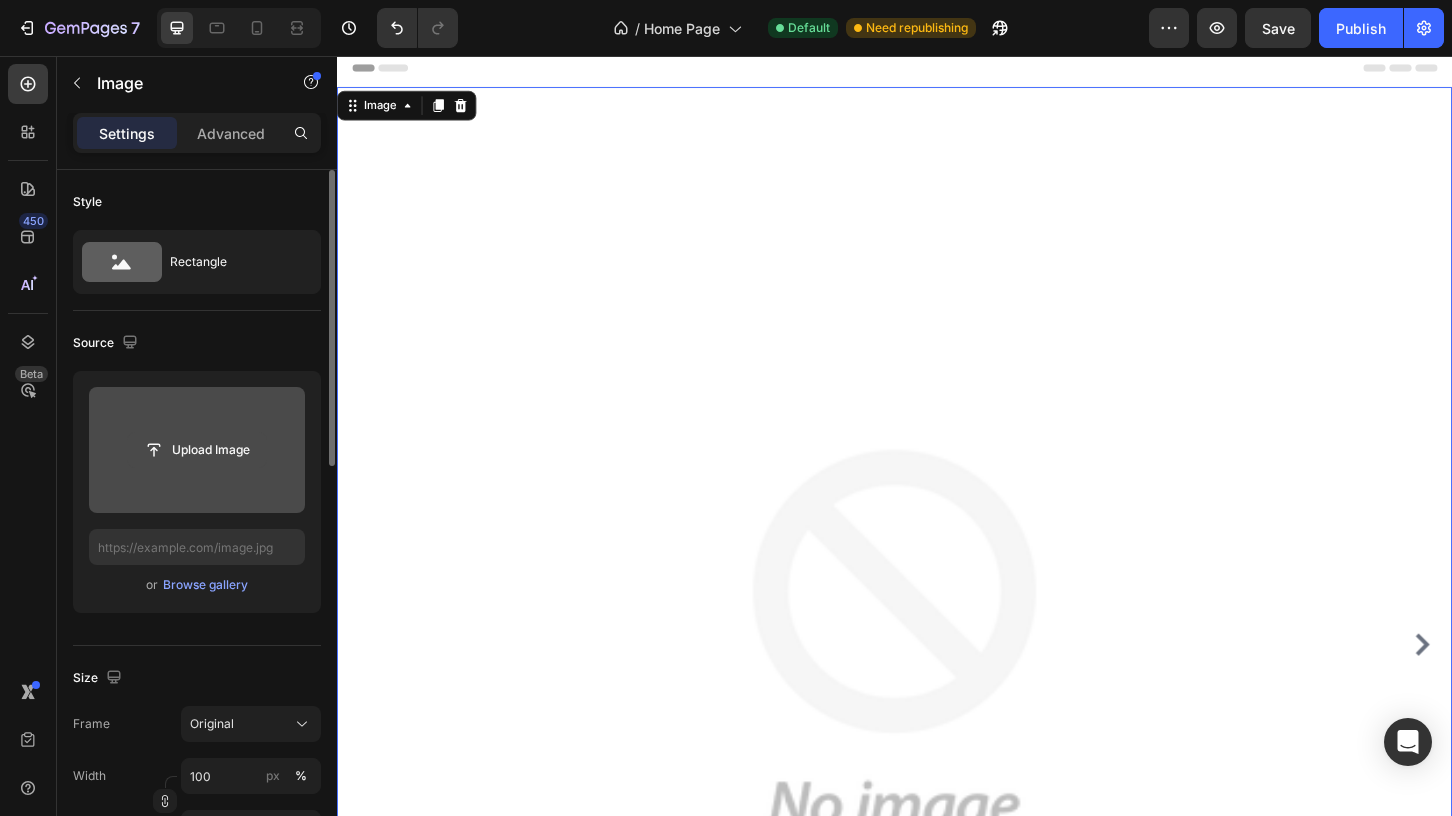 click 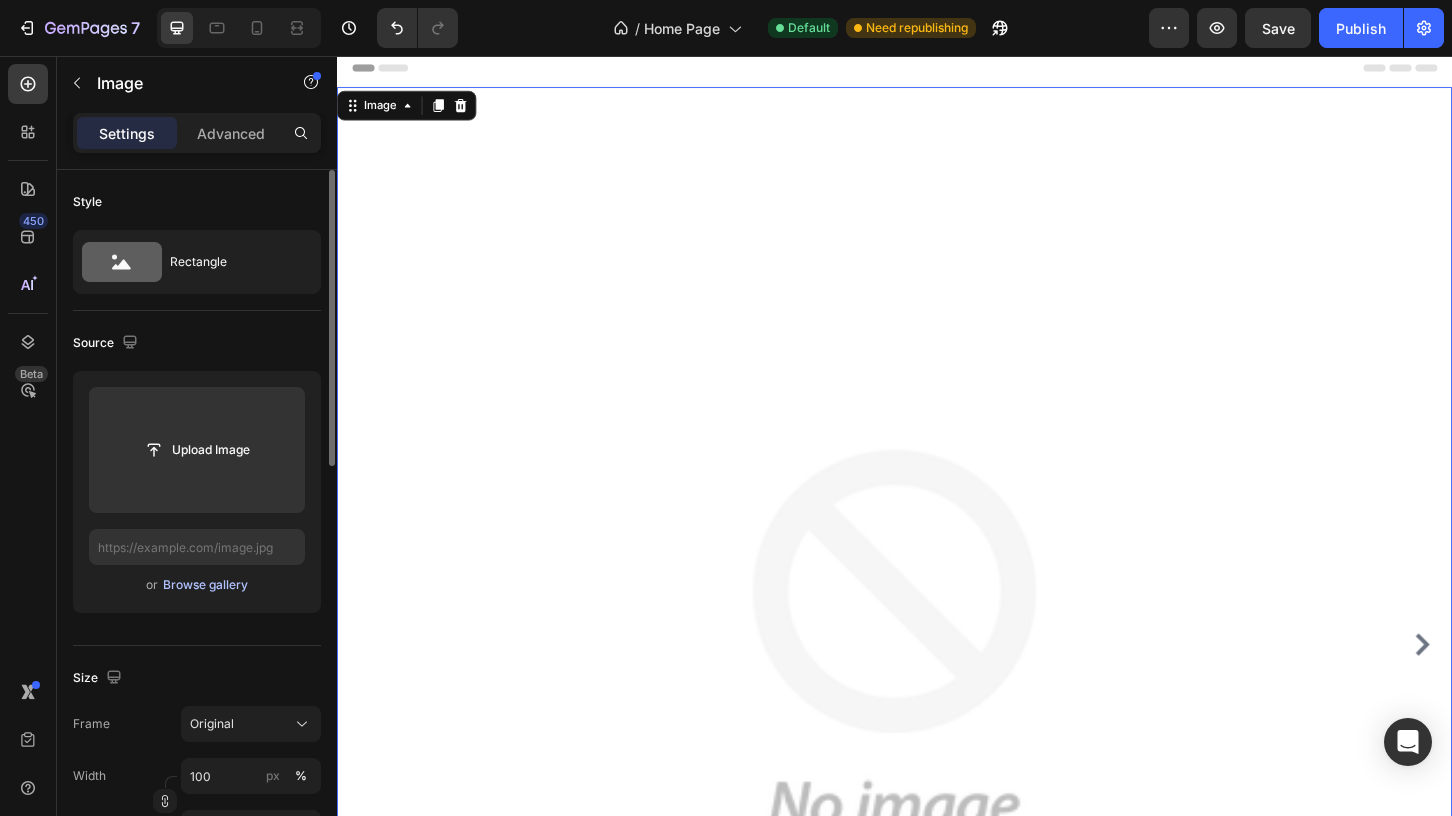 click on "Browse gallery" at bounding box center (205, 585) 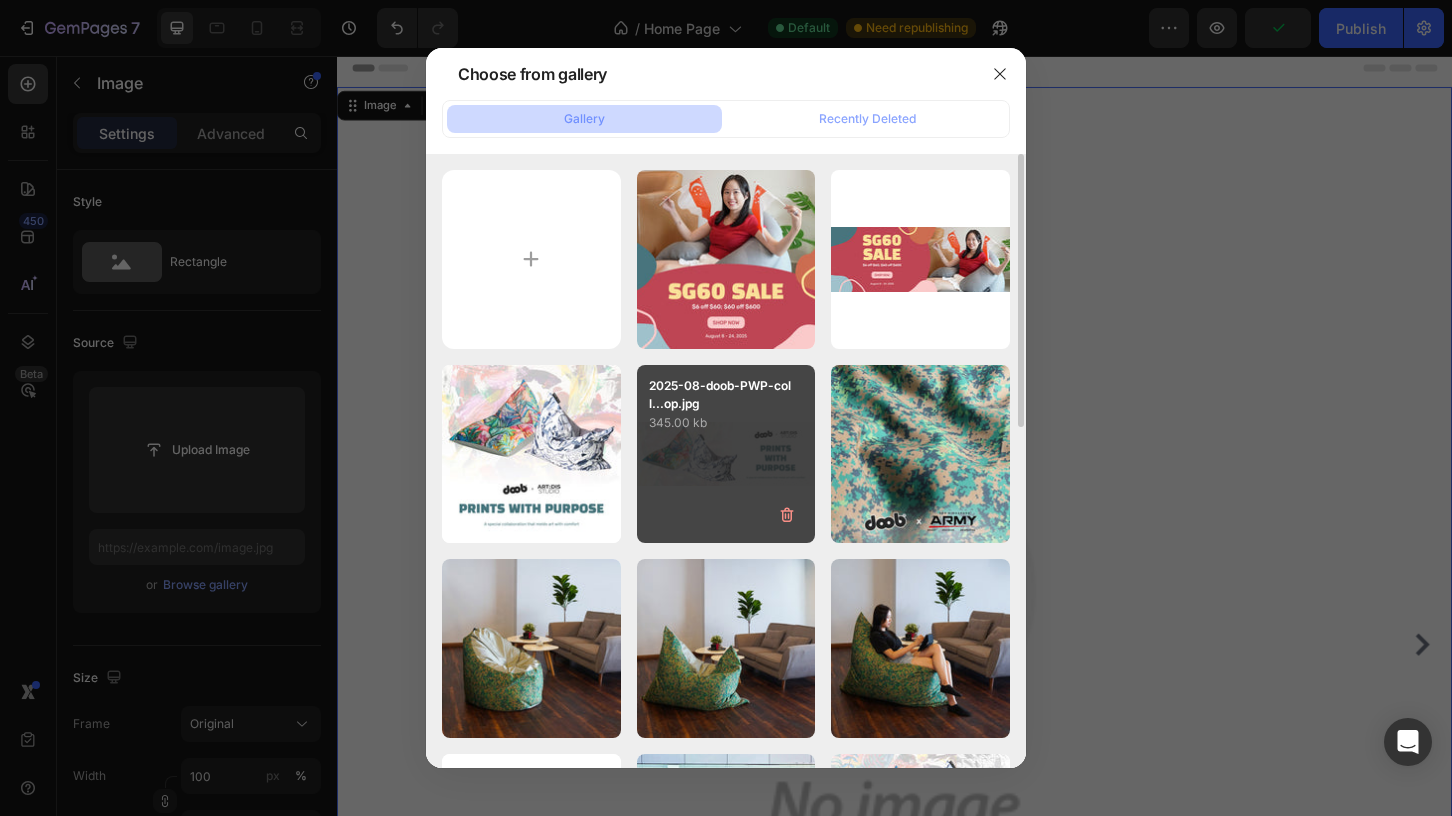 click on "2025-08-doob-PWP-coll...op.jpg 345.00 kb" at bounding box center (726, 454) 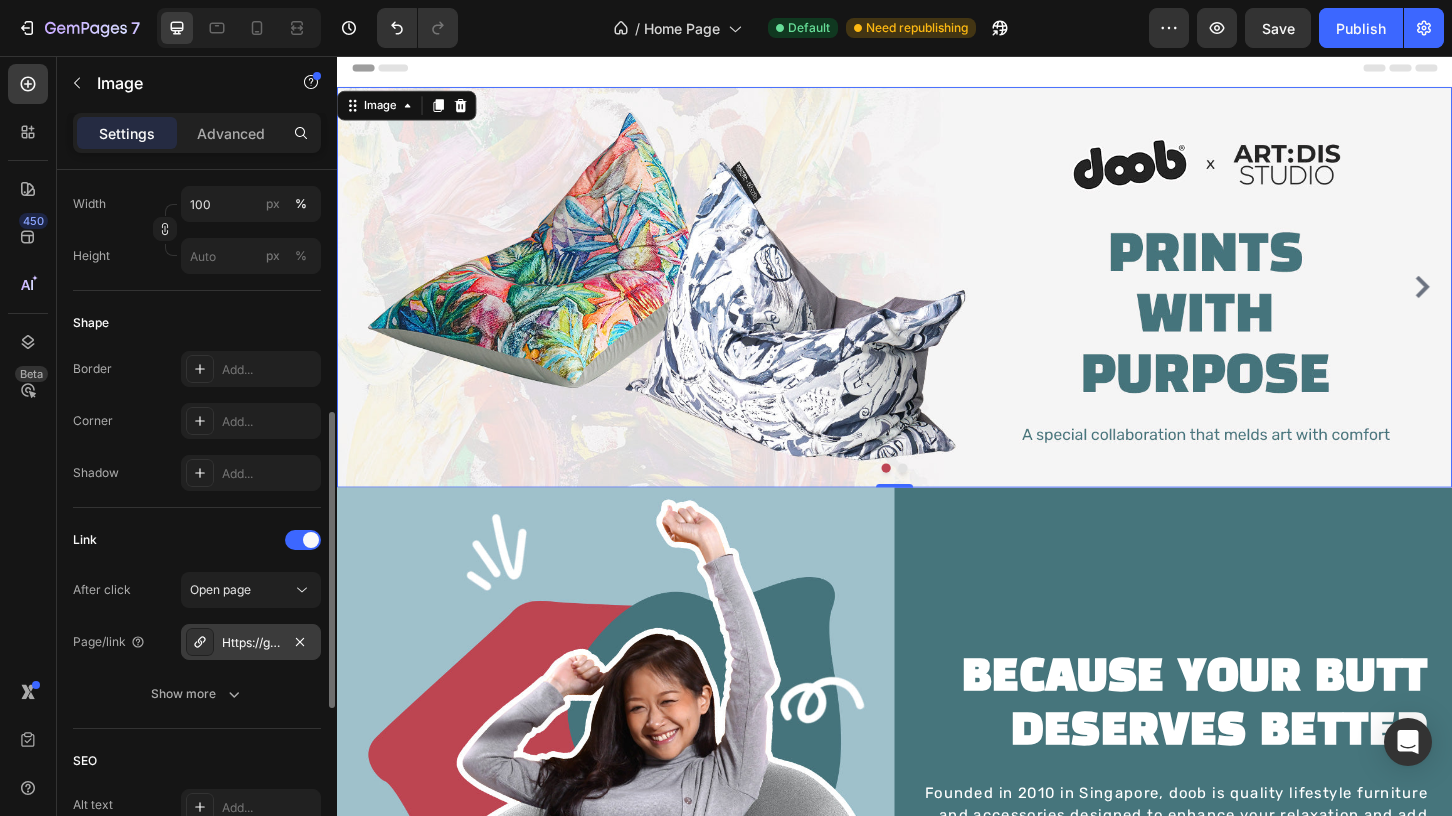 click on "After click Open page Page/link Https://getdoob.Com/articles/coastal-series-pile-fabric Show more" at bounding box center (197, 642) 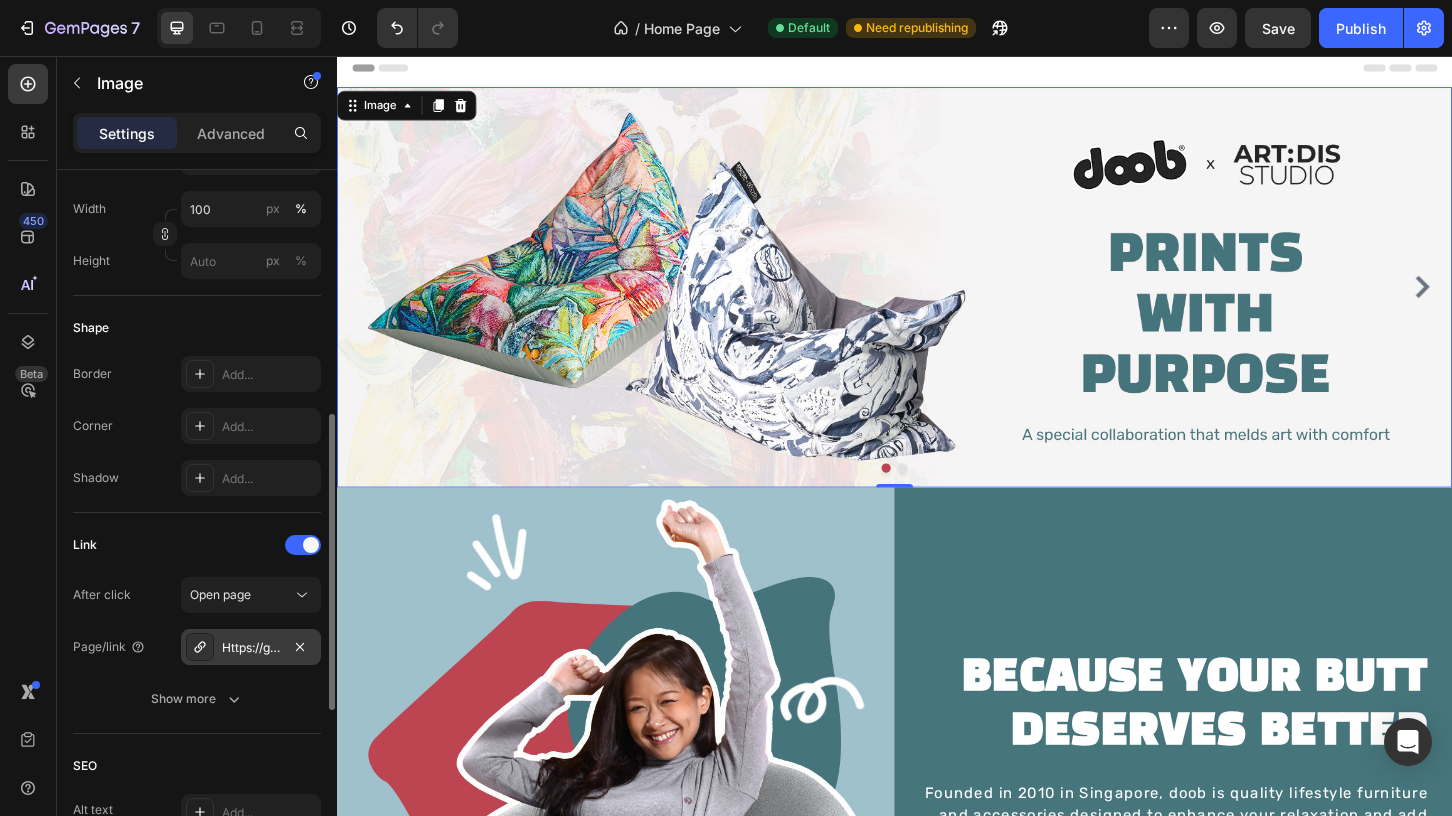click on "Https://getdoob.Com/articles/coastal-series-pile-fabric" at bounding box center (251, 648) 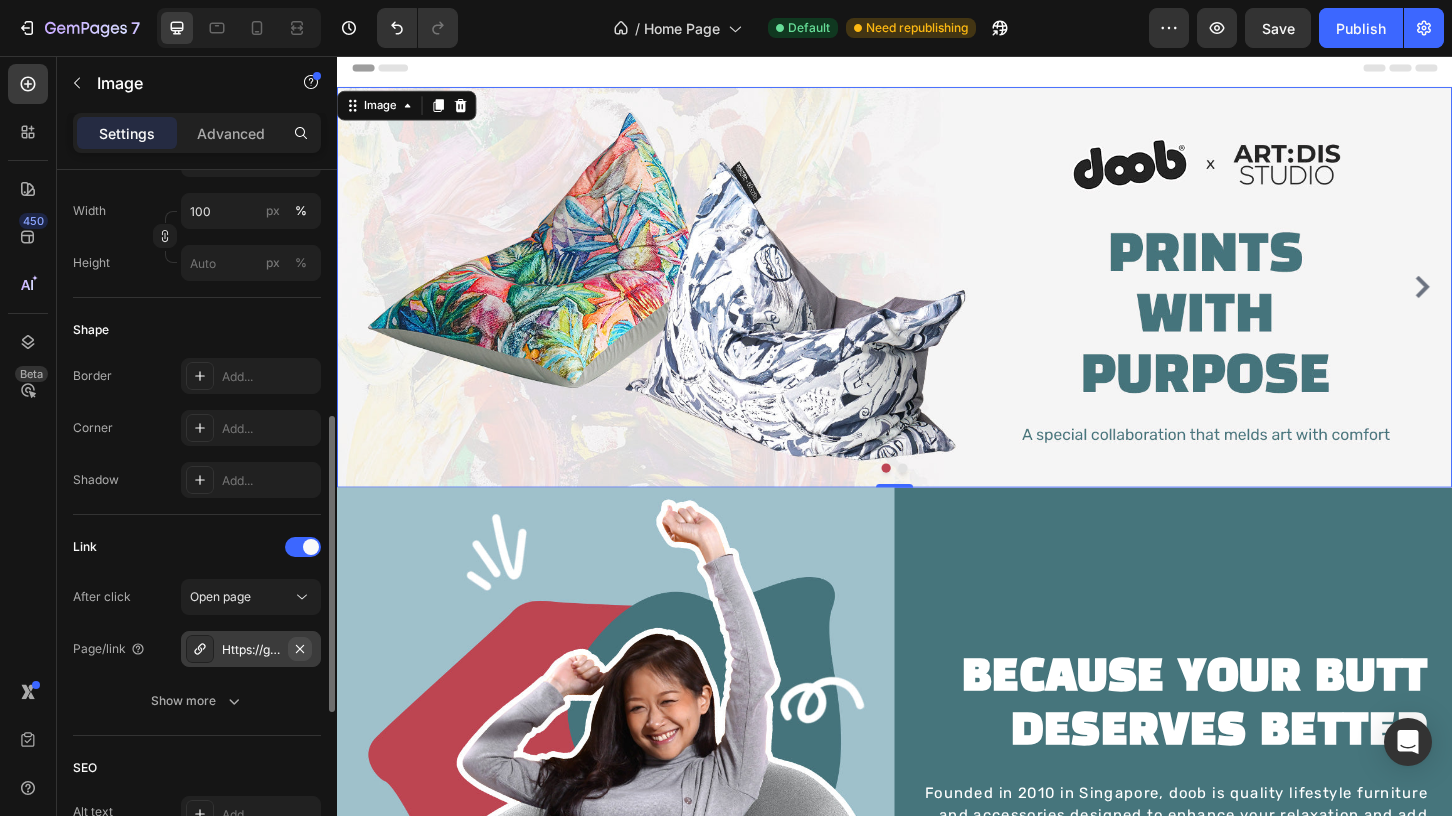 scroll, scrollTop: 562, scrollLeft: 0, axis: vertical 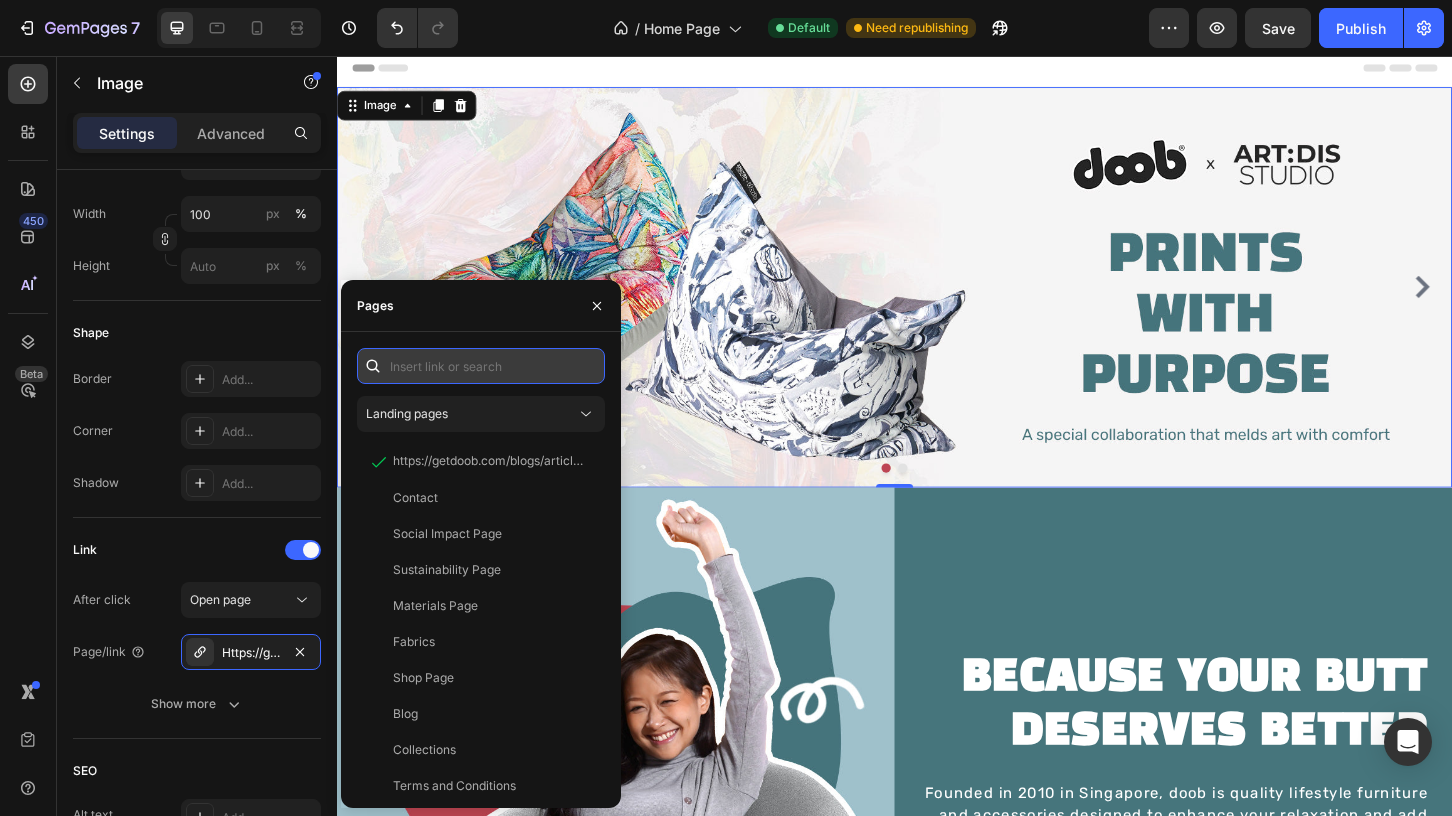 click at bounding box center [481, 366] 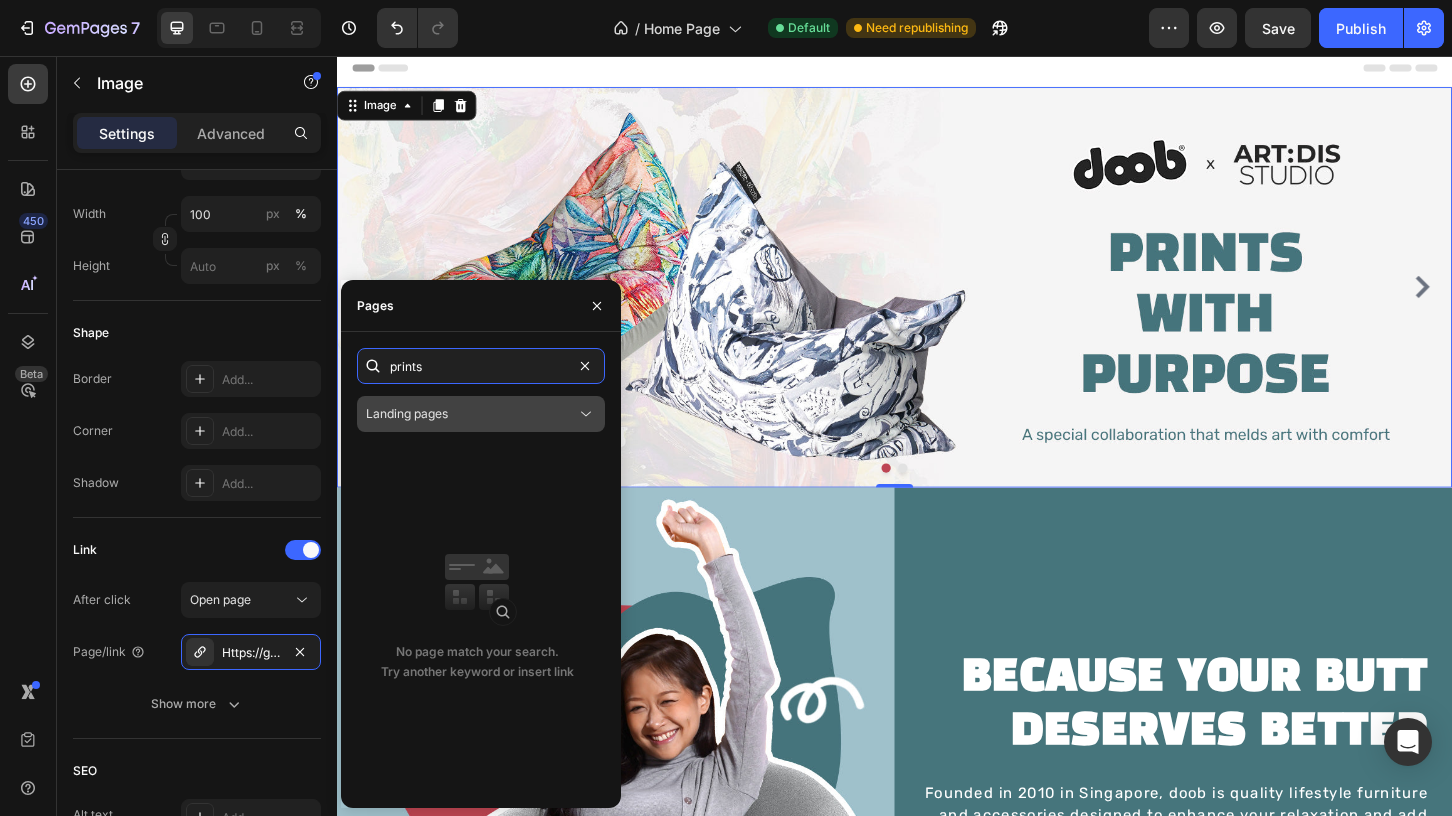 type on "prints" 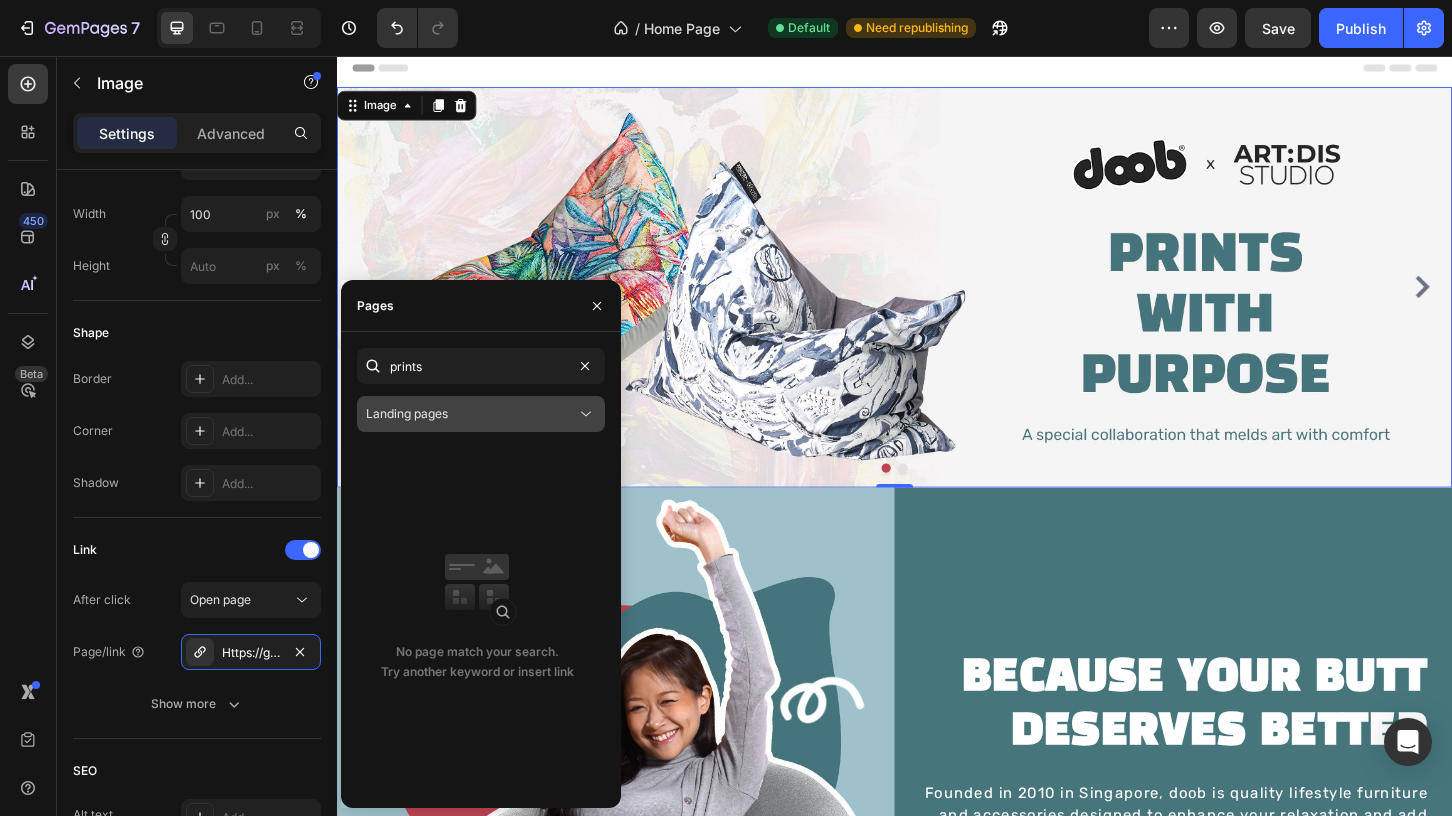 click on "Landing pages" at bounding box center (471, 414) 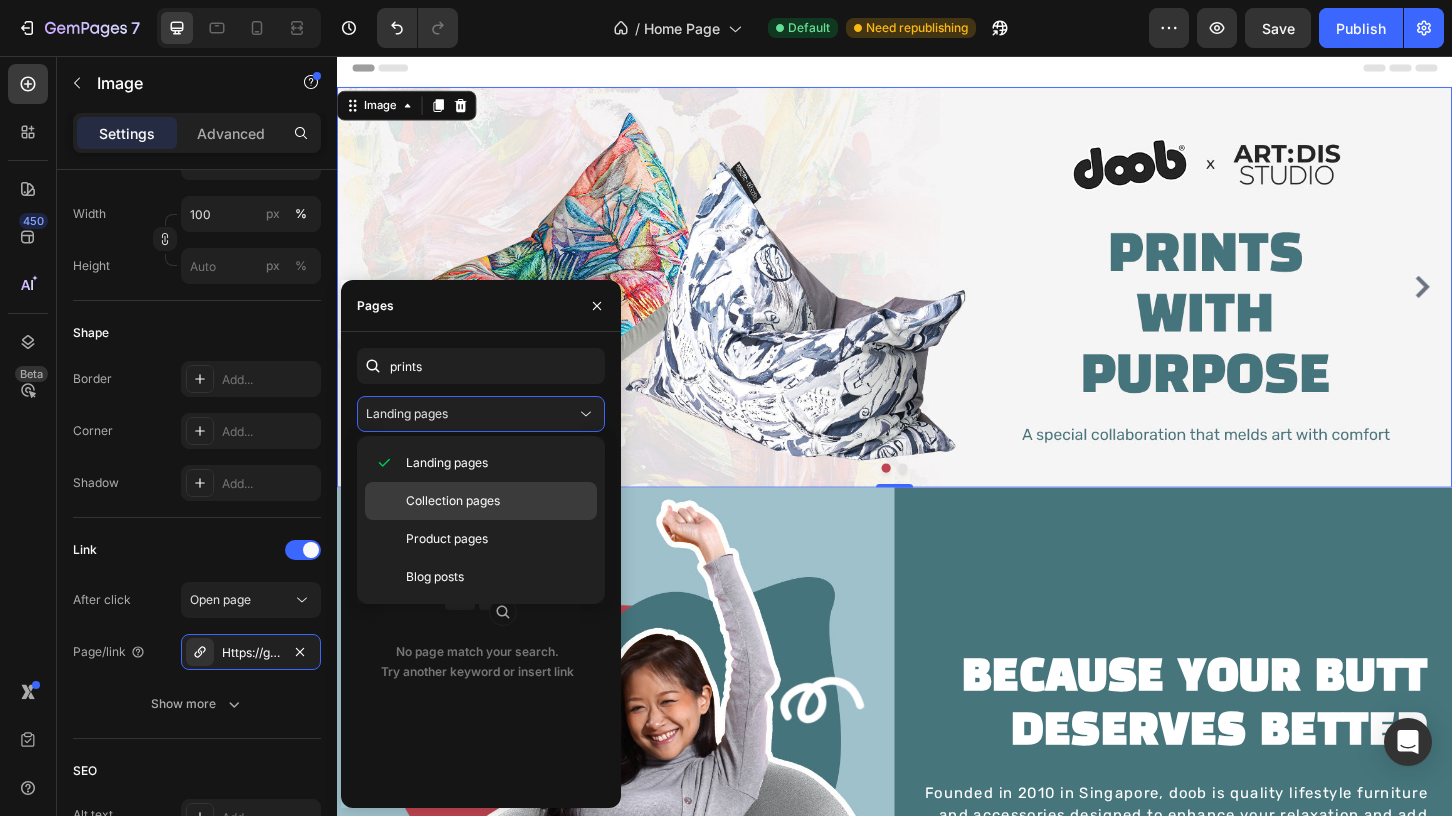 click on "Collection pages" at bounding box center [453, 501] 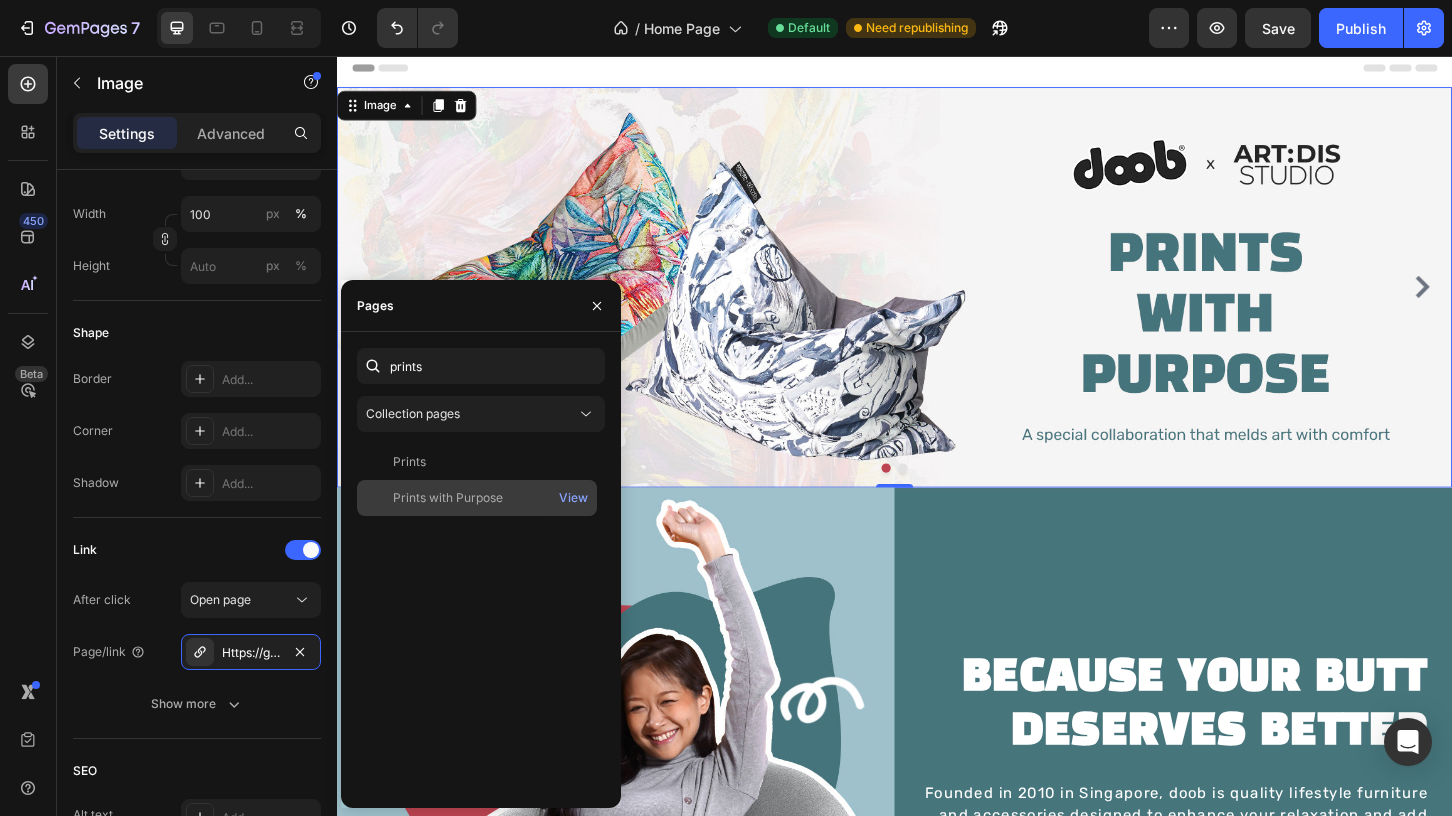 click on "Prints with Purpose" 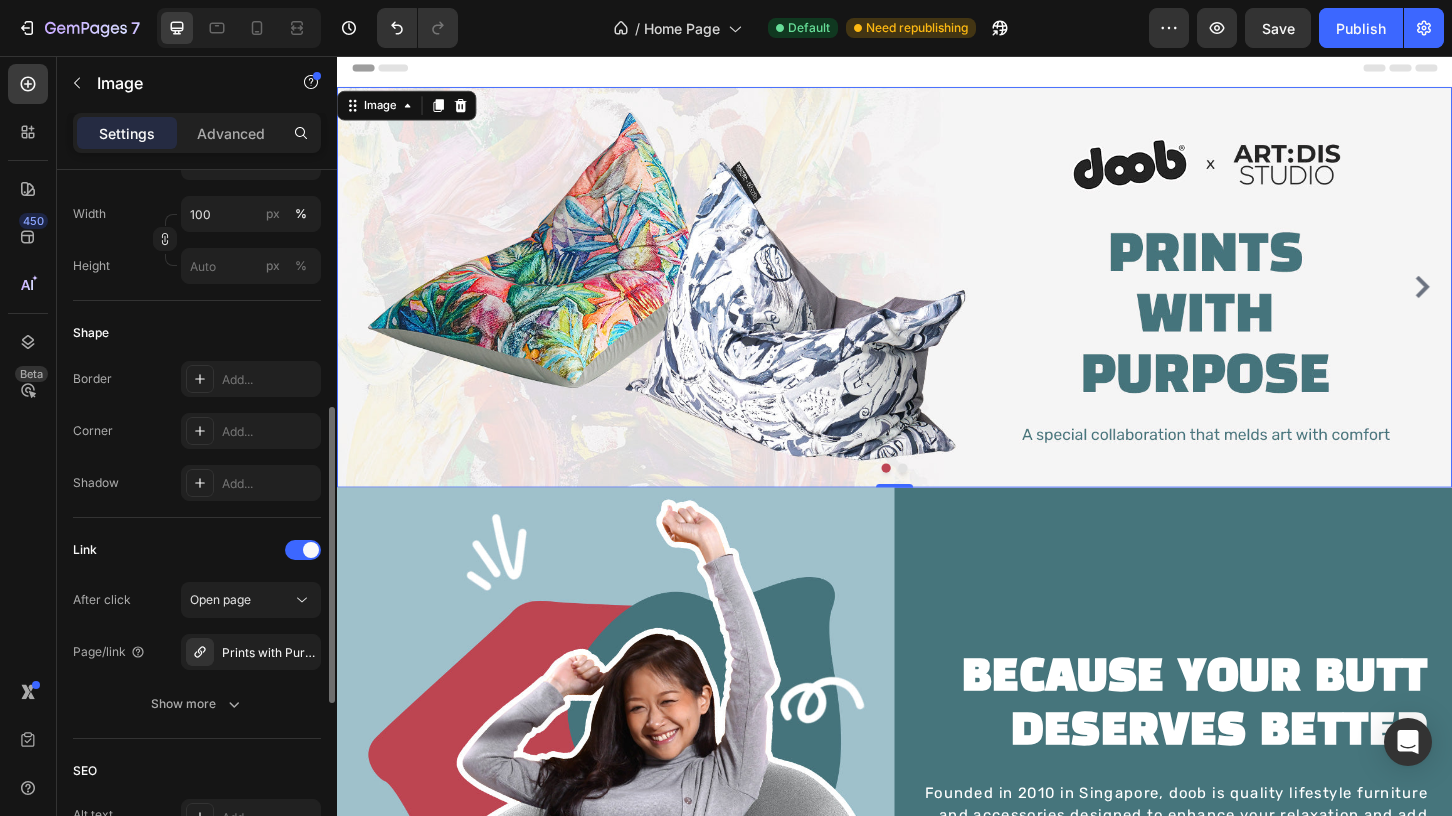 click on "Link After click Open page Page/link Prints with Purpose Show more" 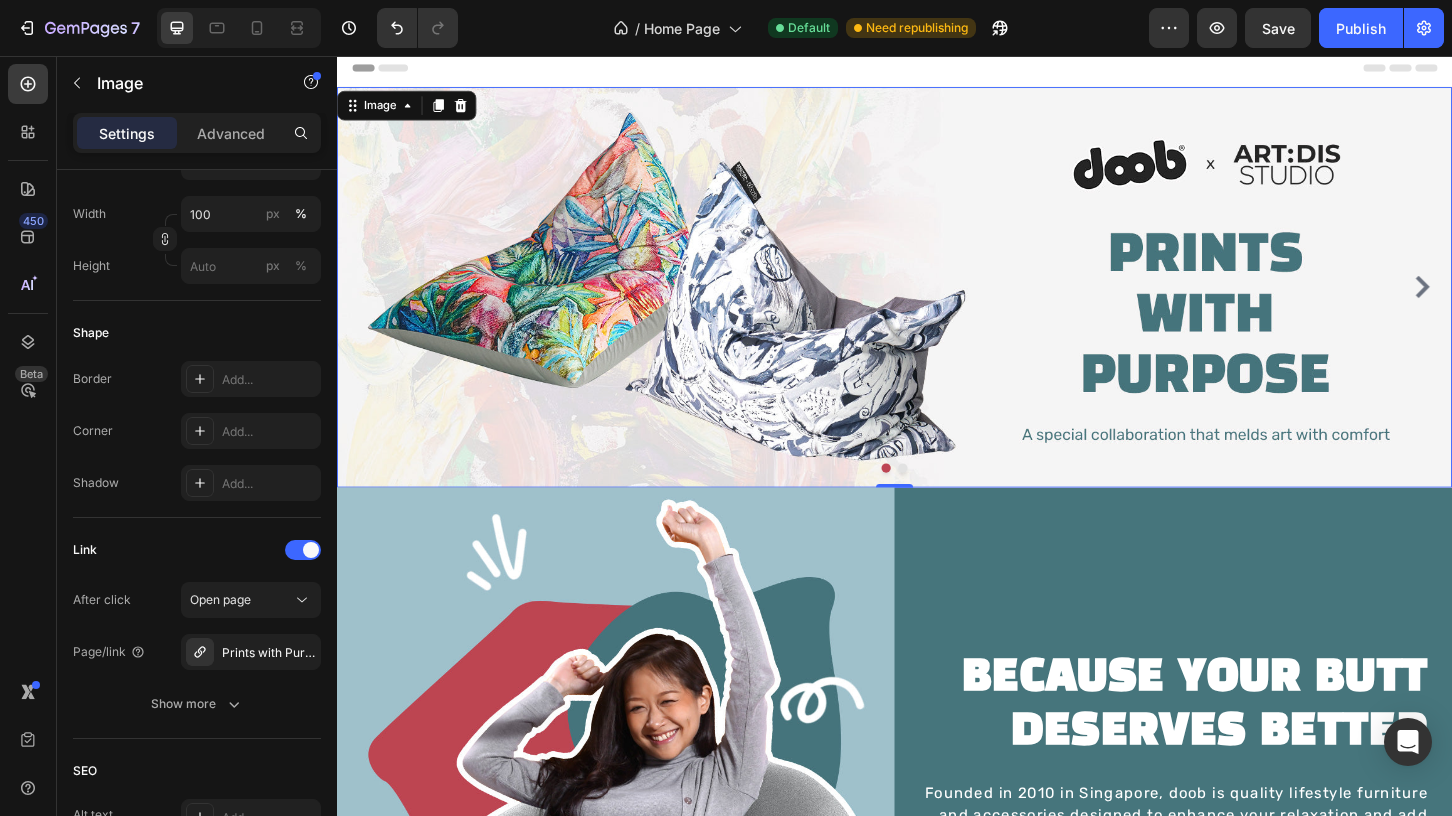 scroll, scrollTop: 0, scrollLeft: 0, axis: both 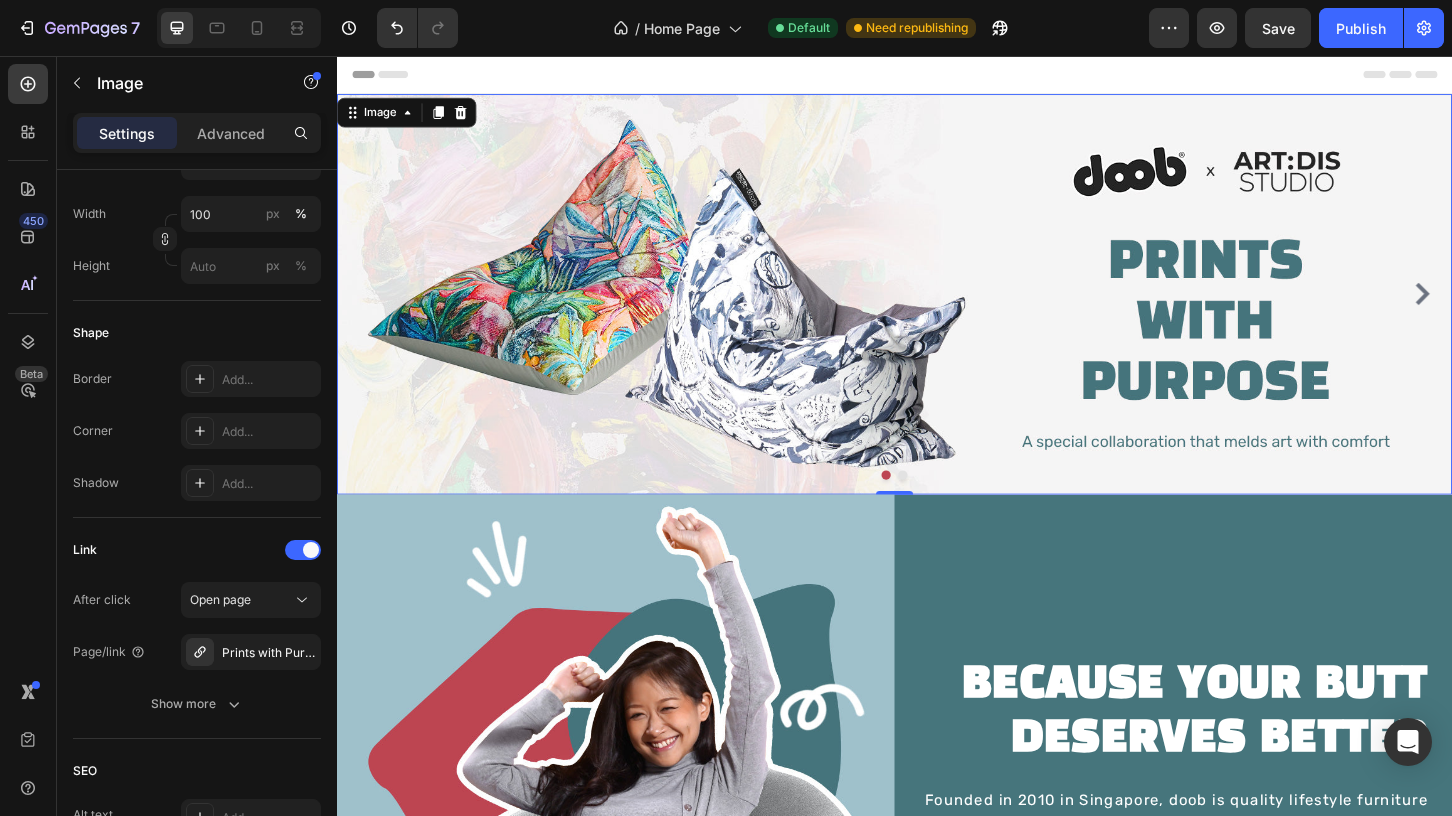 drag, startPoint x: 634, startPoint y: 217, endPoint x: 625, endPoint y: 207, distance: 13.453624 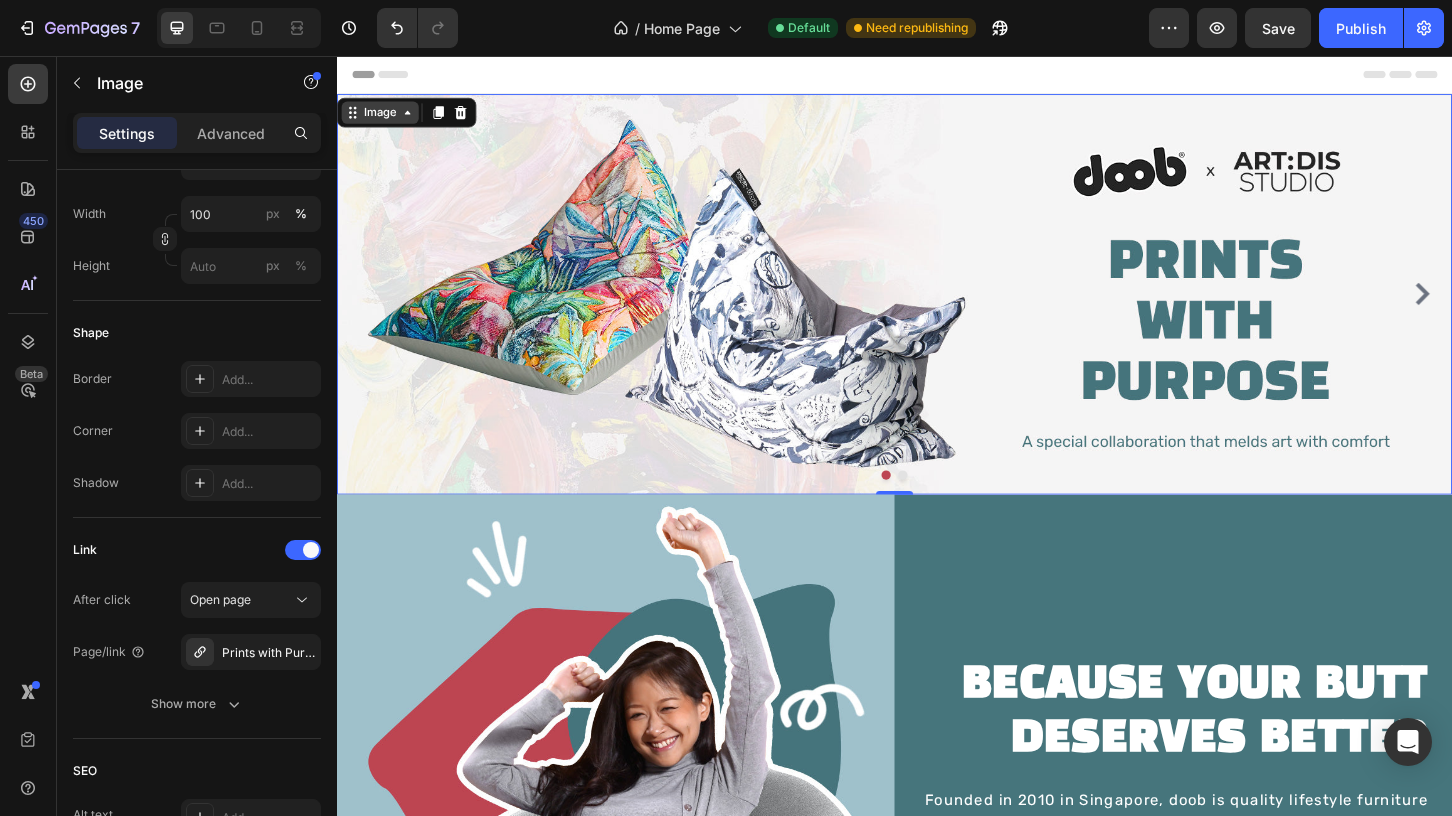 click on "Image" at bounding box center (383, 117) 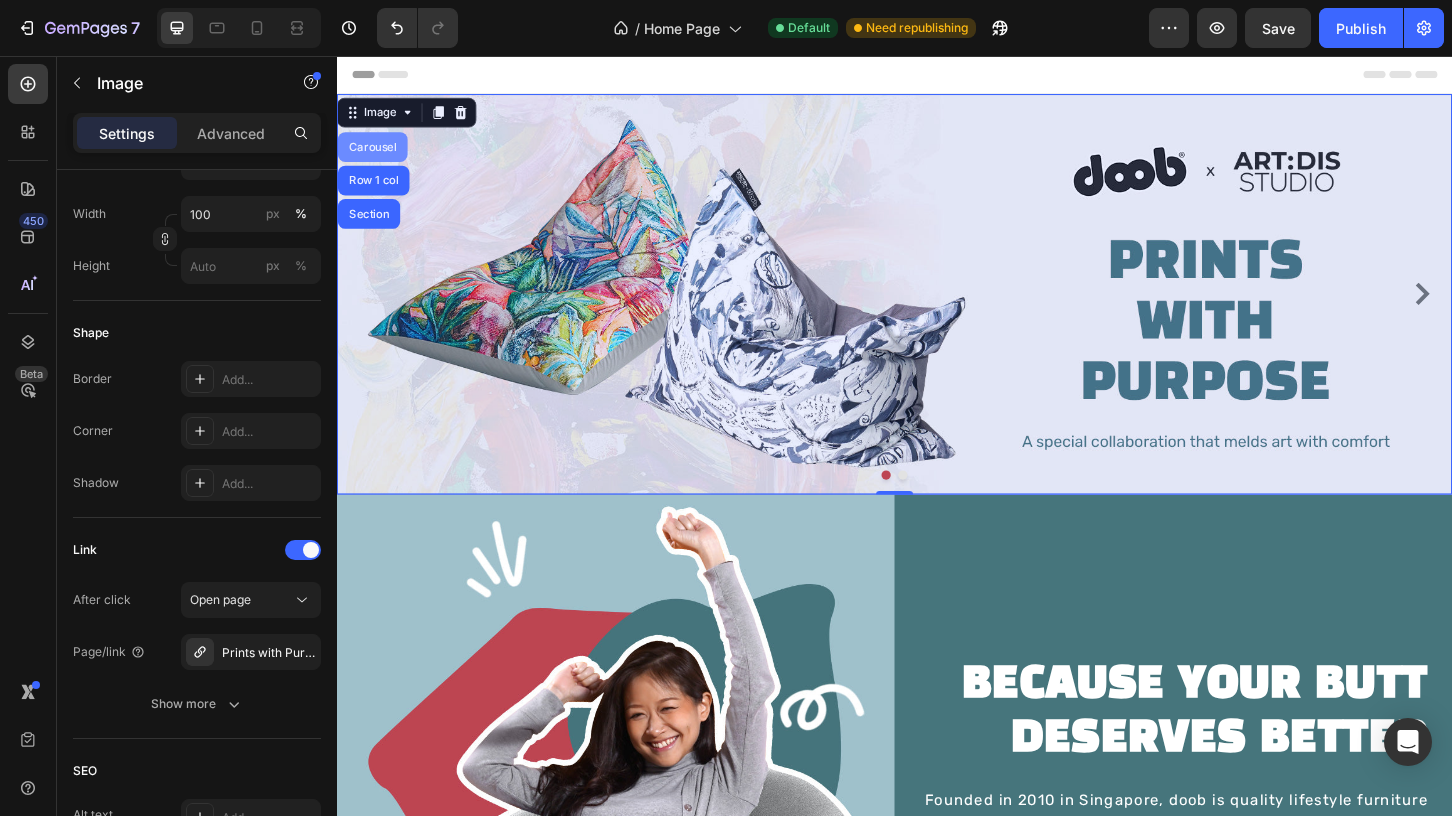 click on "Carousel" at bounding box center (375, 154) 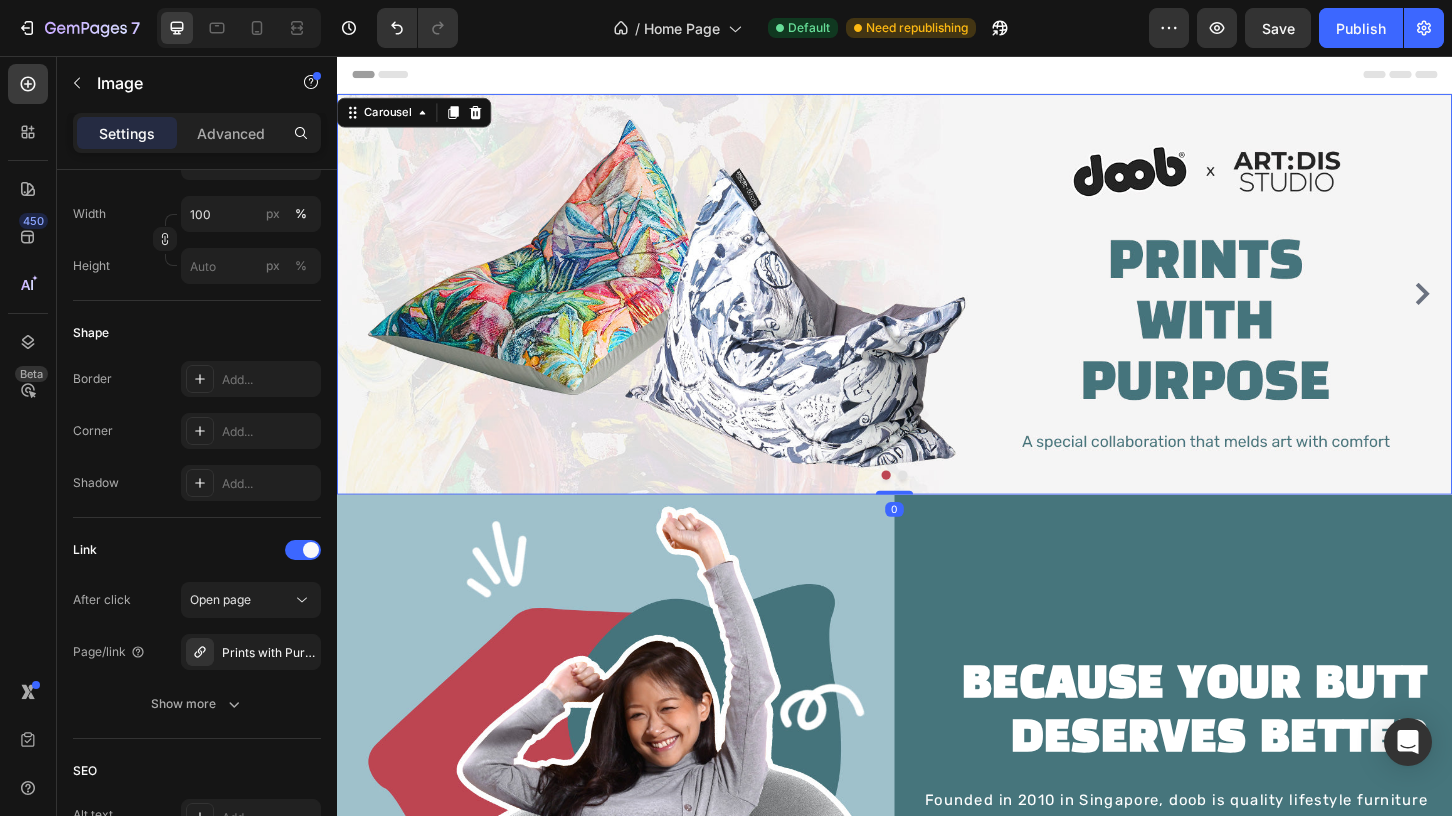 scroll, scrollTop: 0, scrollLeft: 0, axis: both 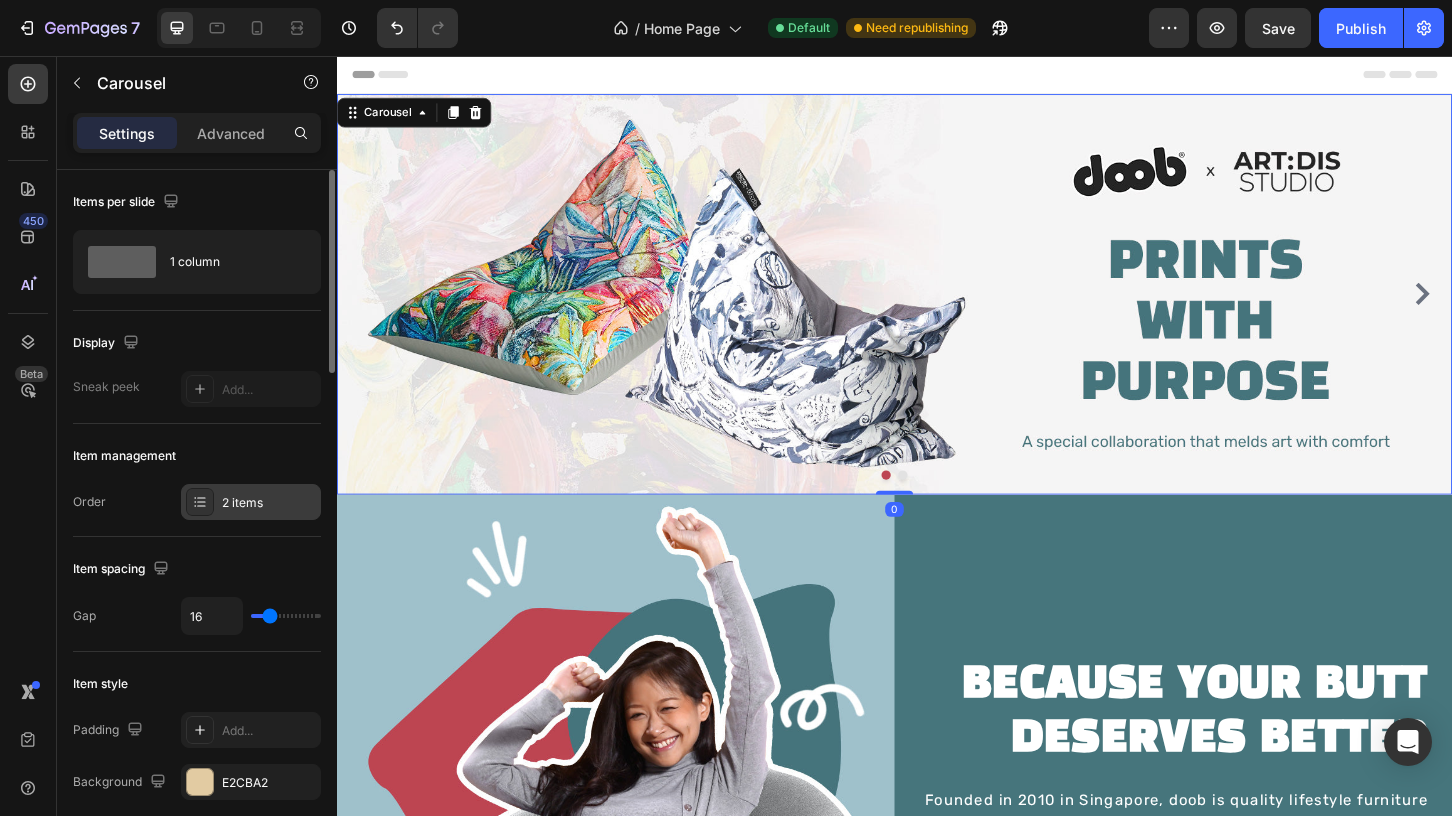 click on "2 items" at bounding box center [269, 503] 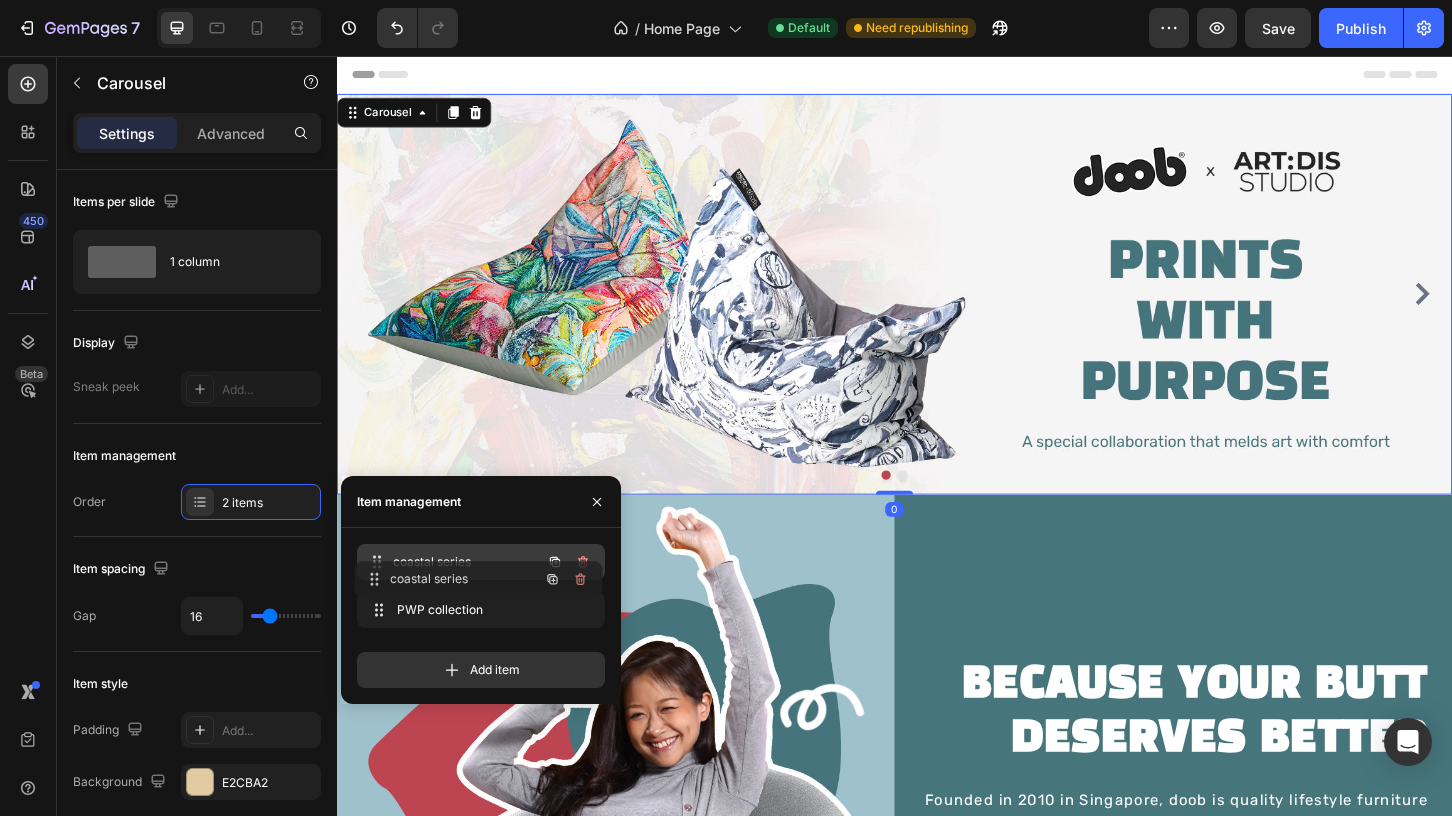type 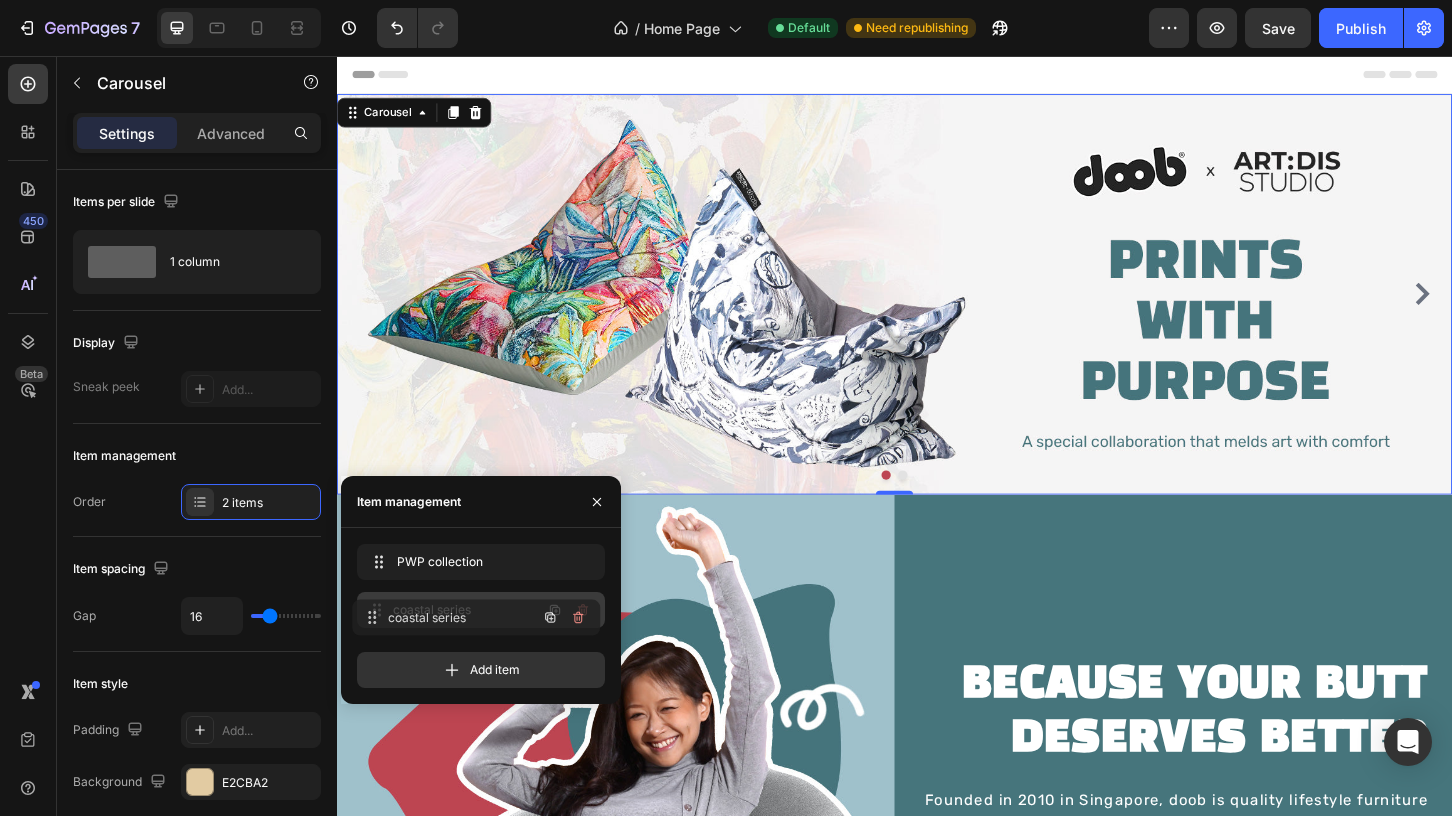 drag, startPoint x: 441, startPoint y: 558, endPoint x: 437, endPoint y: 614, distance: 56.142673 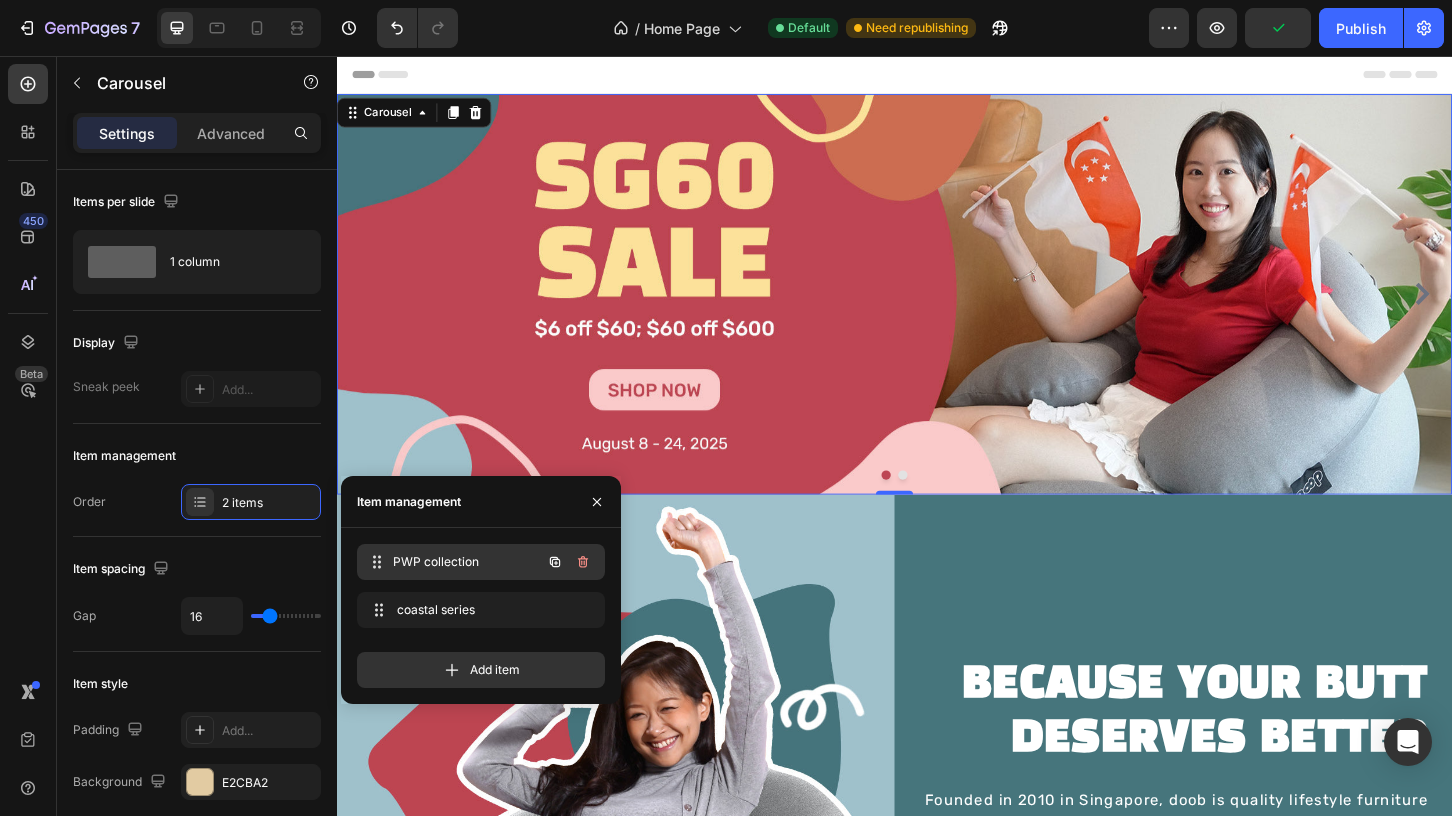 click on "PWP collection" at bounding box center (467, 562) 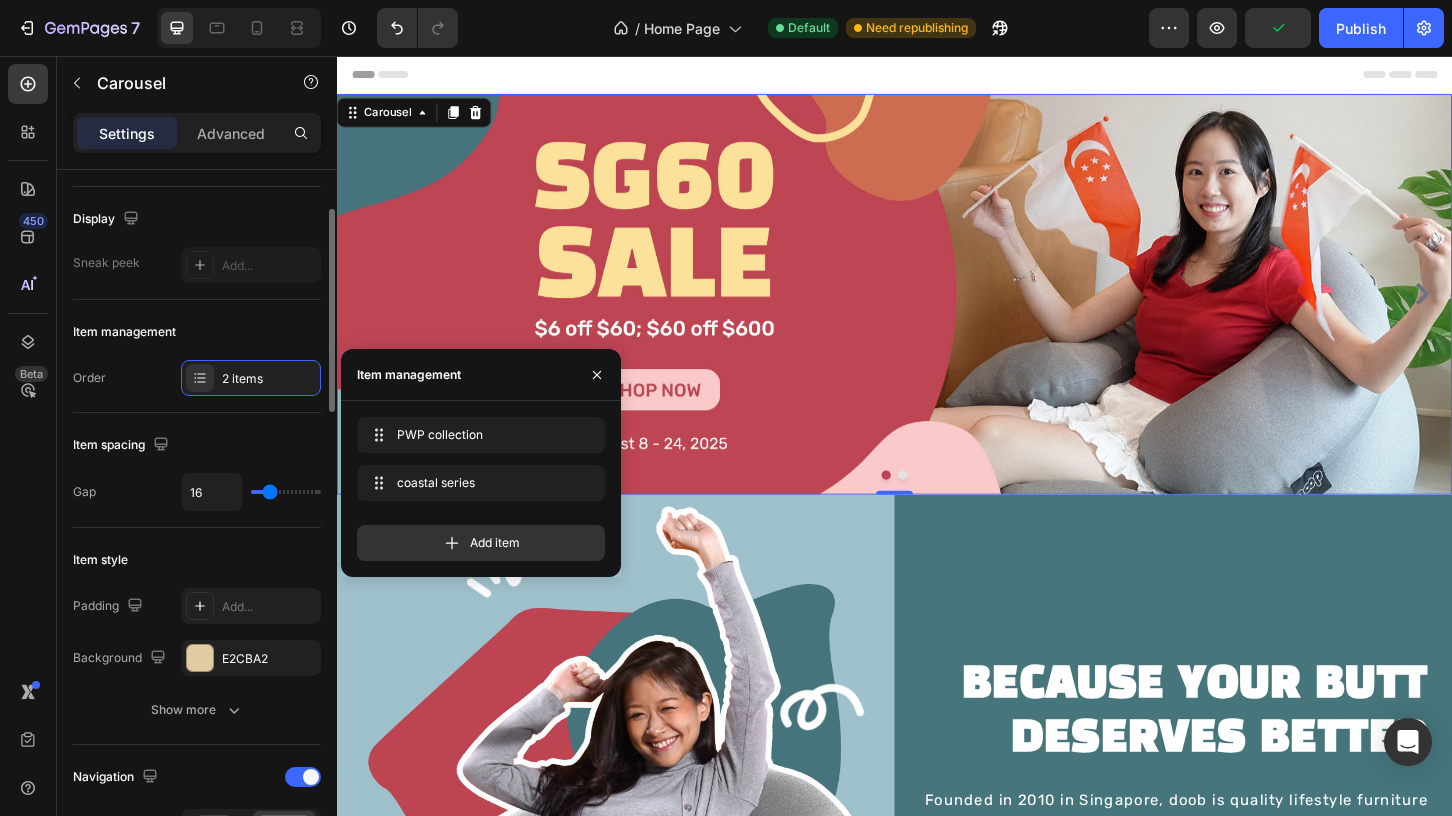 scroll, scrollTop: 127, scrollLeft: 0, axis: vertical 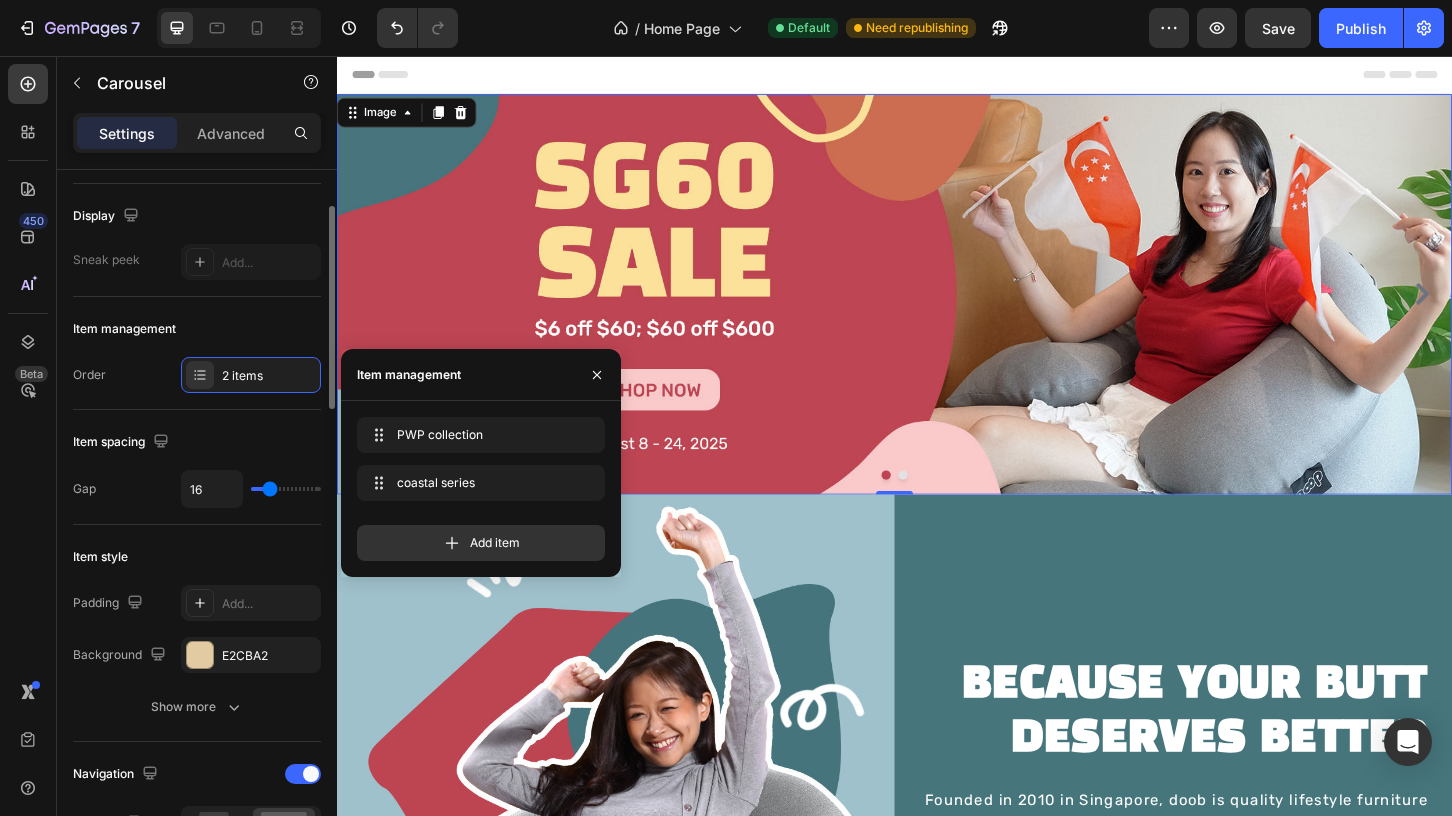 click at bounding box center [937, 312] 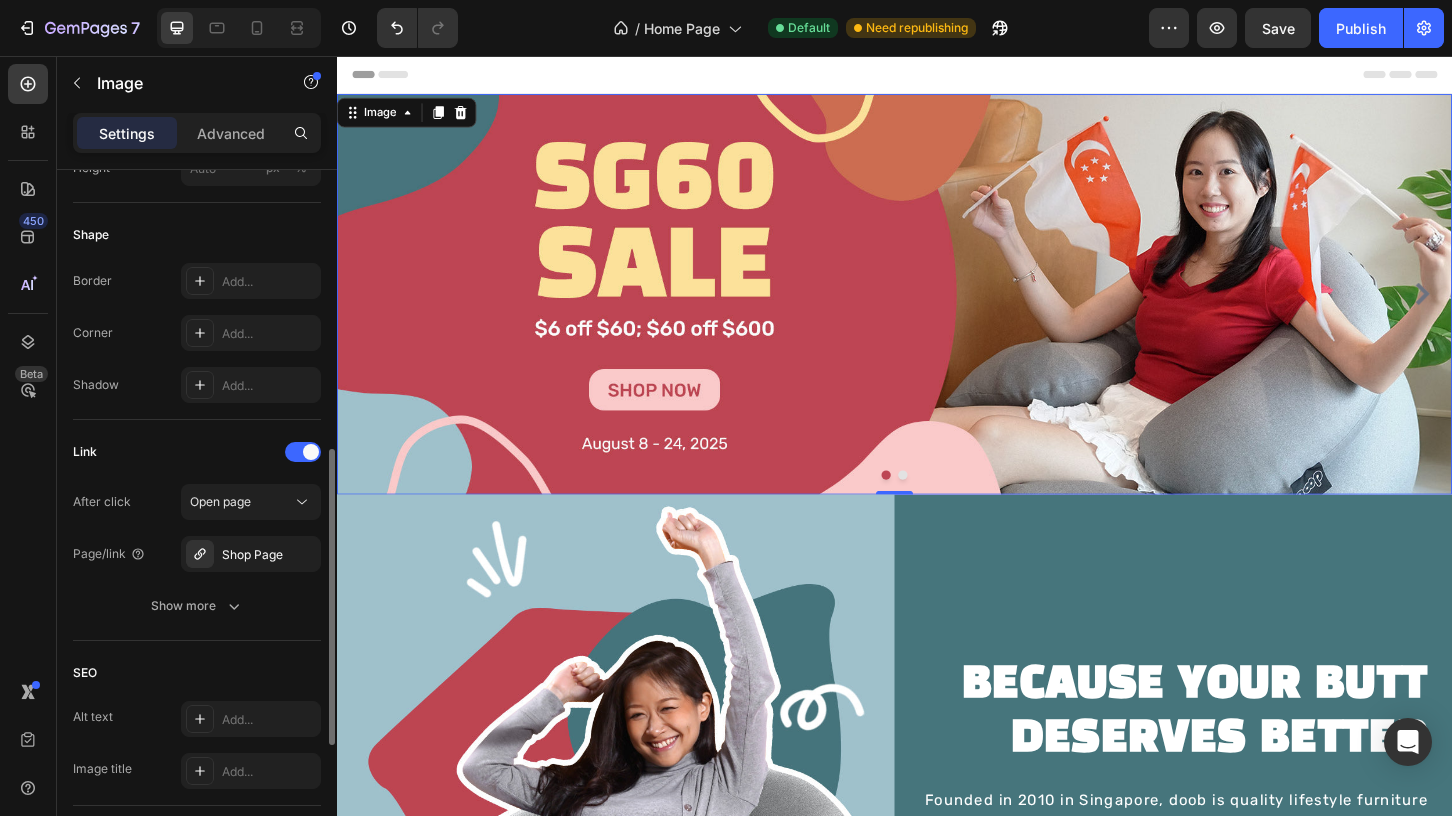 scroll, scrollTop: 686, scrollLeft: 0, axis: vertical 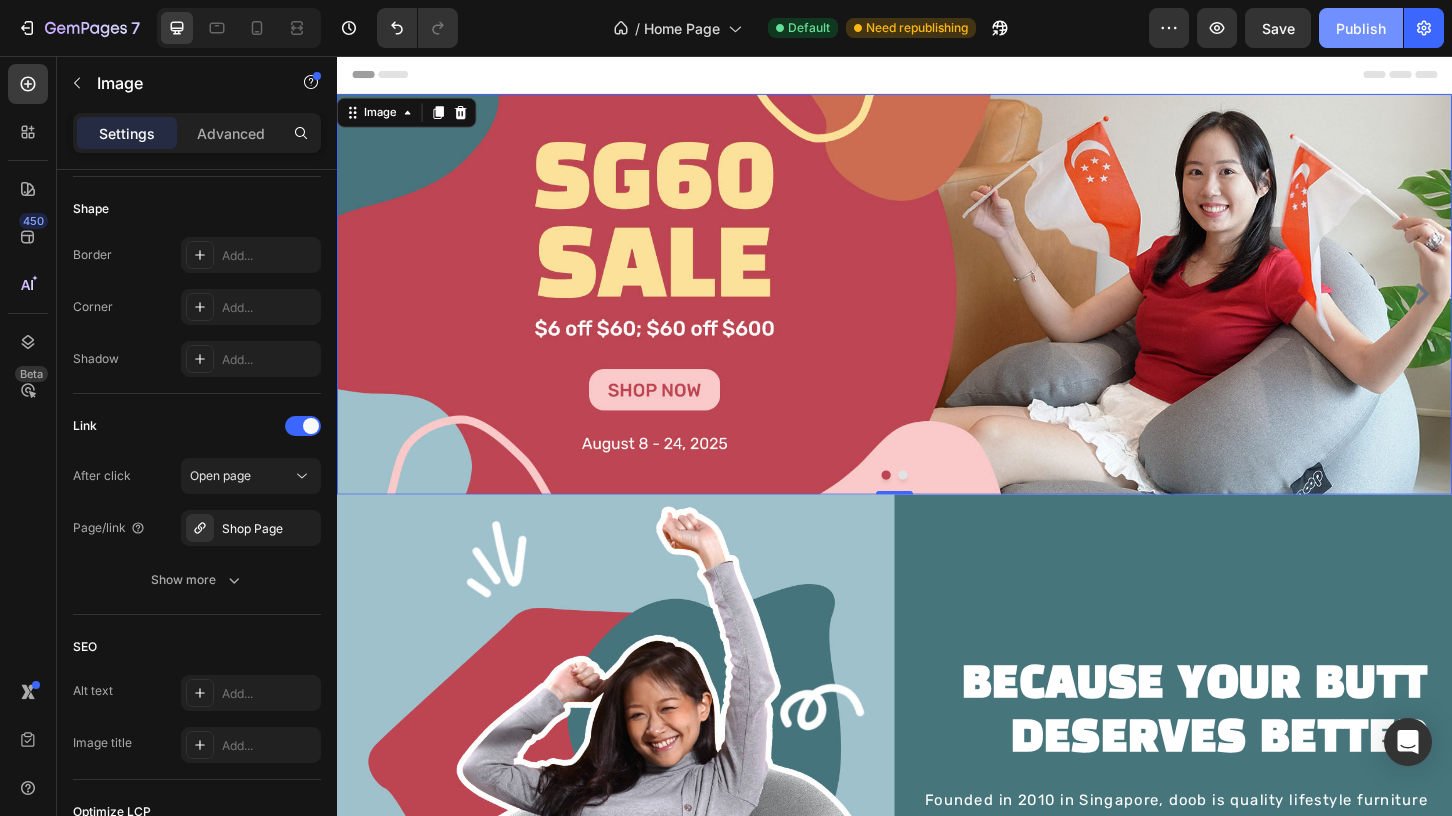 click on "Publish" 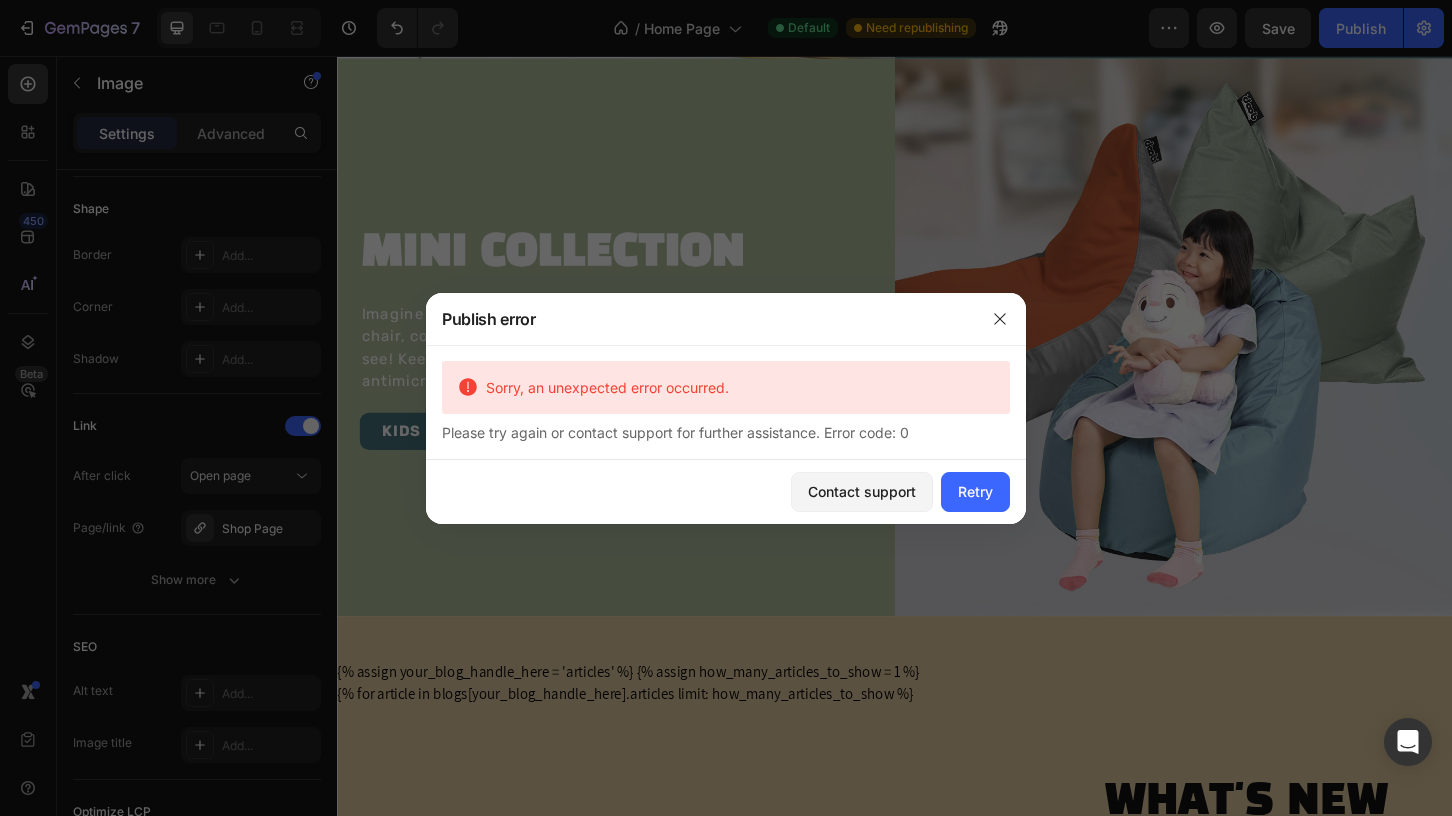 scroll, scrollTop: 2368, scrollLeft: 0, axis: vertical 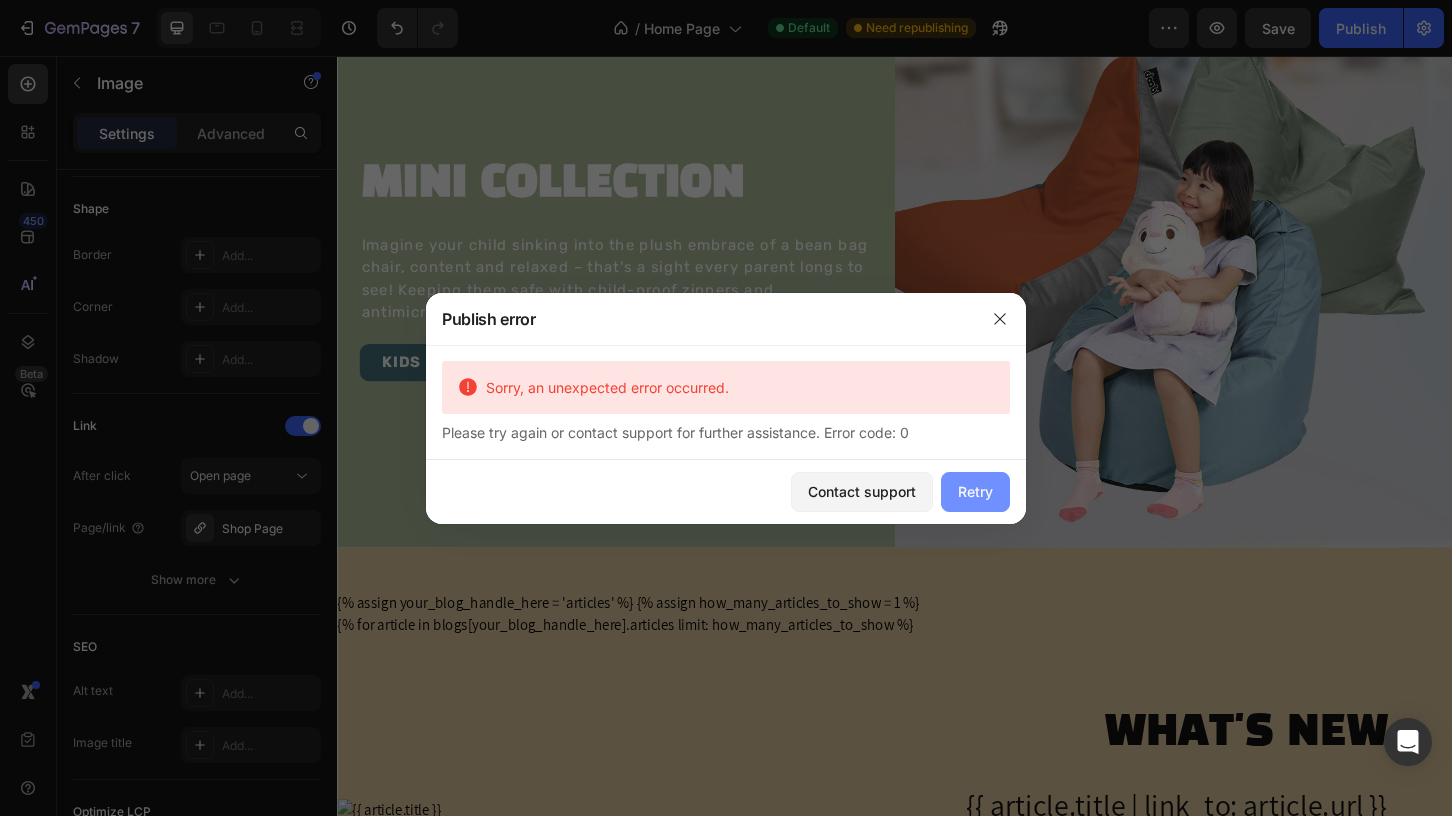 drag, startPoint x: 971, startPoint y: 493, endPoint x: 684, endPoint y: 460, distance: 288.891 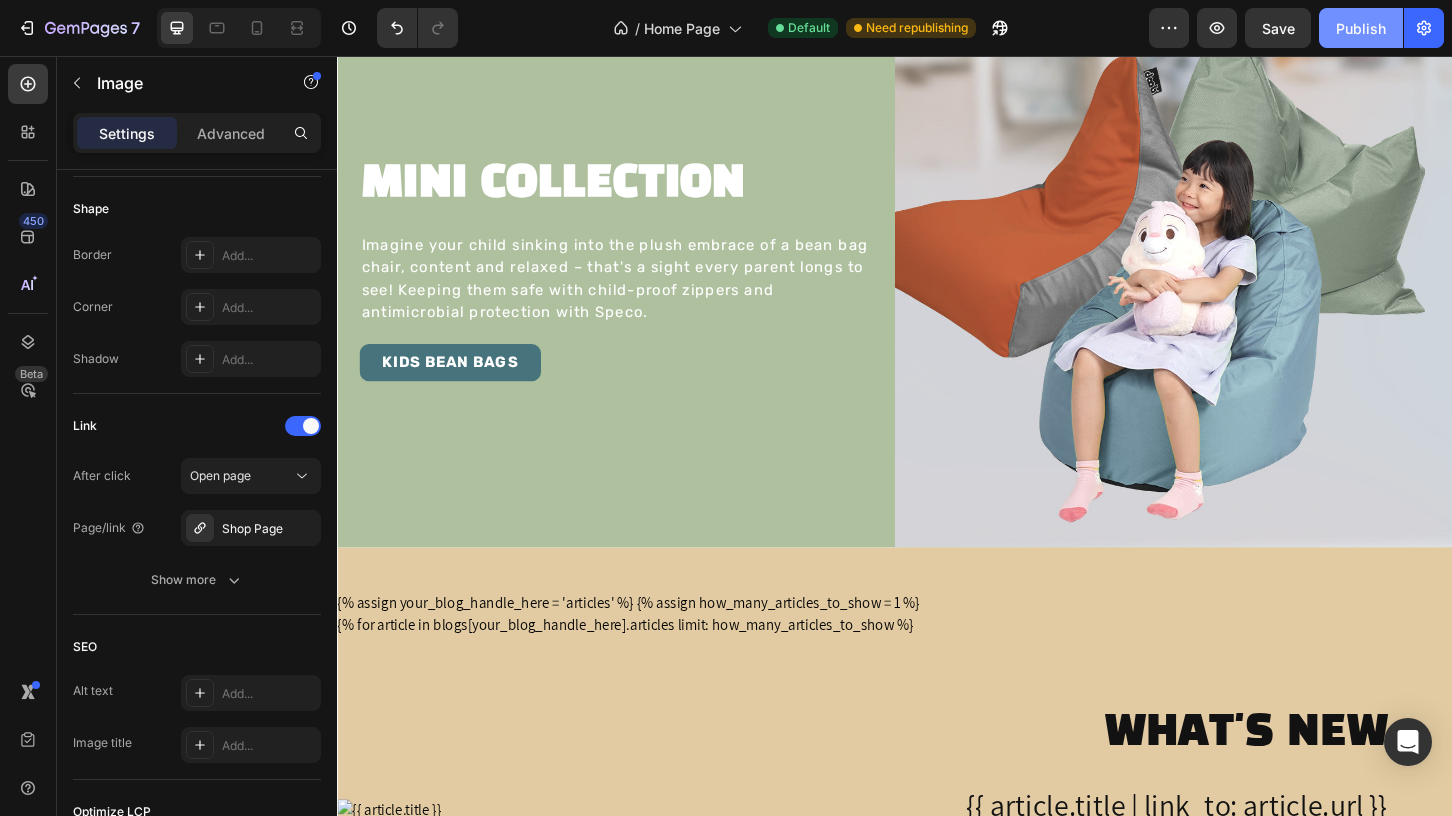 click on "Publish" at bounding box center [1361, 28] 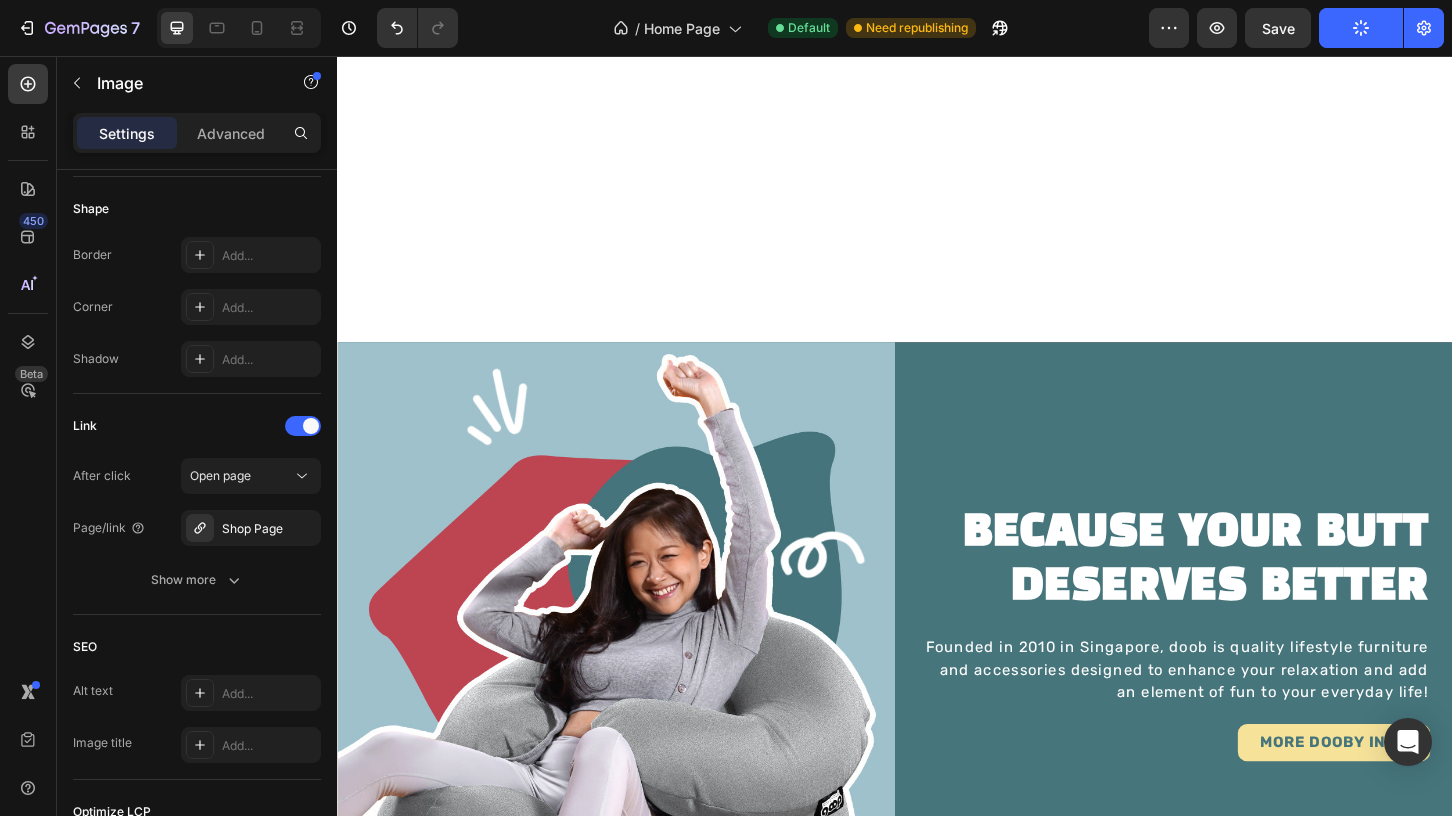 scroll, scrollTop: 0, scrollLeft: 0, axis: both 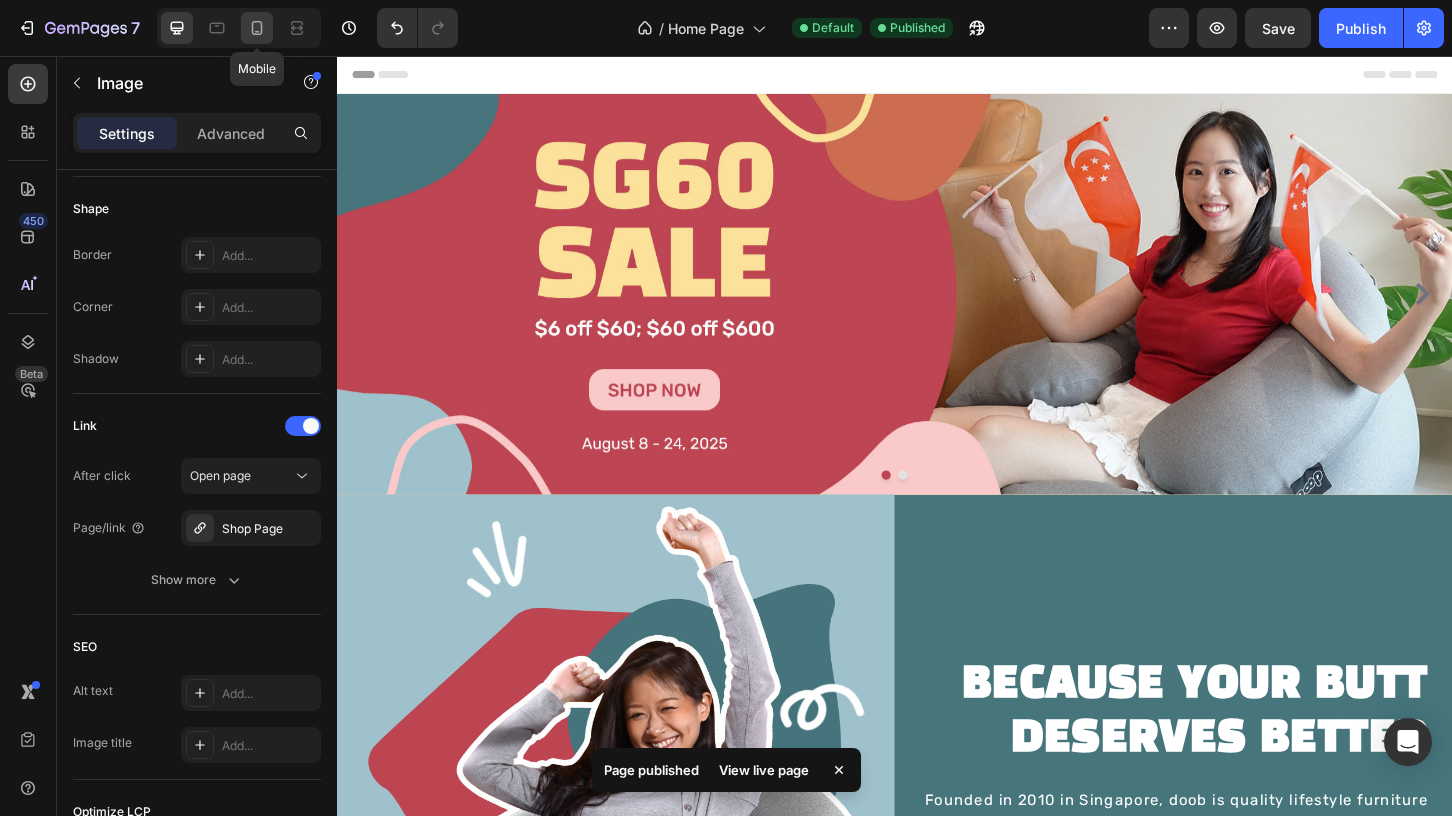 click 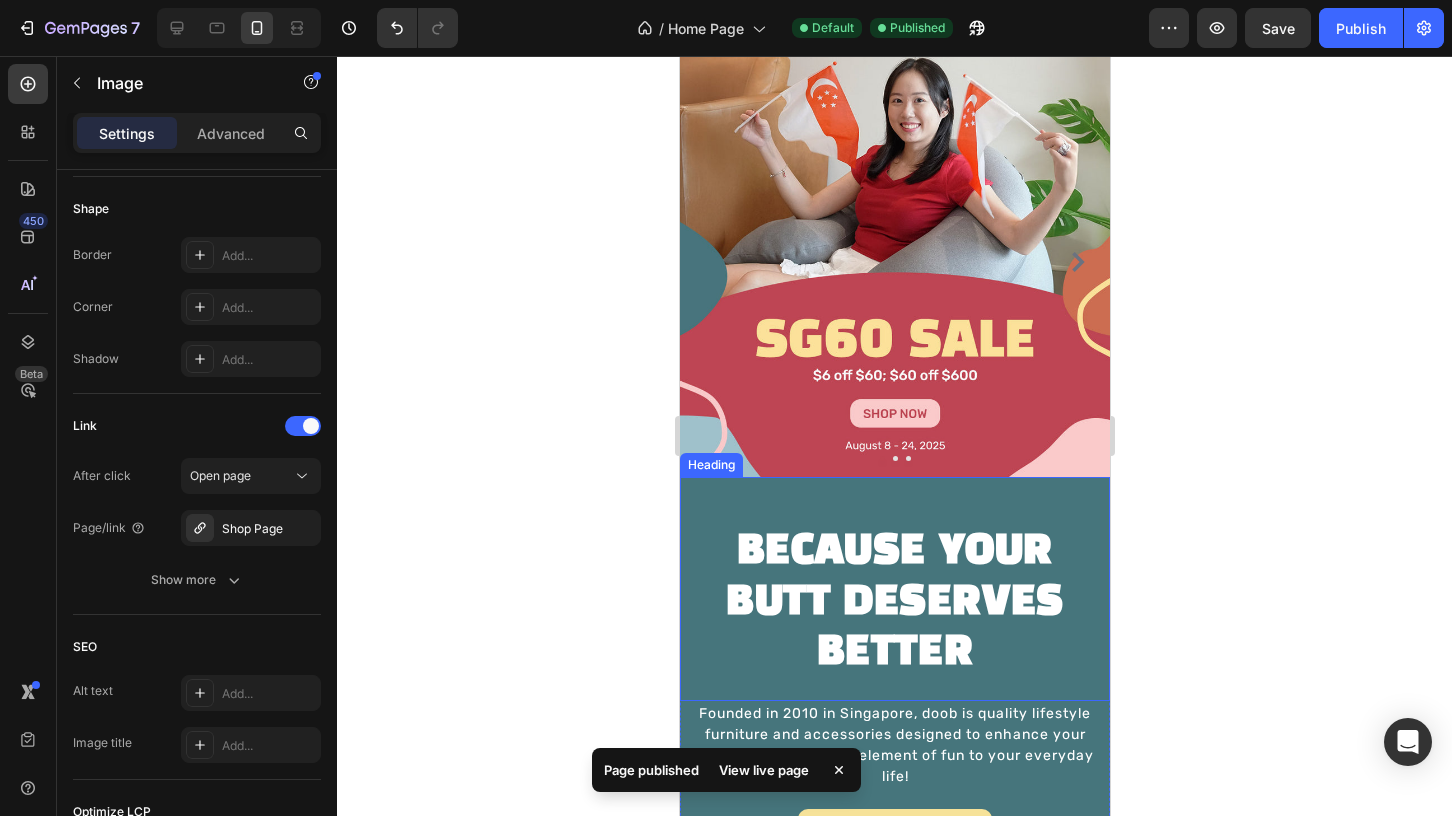 scroll, scrollTop: 0, scrollLeft: 0, axis: both 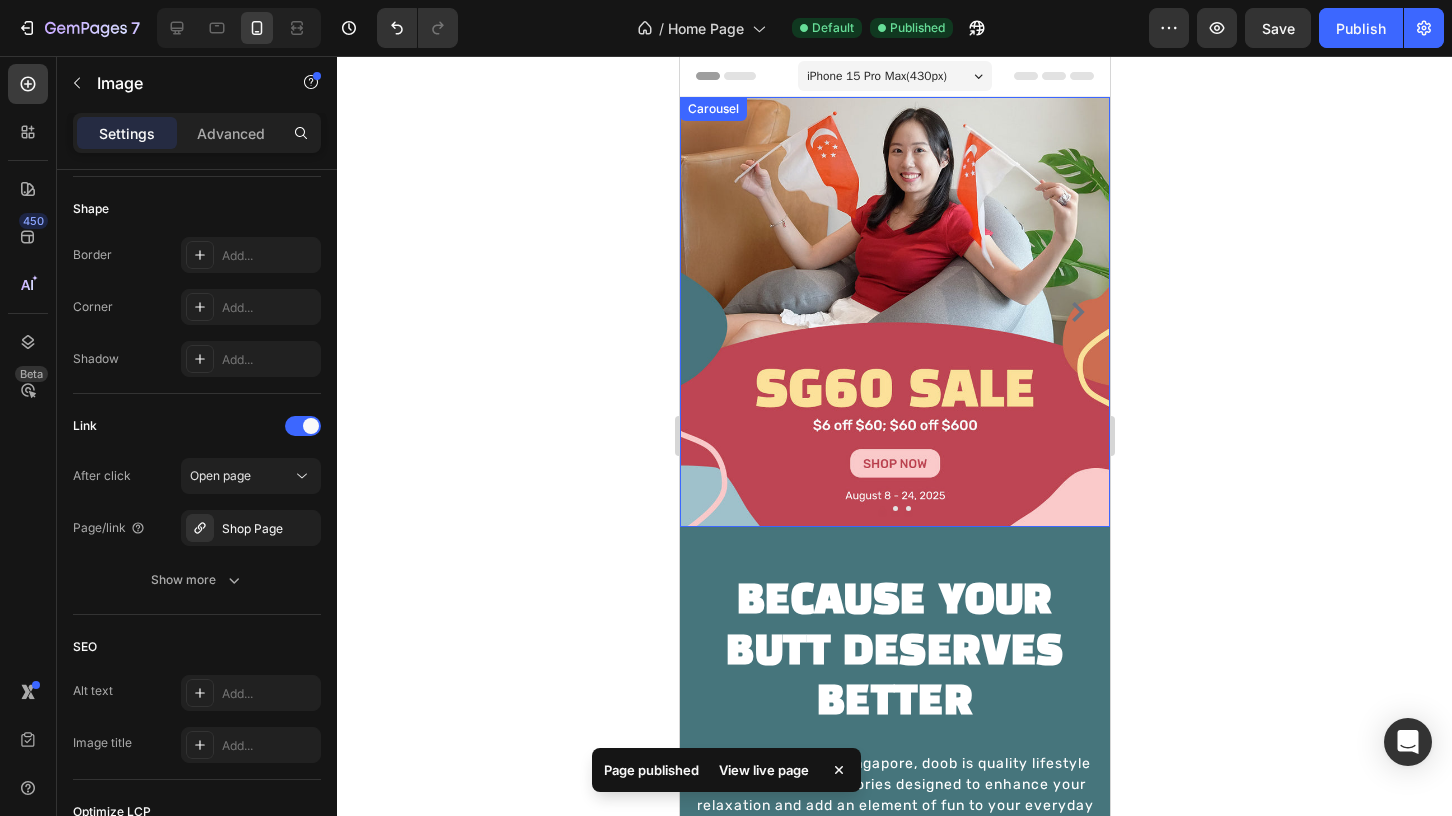 click 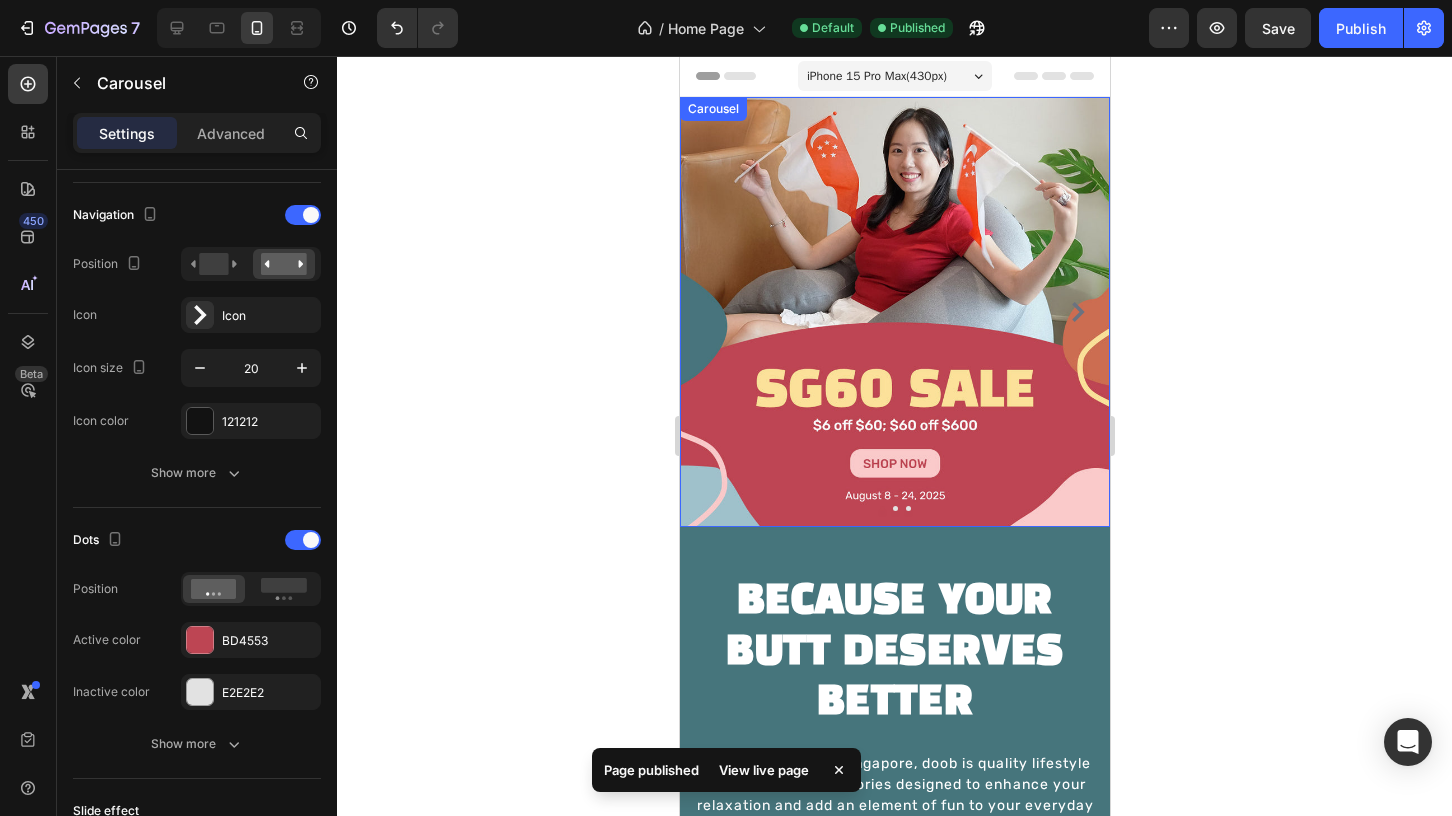 scroll, scrollTop: 0, scrollLeft: 0, axis: both 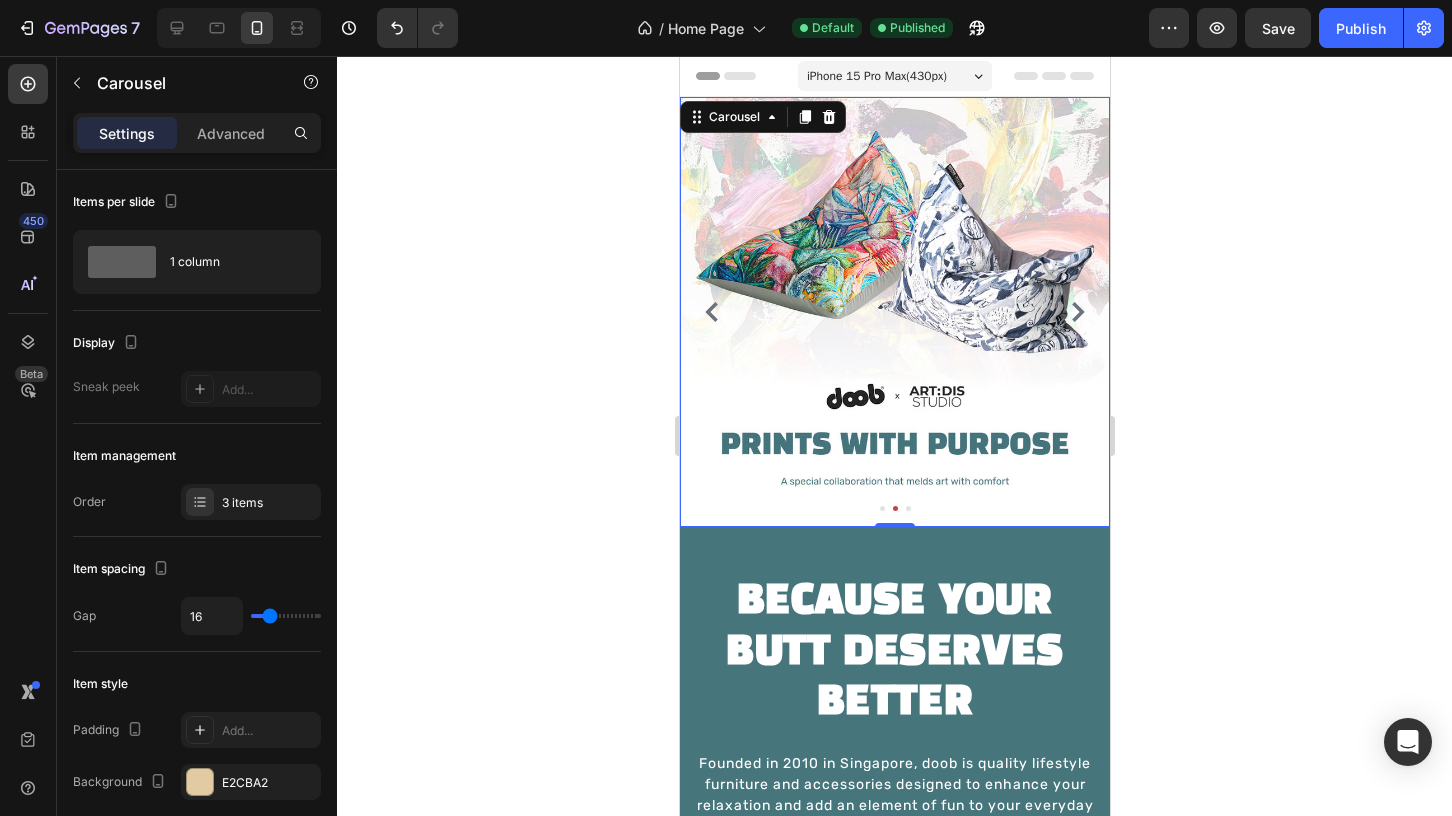 click 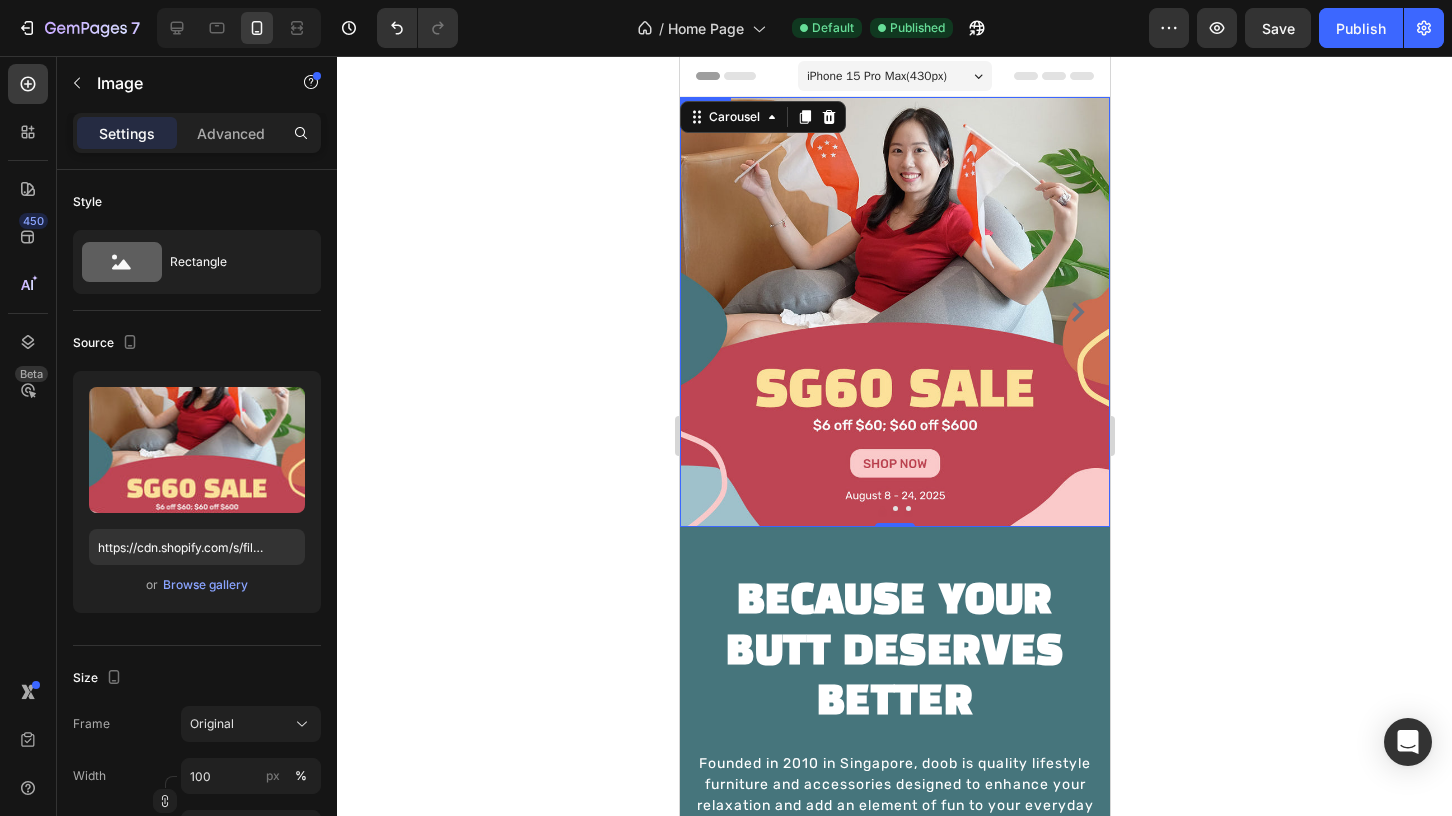 click at bounding box center [894, 312] 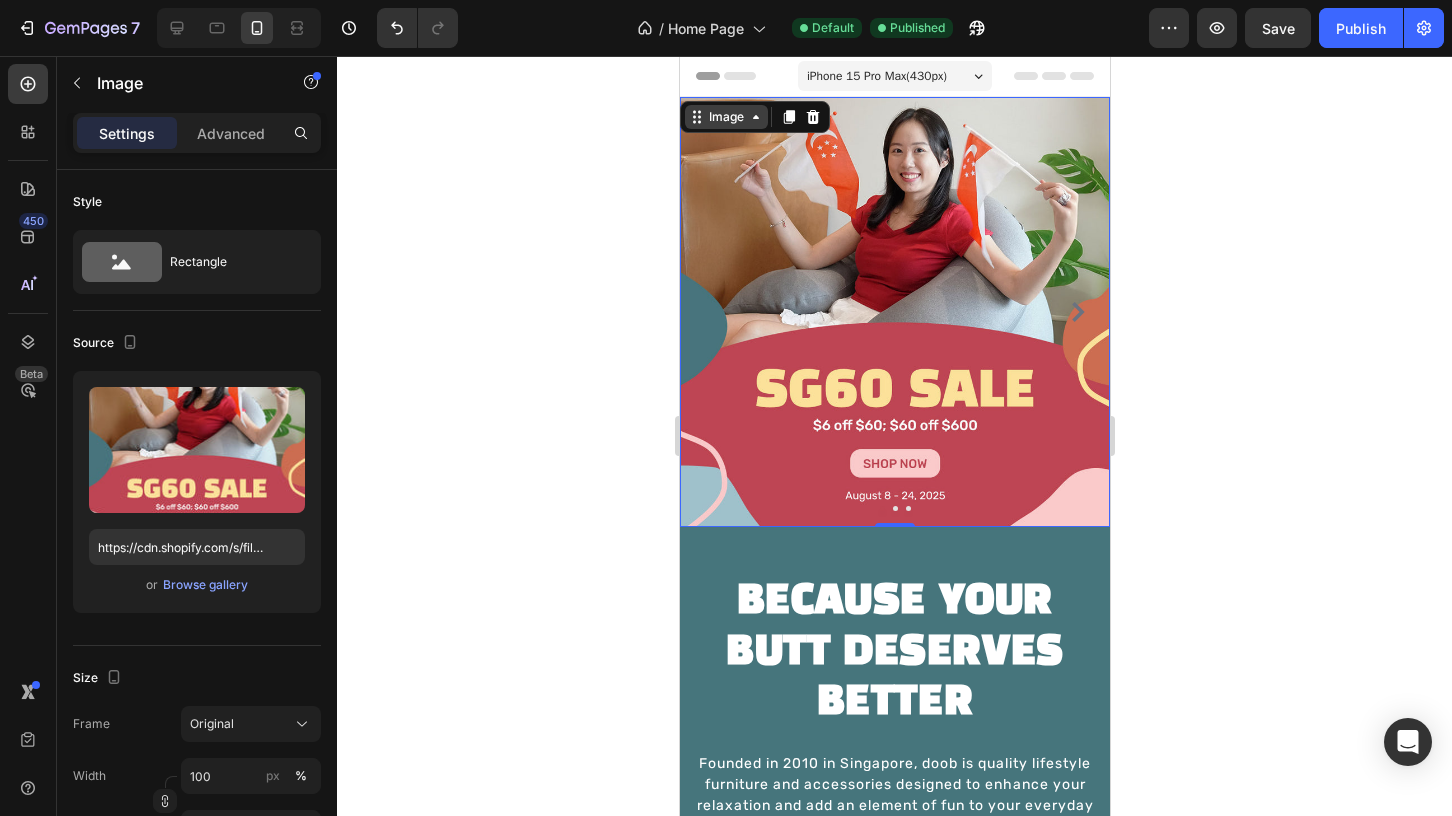 click on "Image" at bounding box center (725, 117) 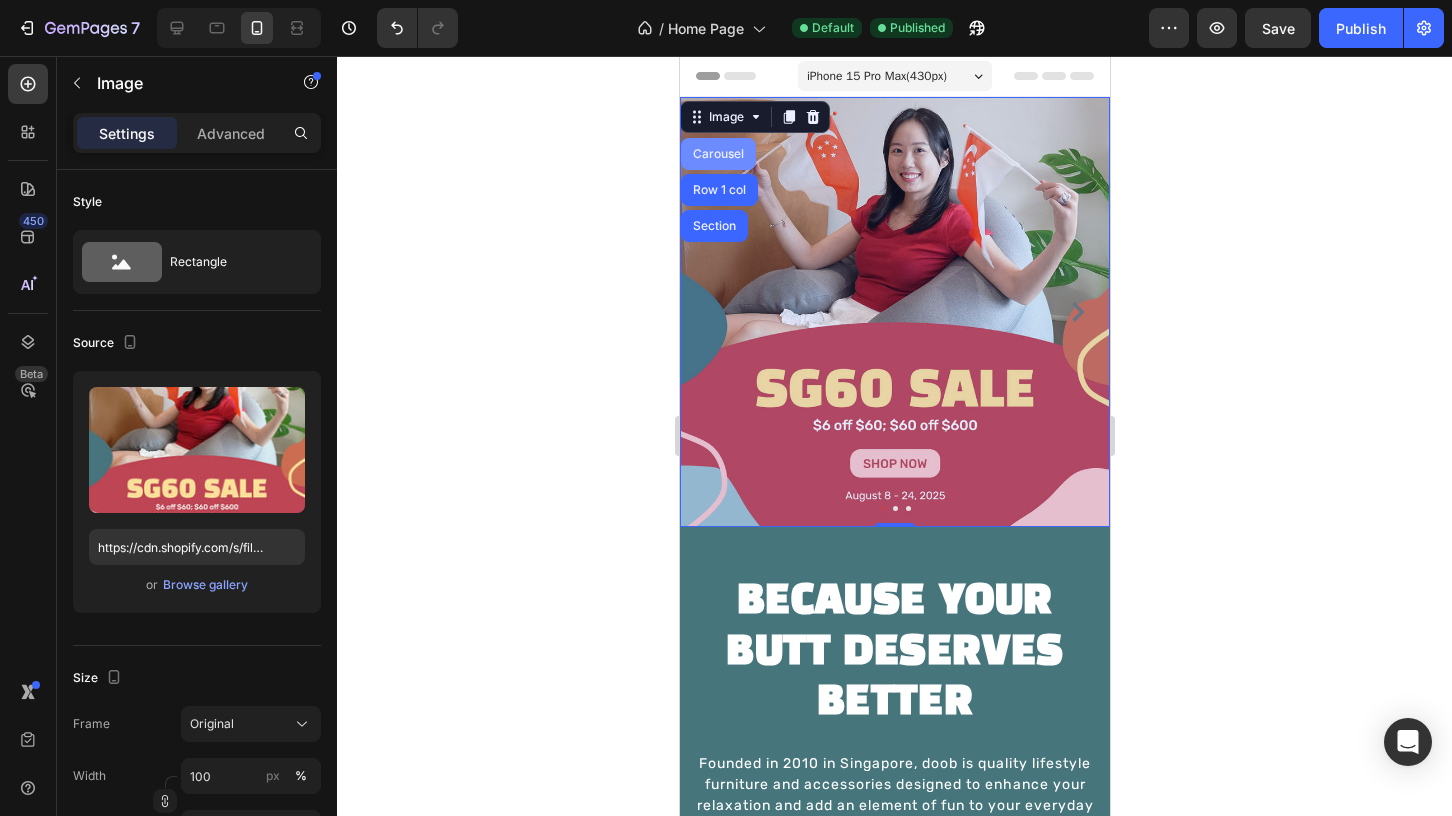 click on "Carousel" at bounding box center [717, 154] 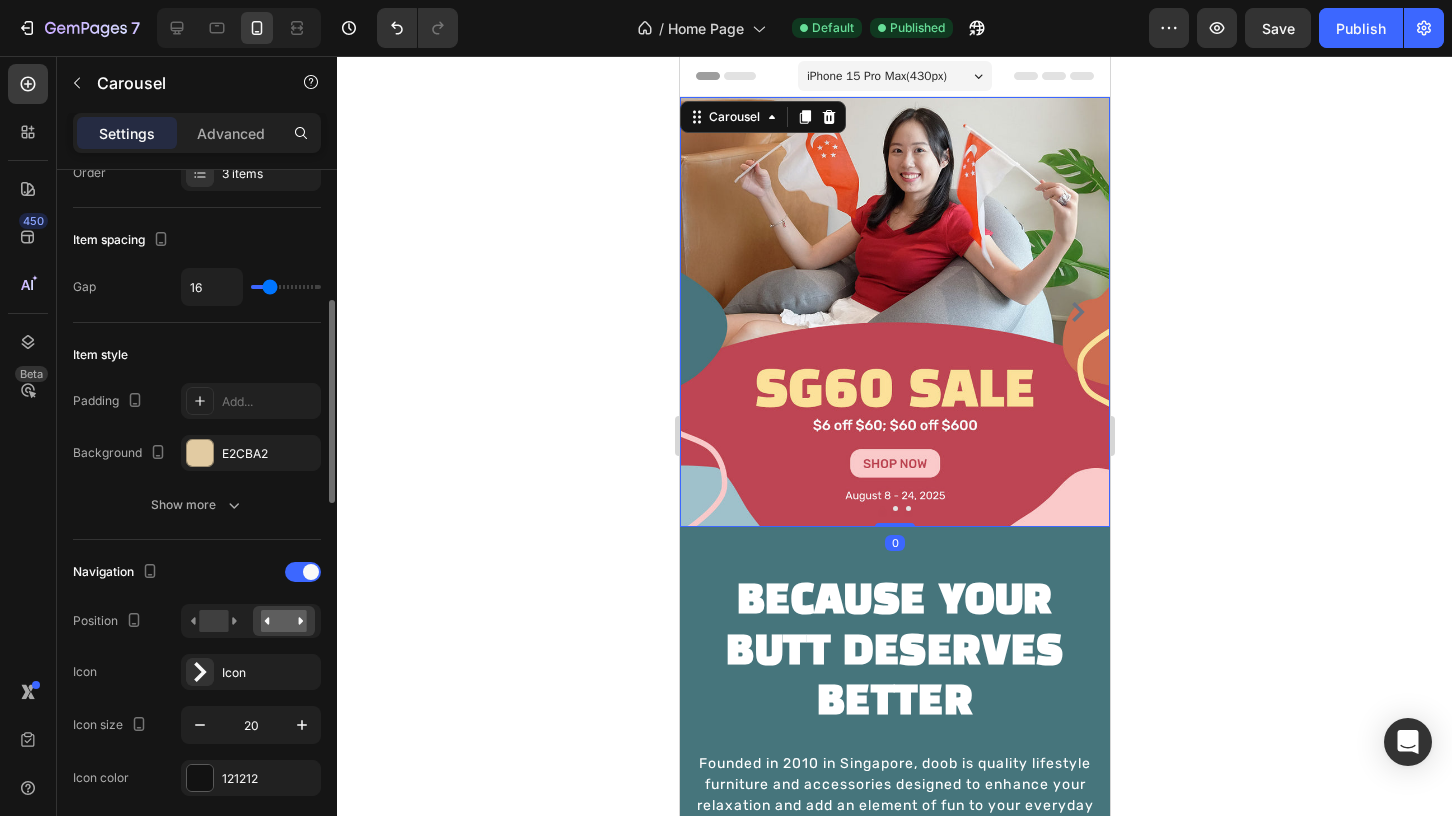 scroll, scrollTop: 145, scrollLeft: 0, axis: vertical 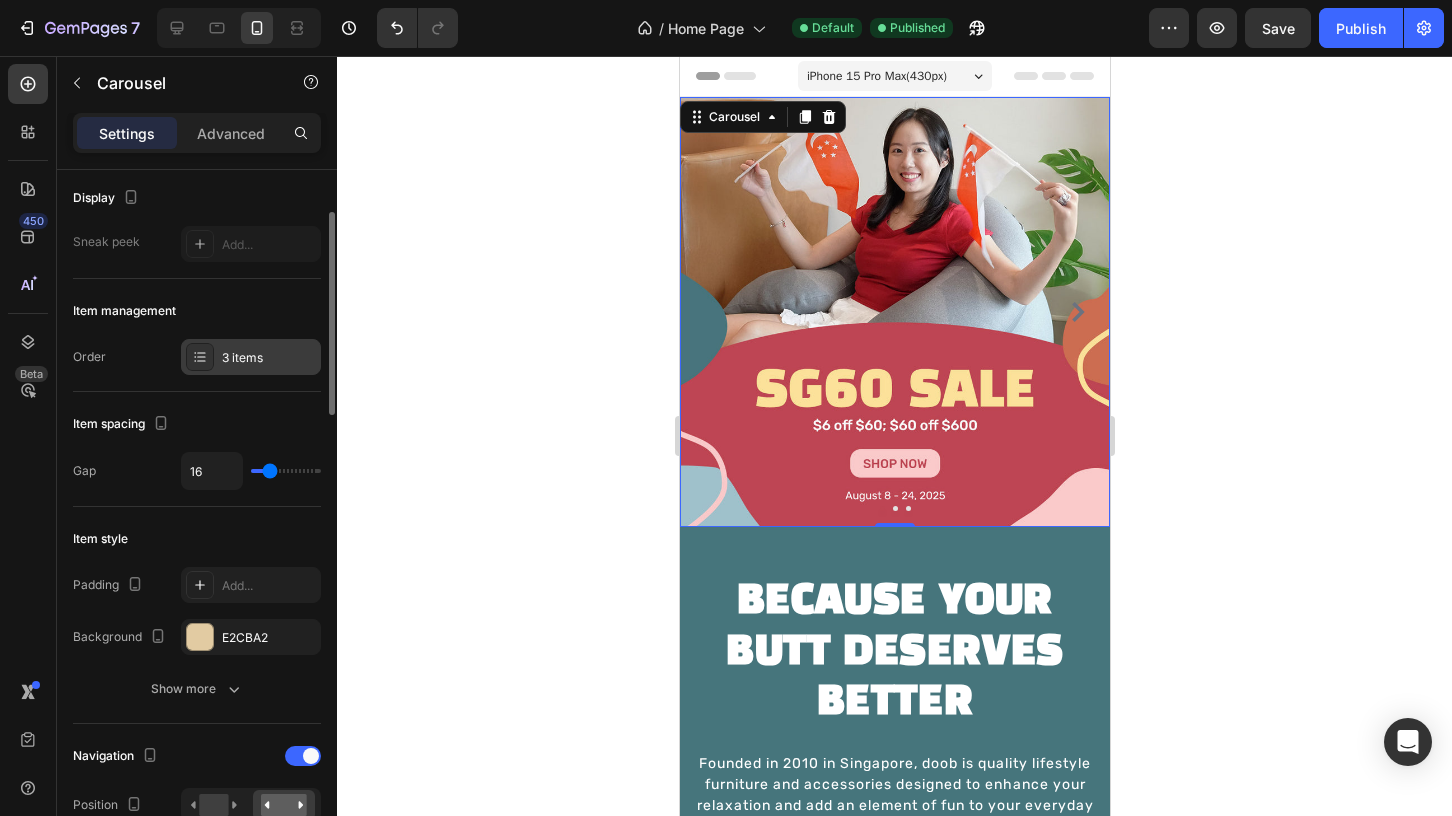 click on "3 items" at bounding box center [269, 358] 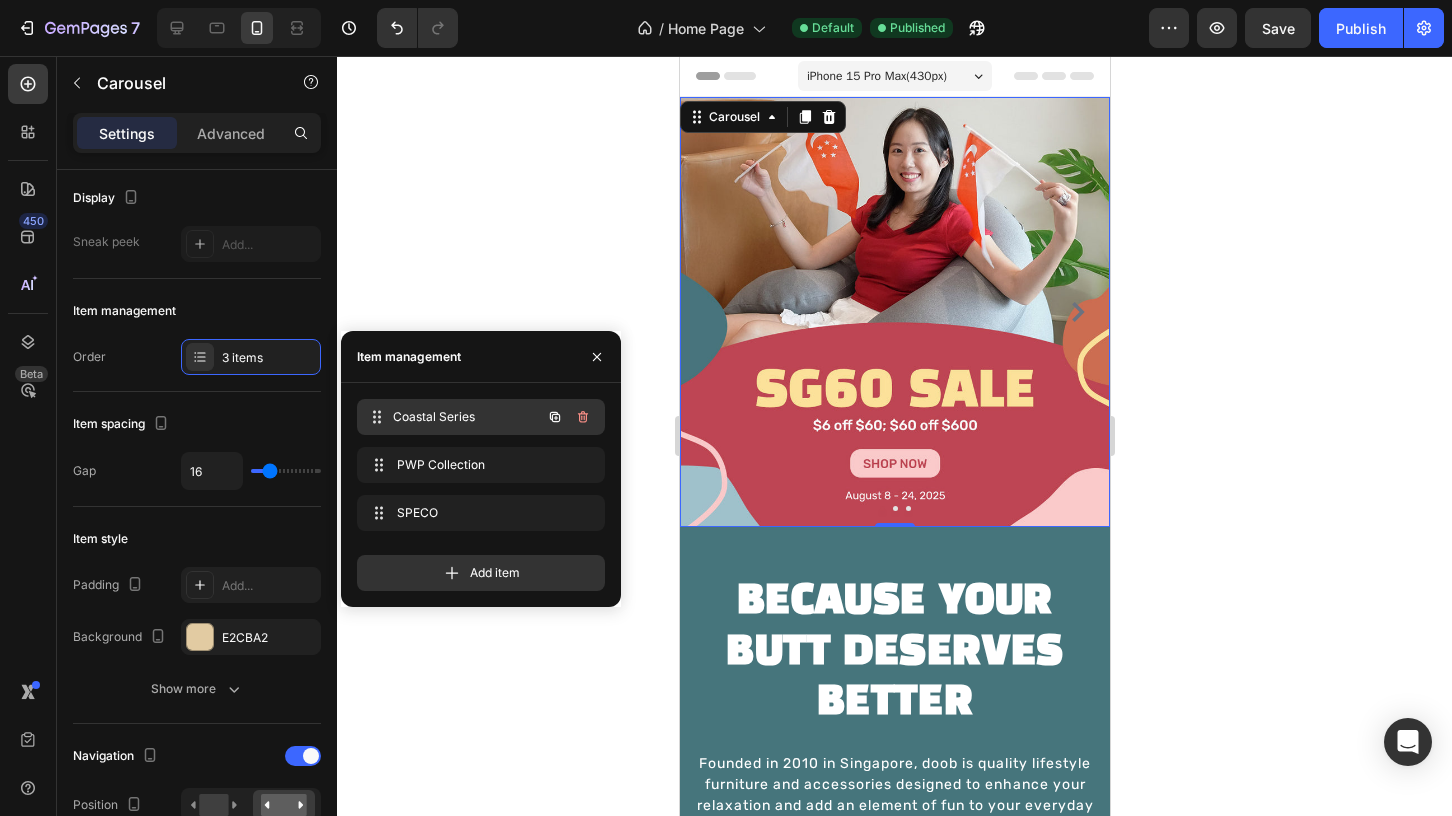 click on "Coastal Series" at bounding box center [467, 417] 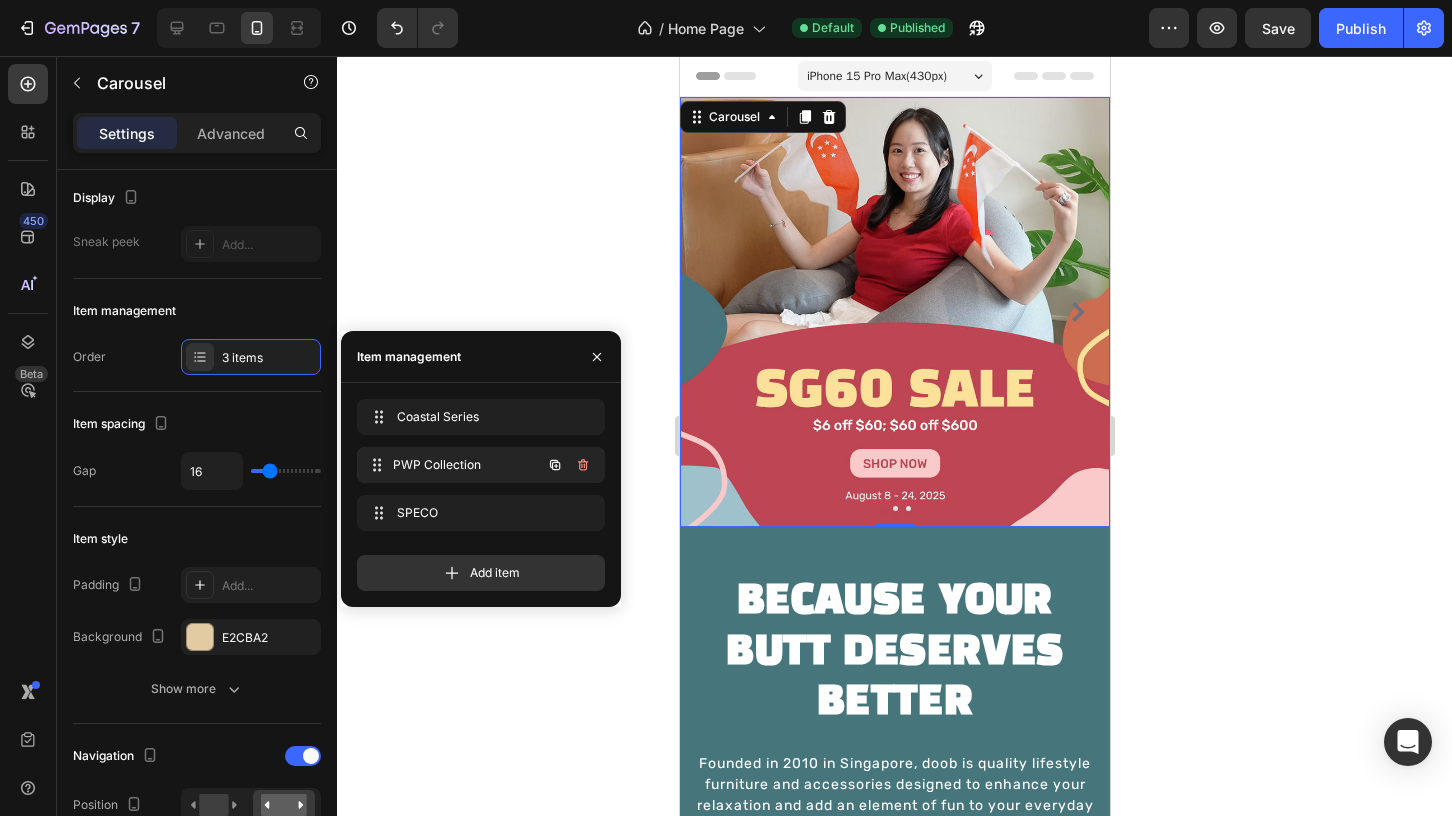 click on "PWP Collection PWP Collection" at bounding box center [453, 465] 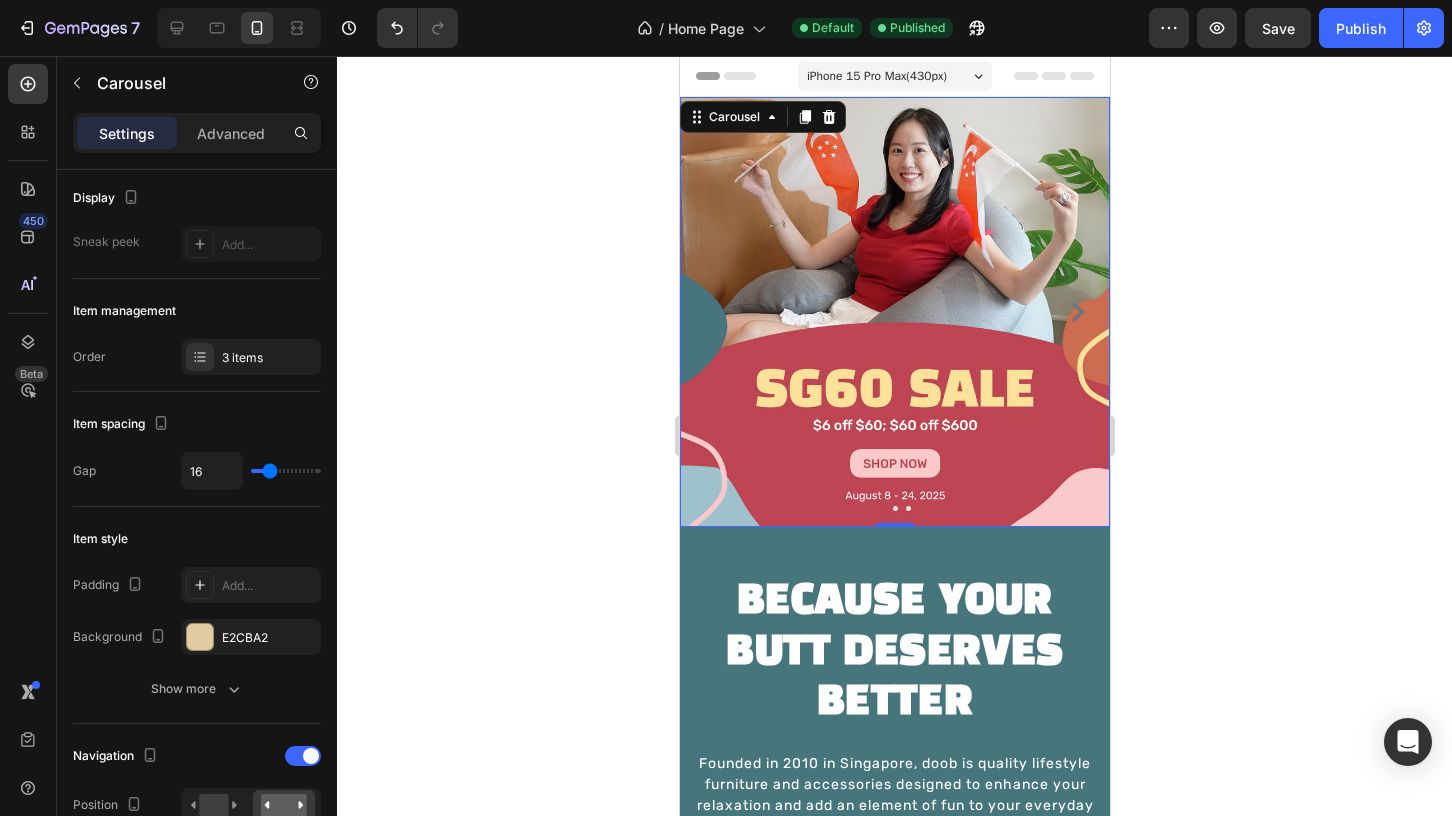 click 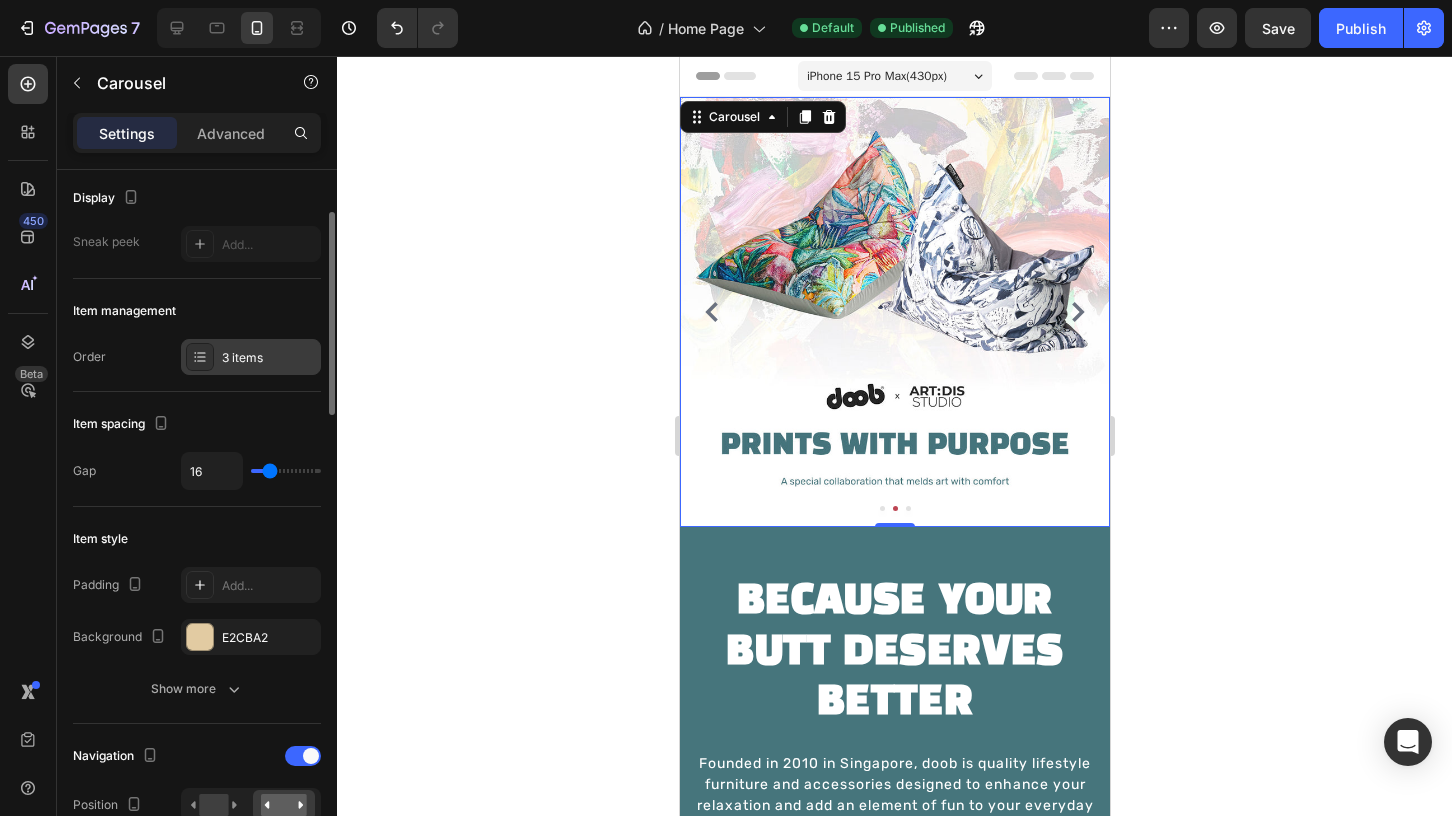 click on "3 items" at bounding box center (269, 358) 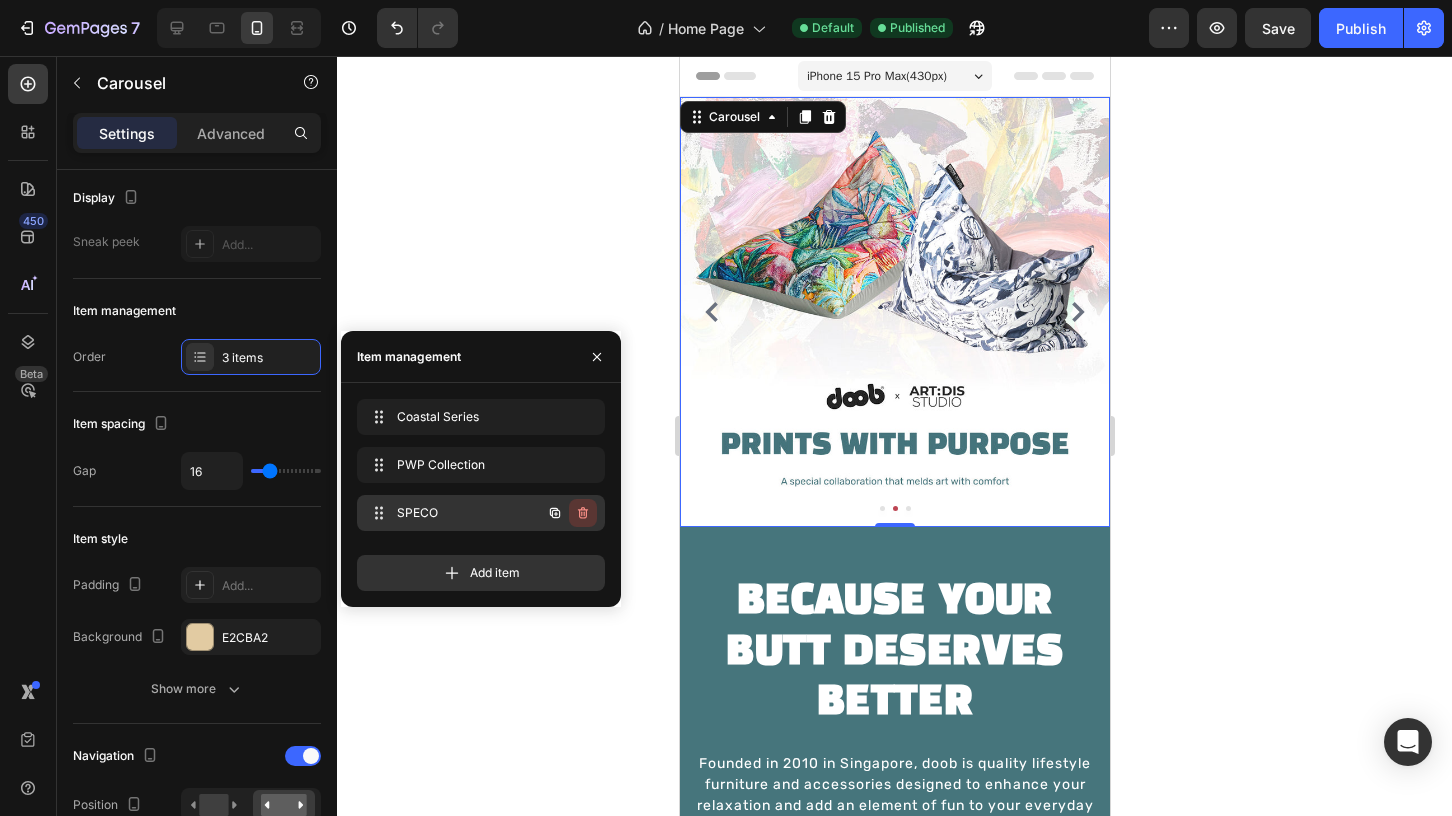 click 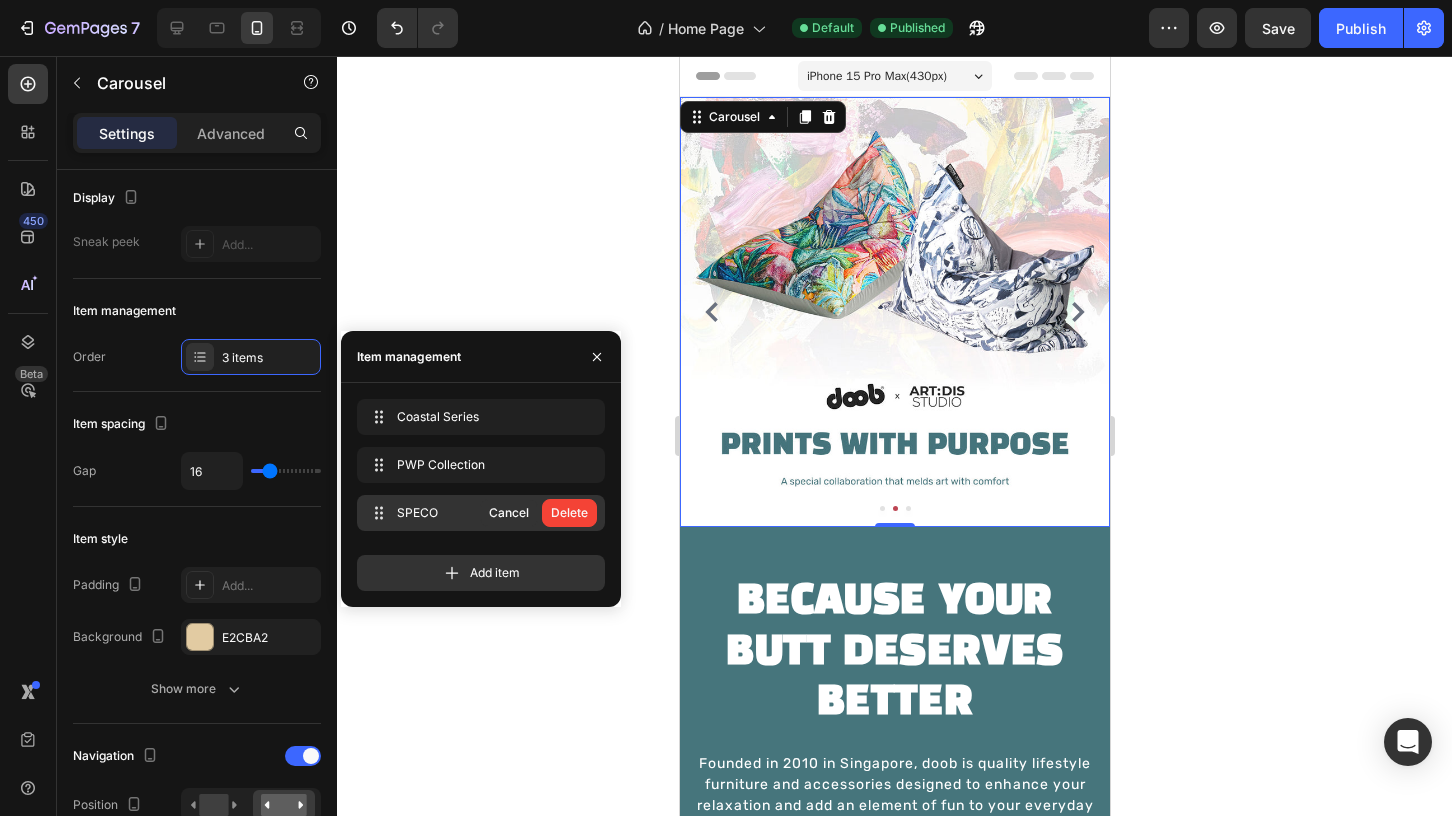click on "Delete" at bounding box center [569, 513] 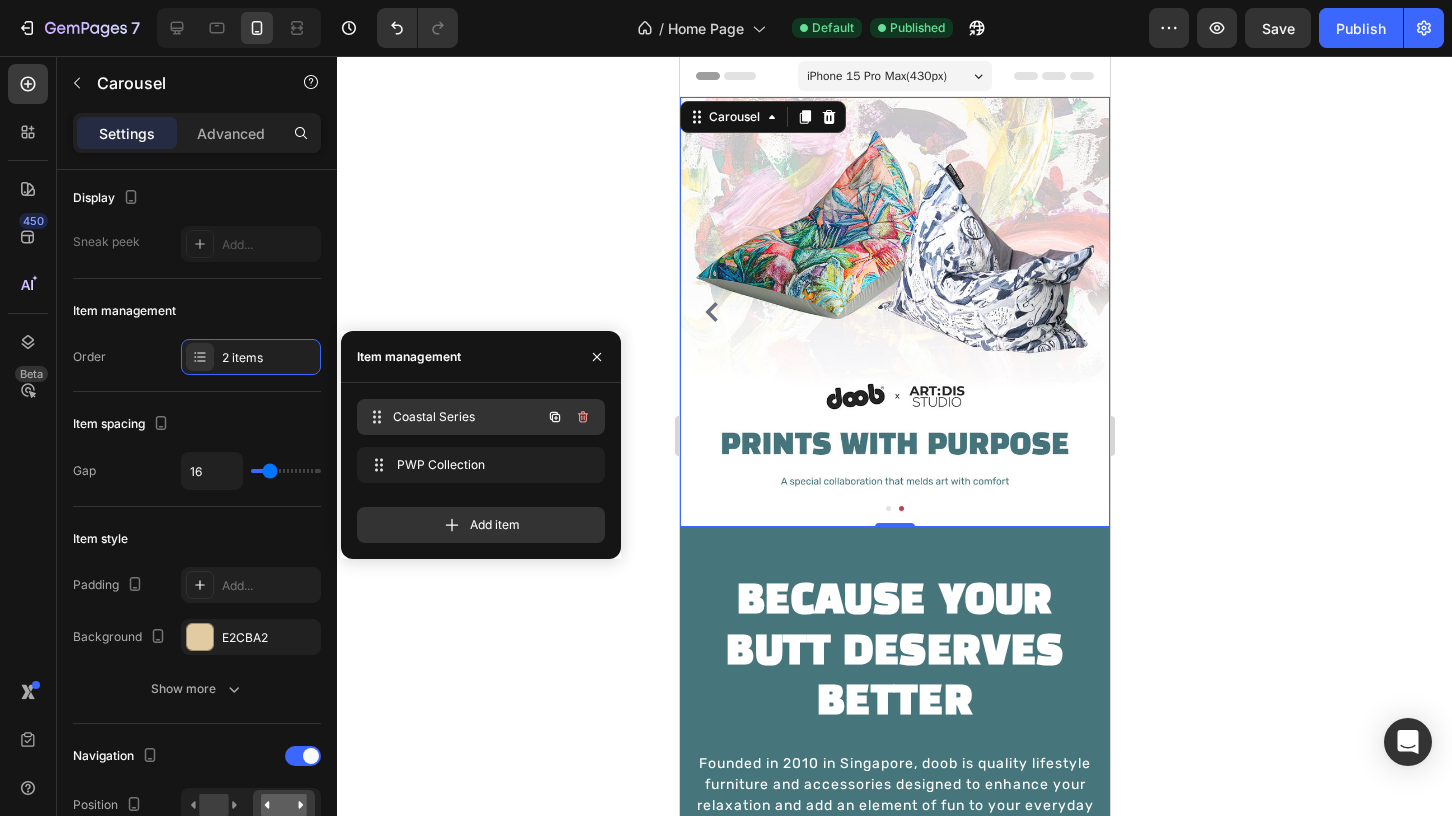 click on "Coastal Series Coastal Series" at bounding box center [453, 417] 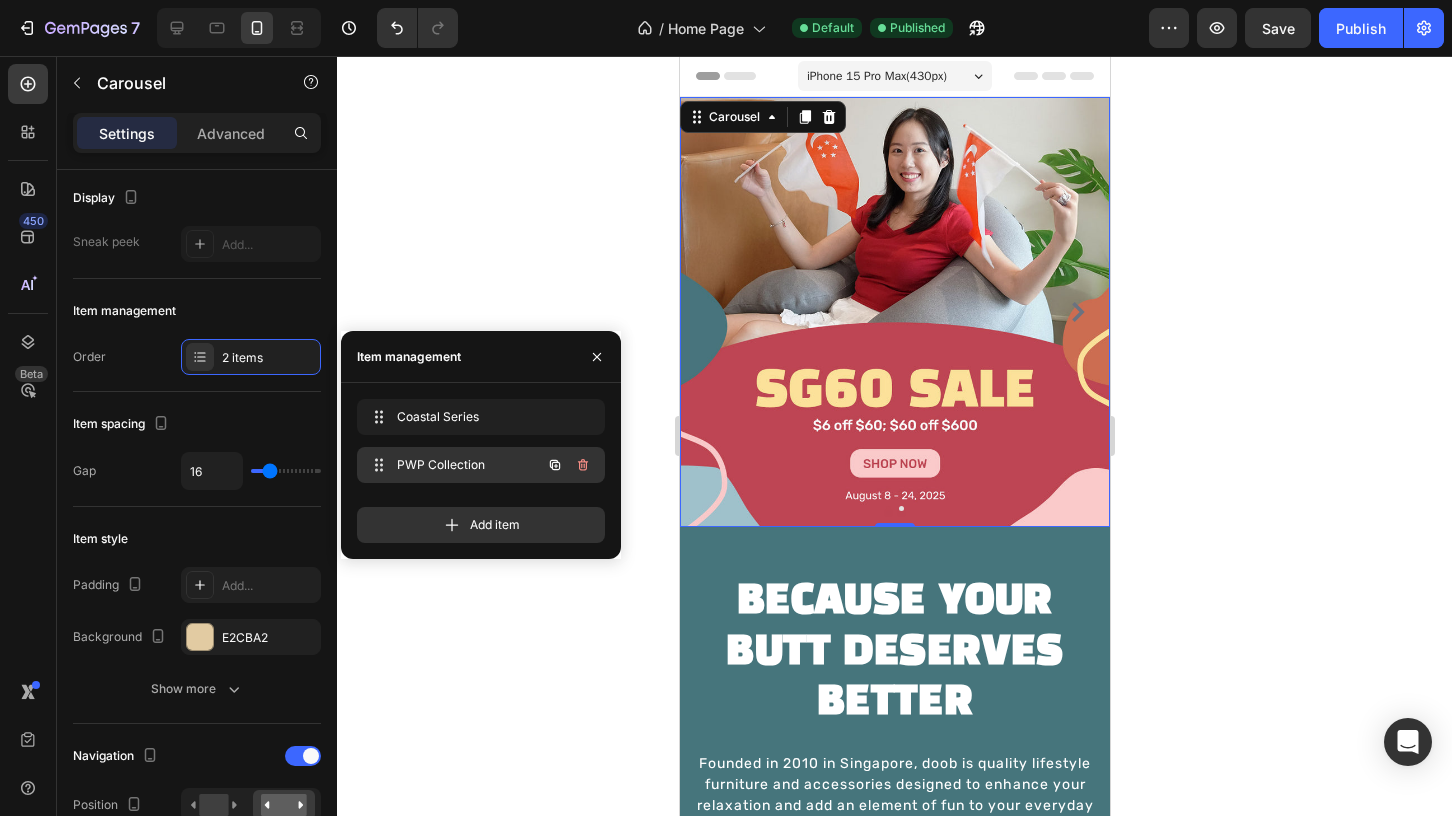 click on "PWP Collection" at bounding box center [453, 465] 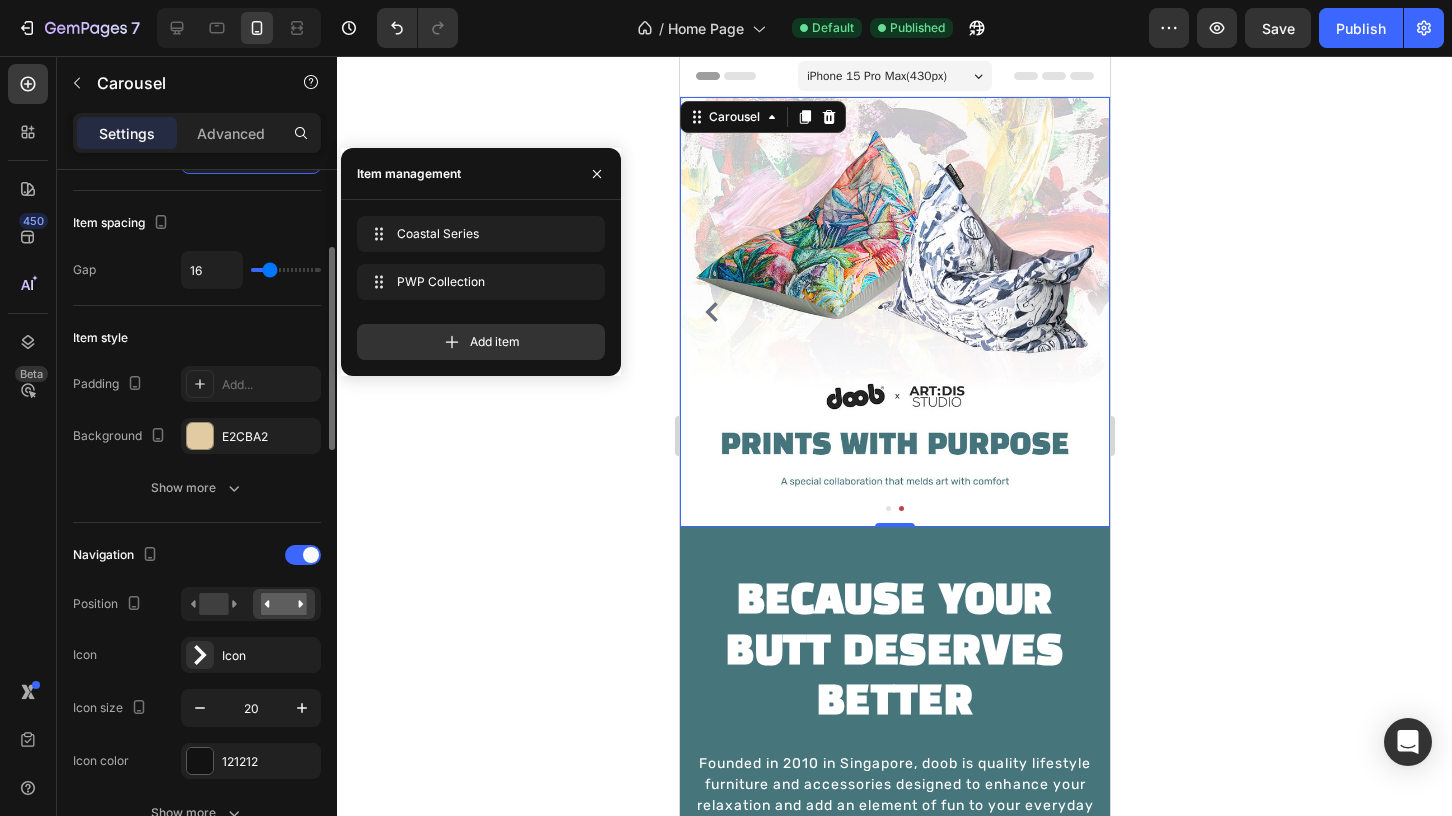 scroll, scrollTop: 363, scrollLeft: 0, axis: vertical 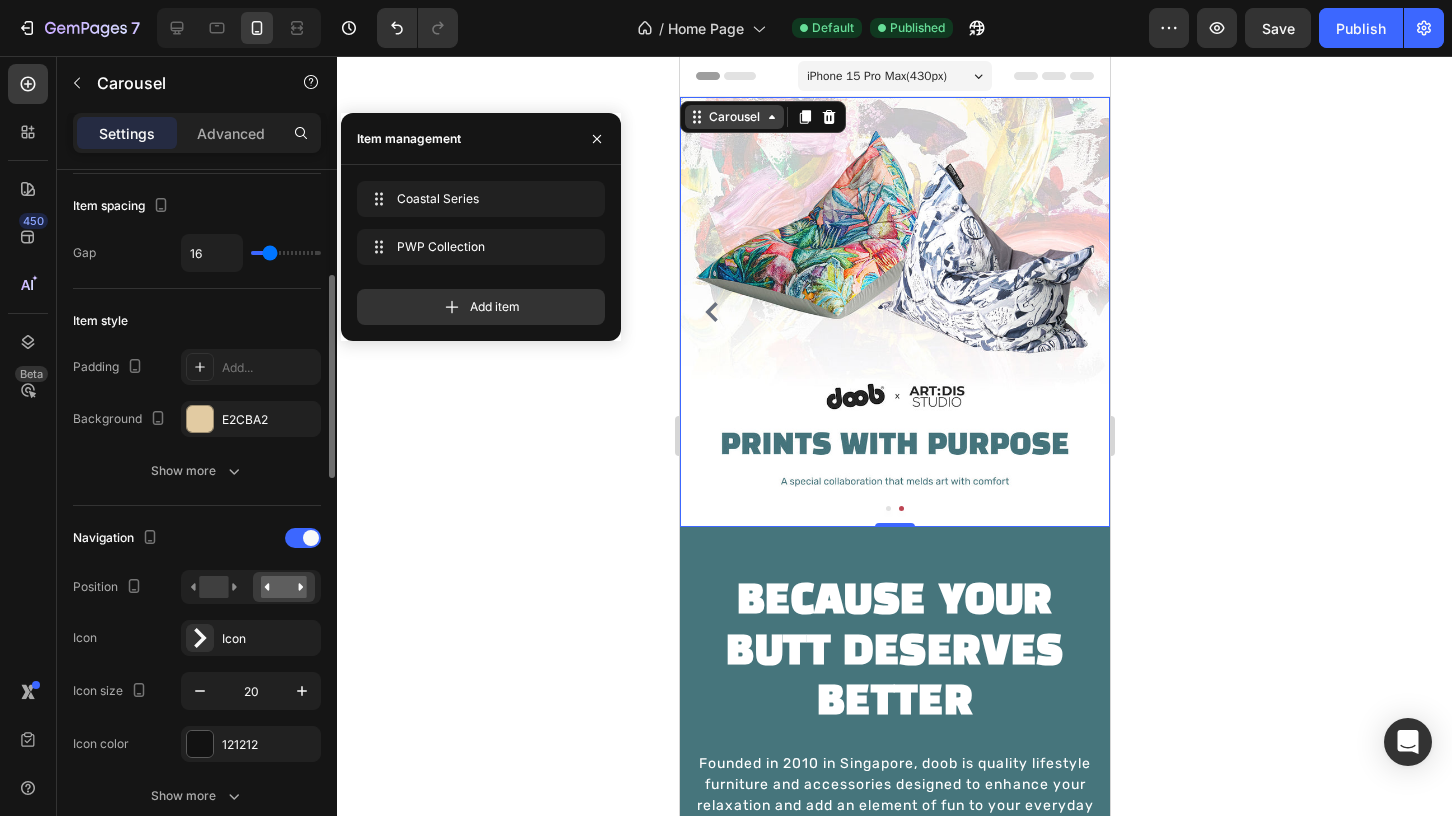 click on "Carousel" at bounding box center (733, 117) 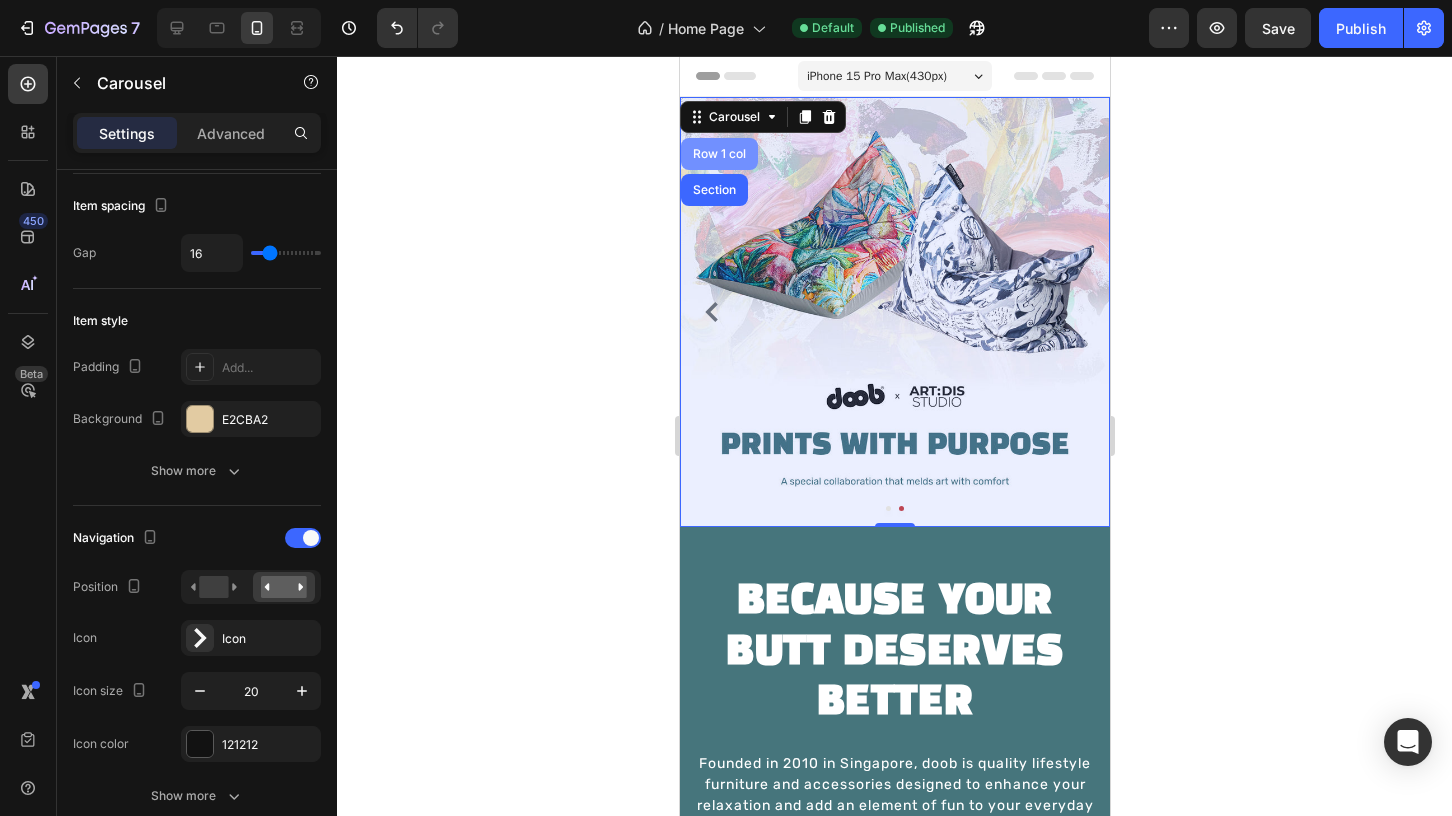click on "Row 1 col" at bounding box center (718, 154) 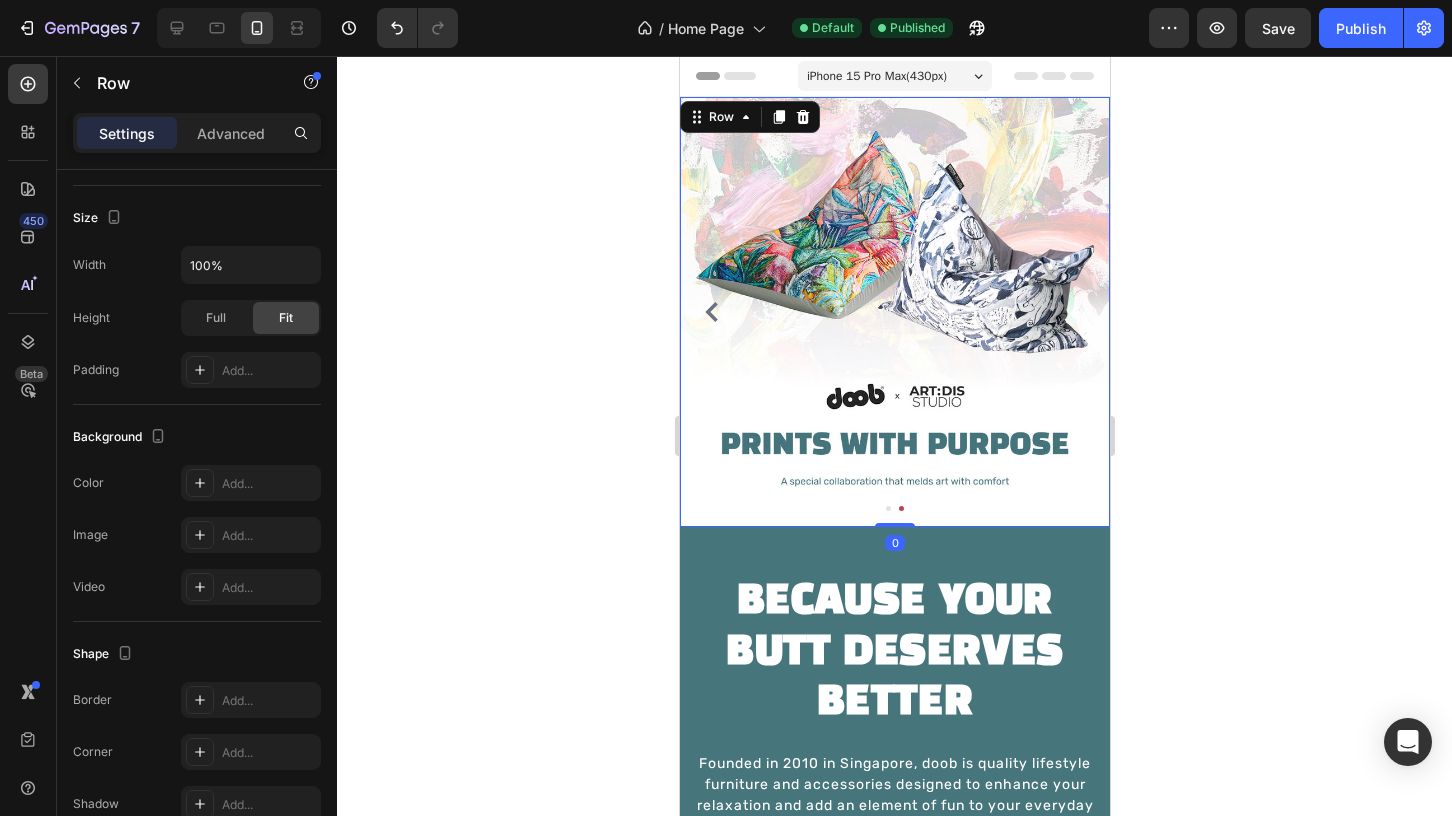 scroll, scrollTop: 0, scrollLeft: 0, axis: both 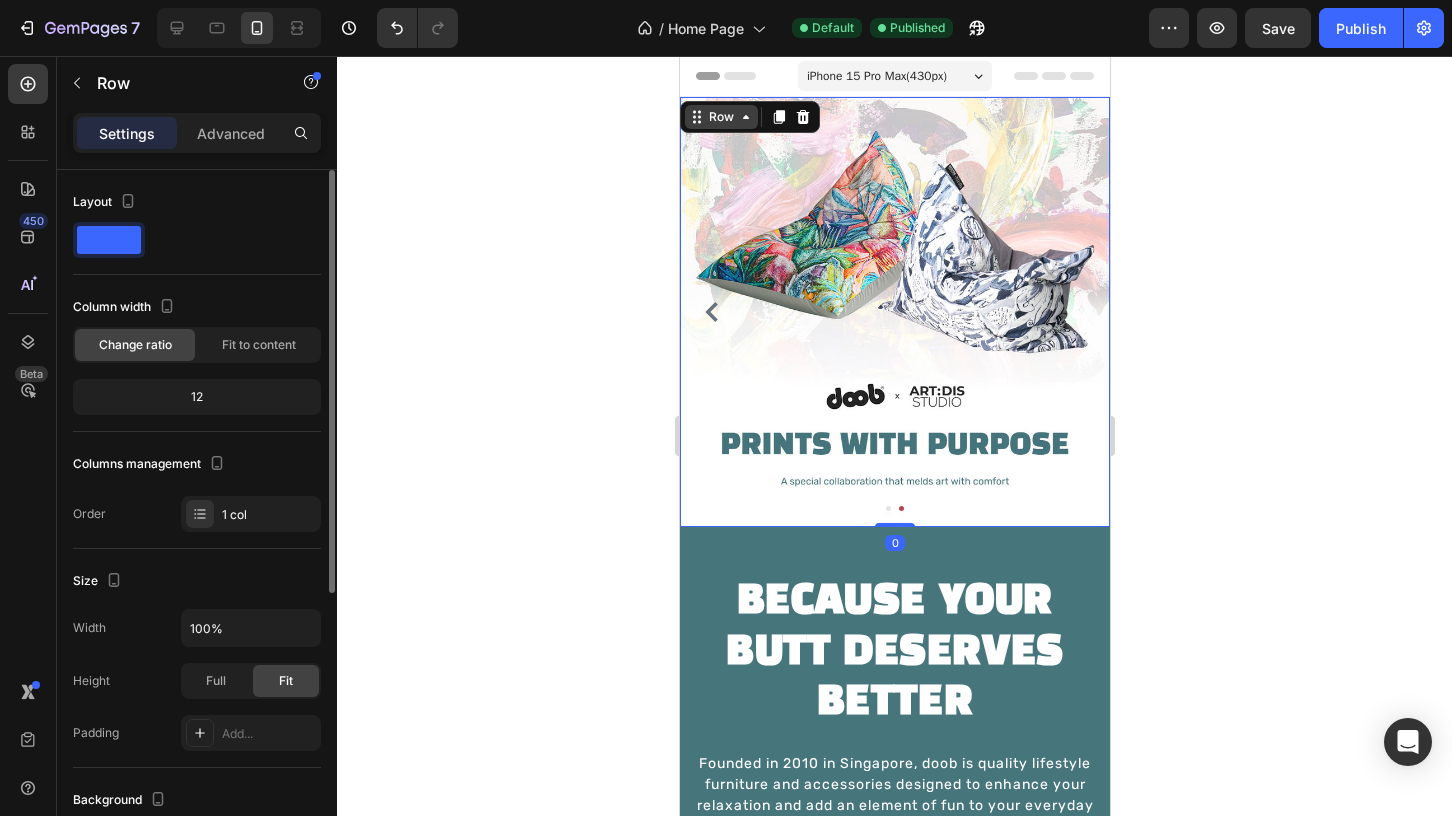 click on "Row" at bounding box center [720, 117] 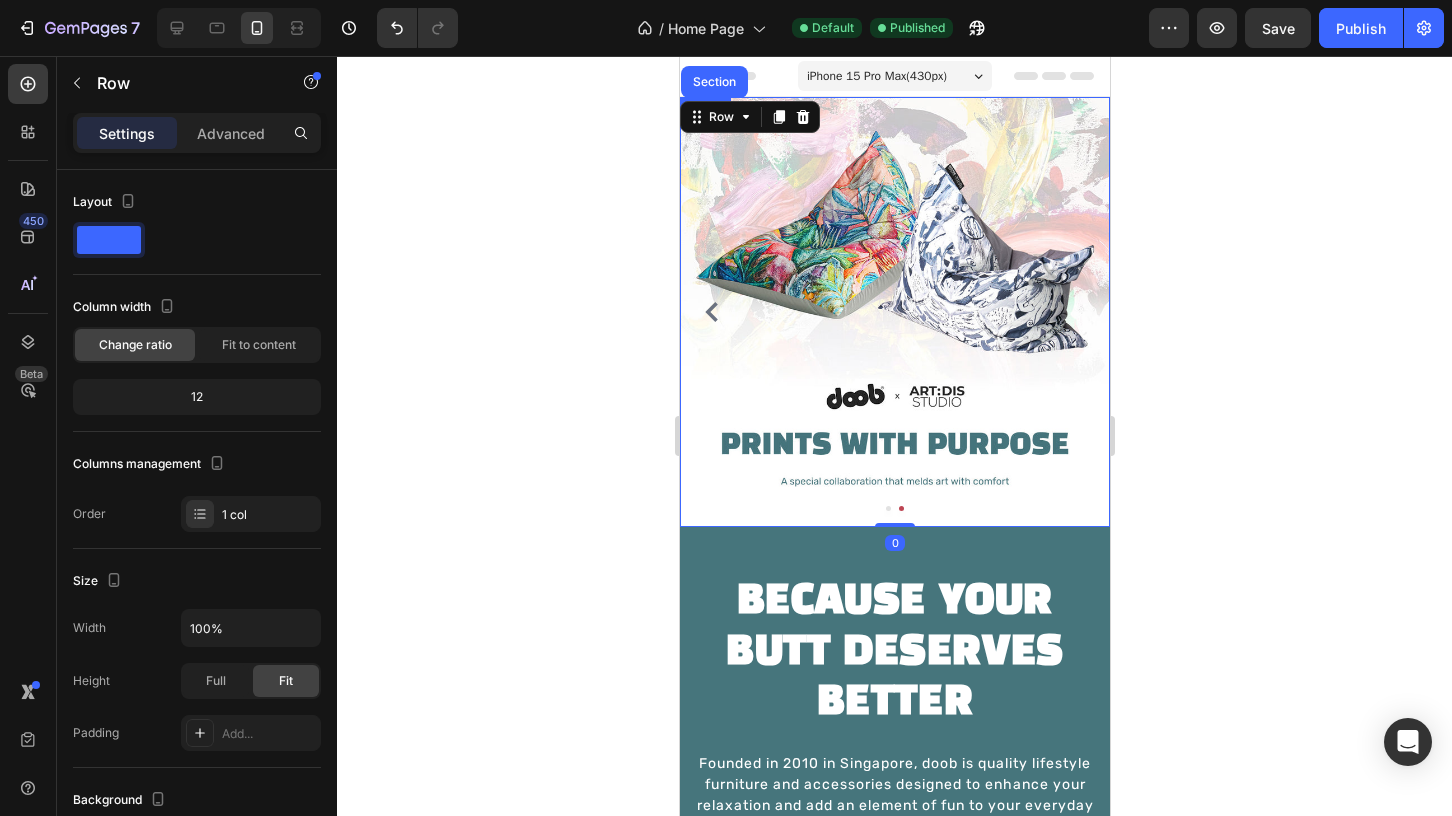 click at bounding box center [894, 312] 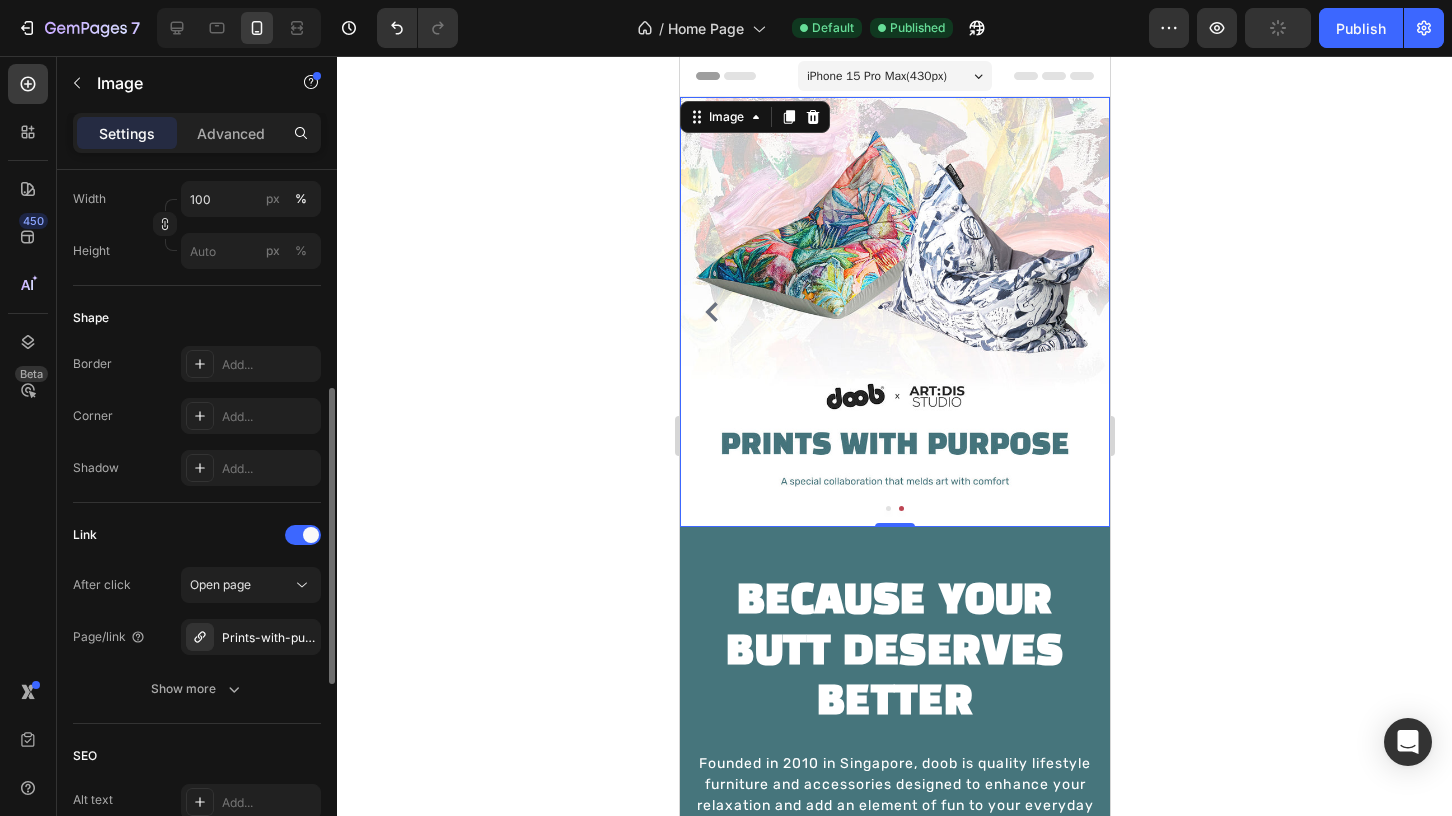 scroll, scrollTop: 651, scrollLeft: 0, axis: vertical 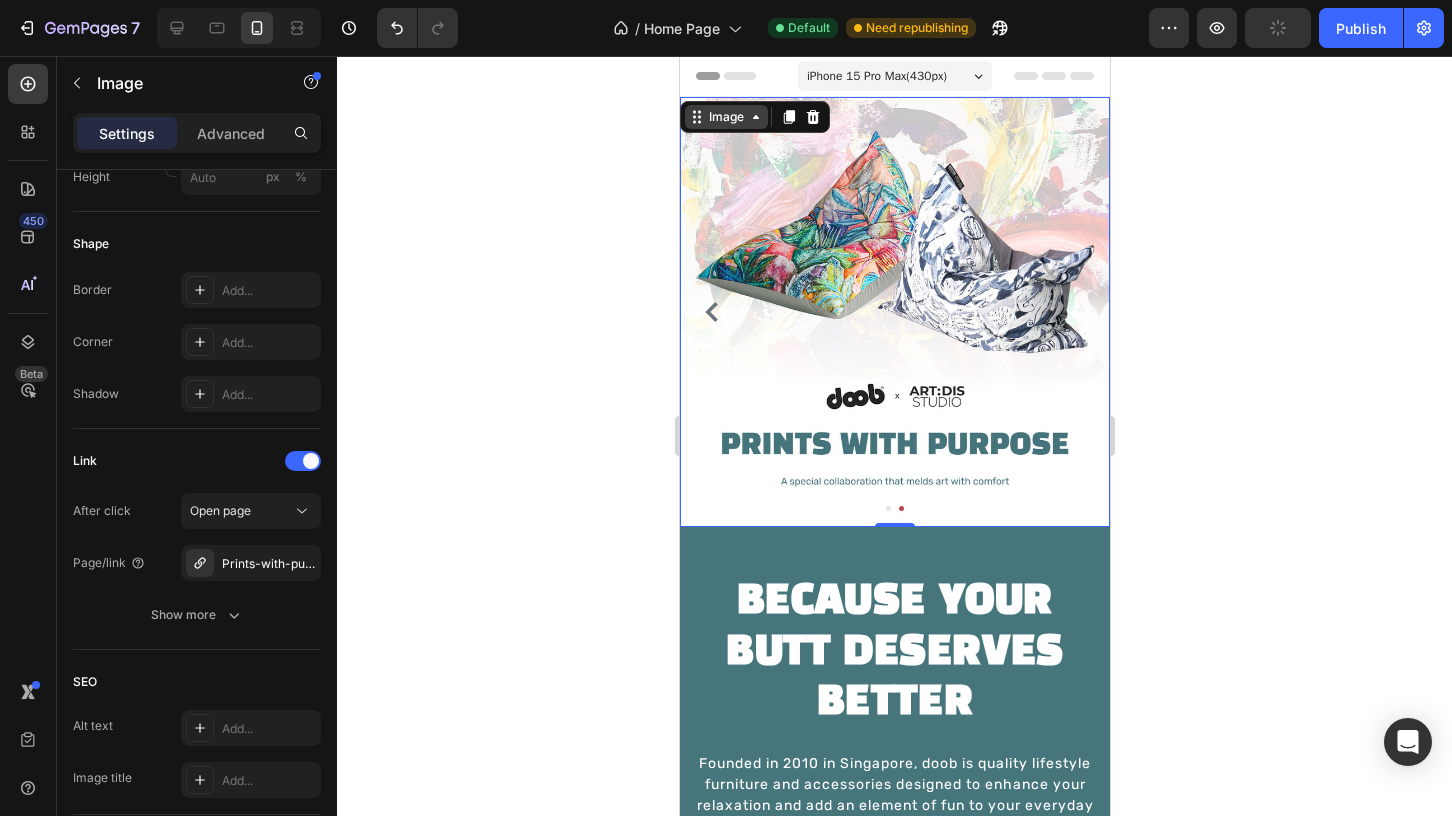 click on "Image" at bounding box center [725, 117] 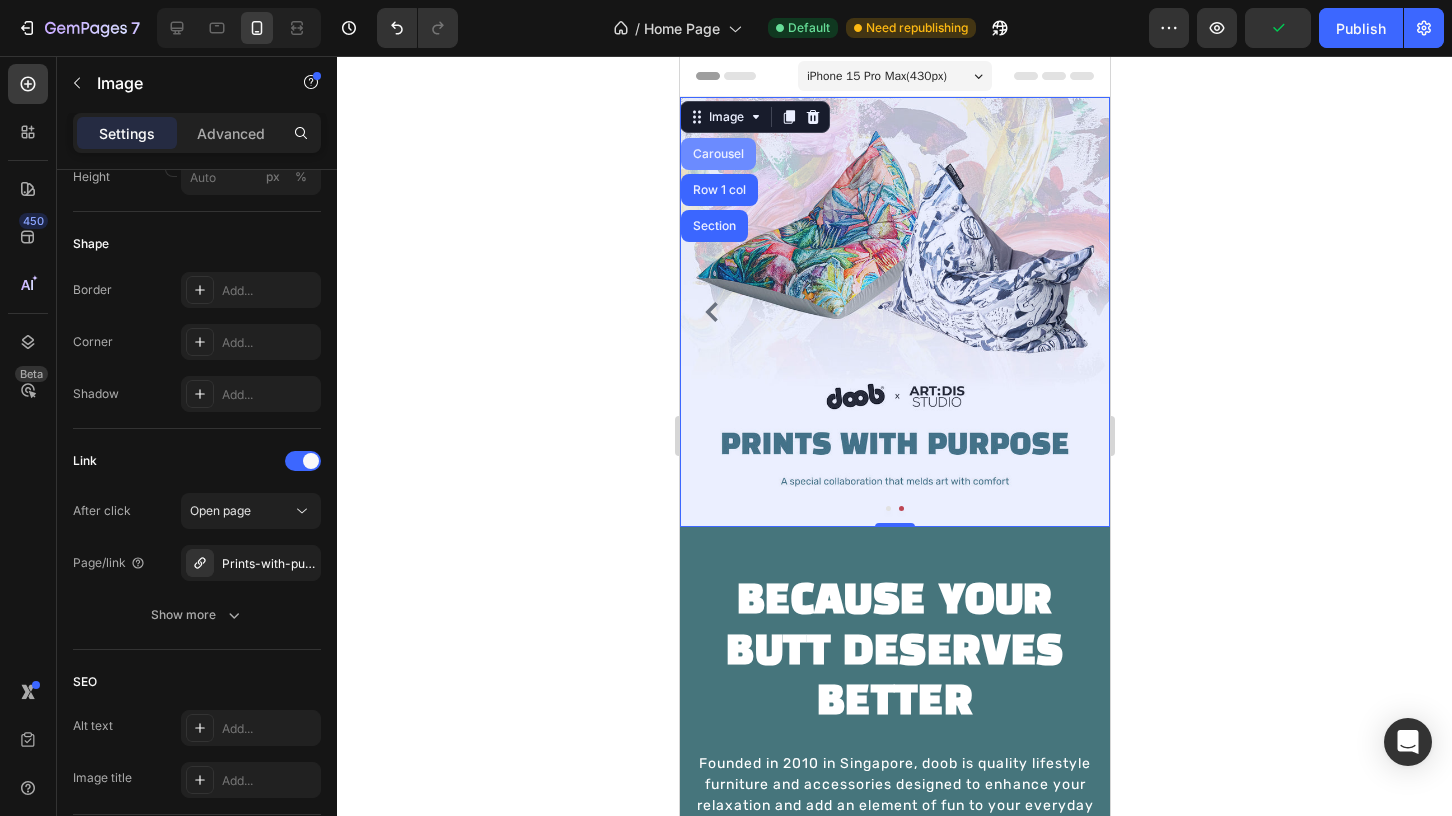 click on "Carousel" at bounding box center [717, 154] 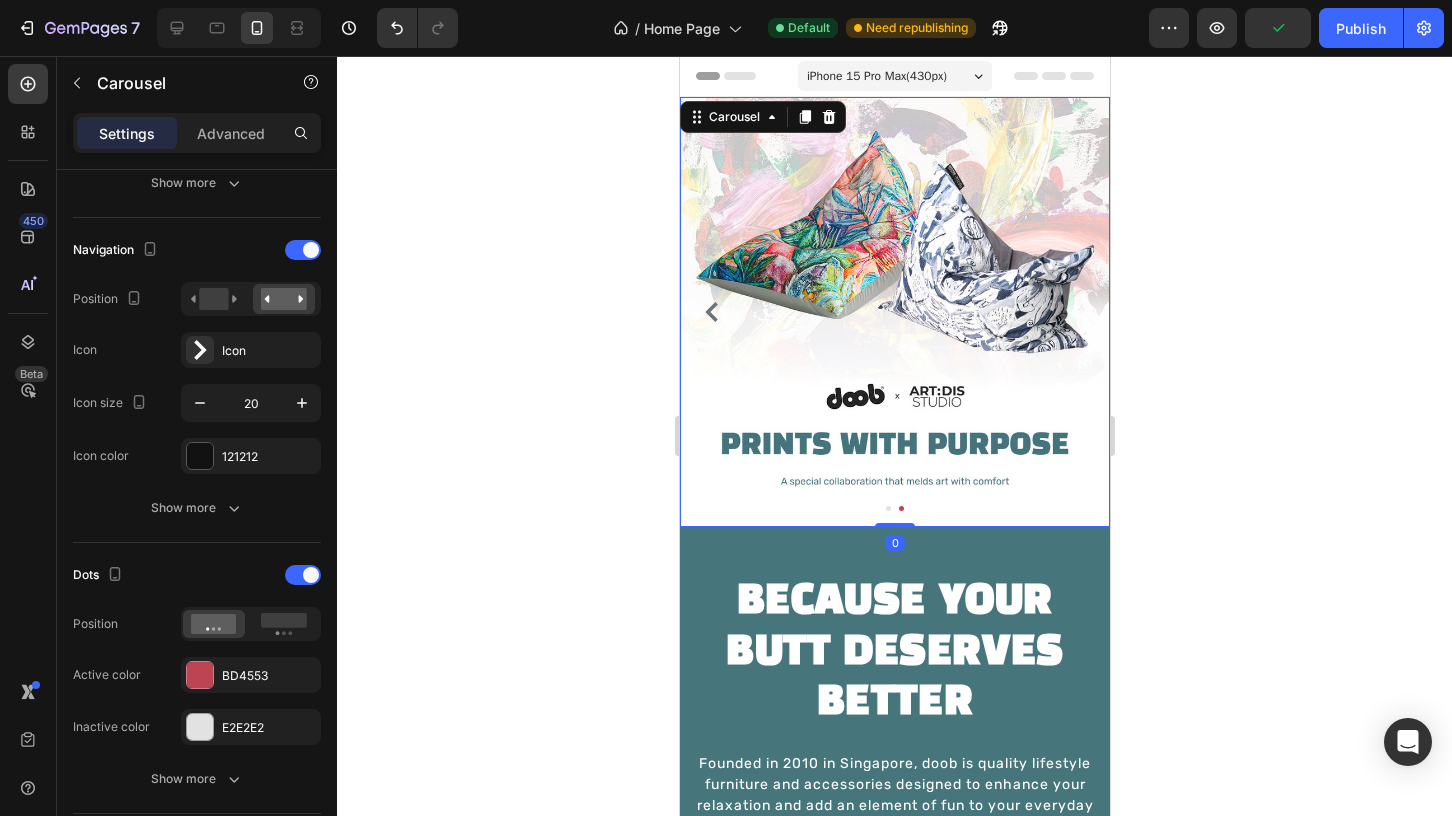 scroll, scrollTop: 0, scrollLeft: 0, axis: both 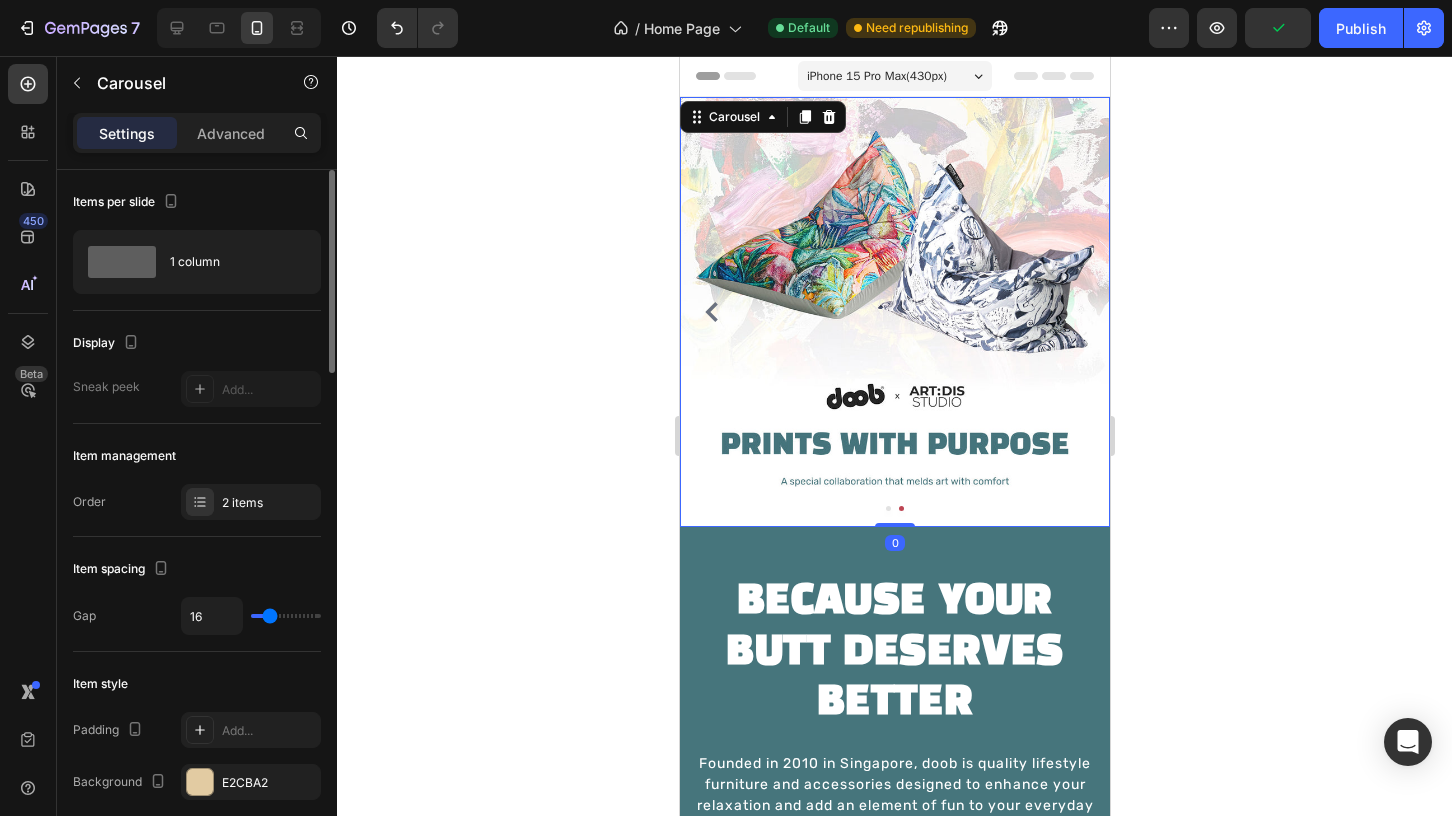 click 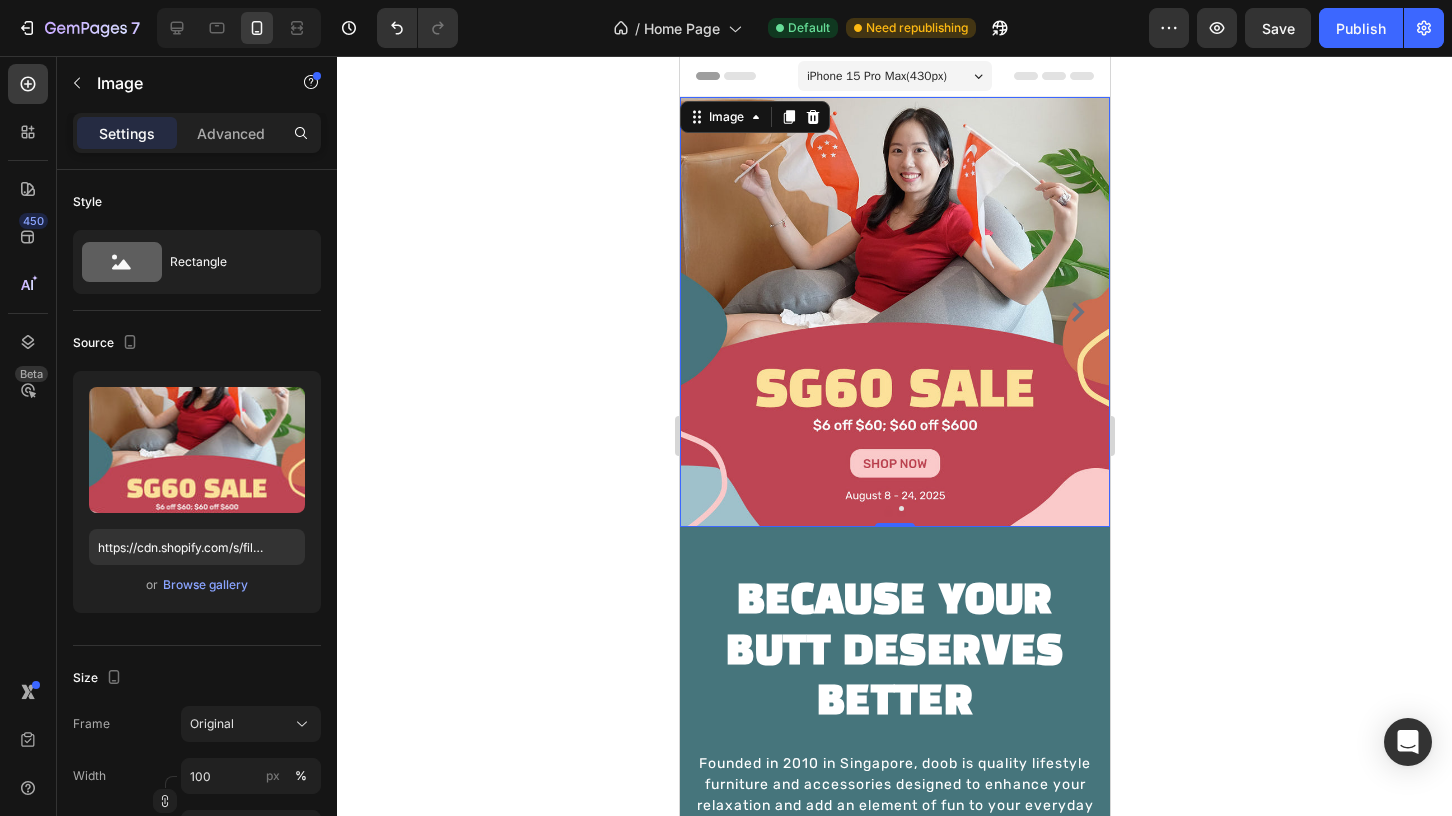 click at bounding box center [894, 312] 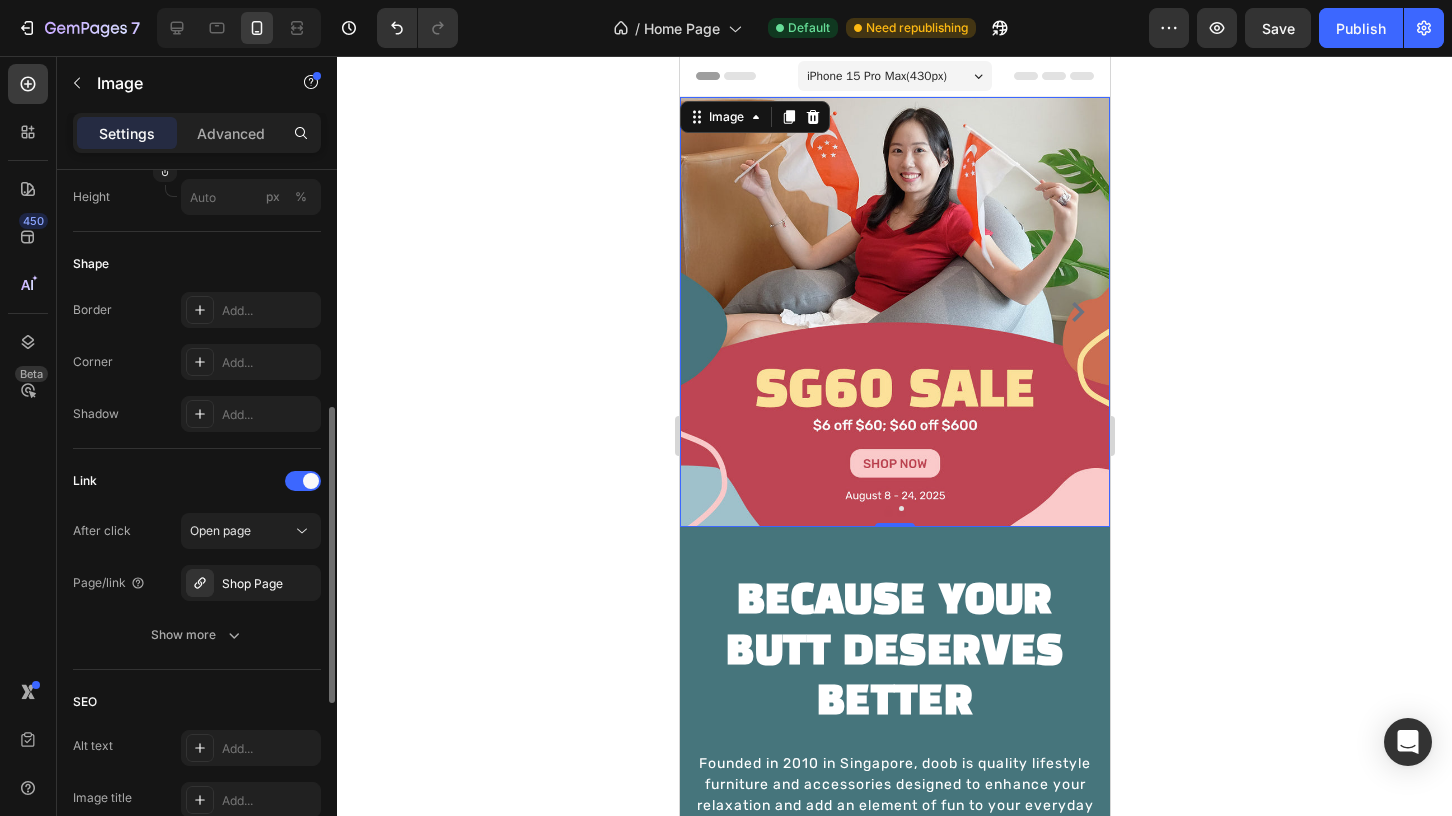 scroll, scrollTop: 657, scrollLeft: 0, axis: vertical 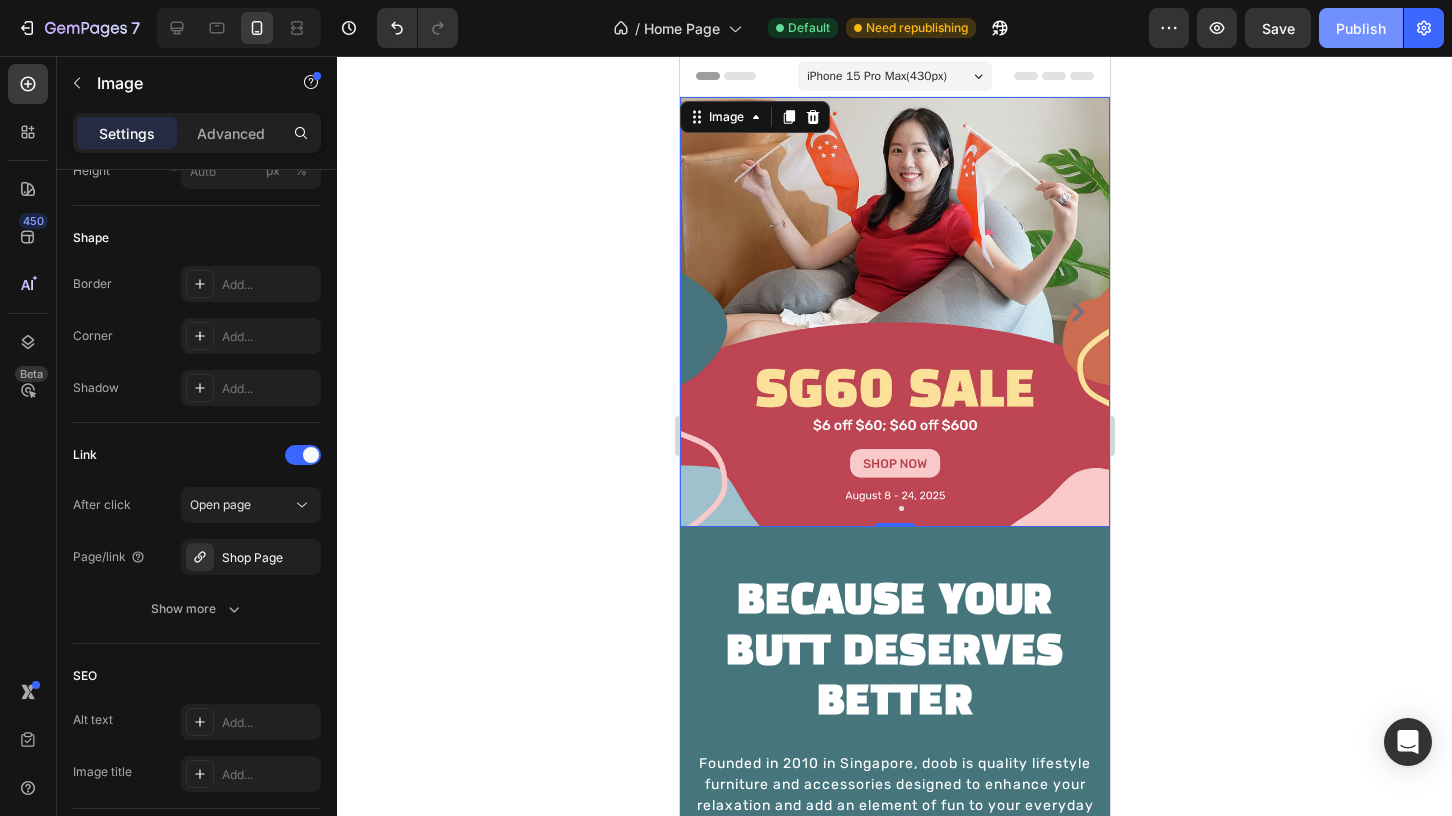 click on "Publish" at bounding box center [1361, 28] 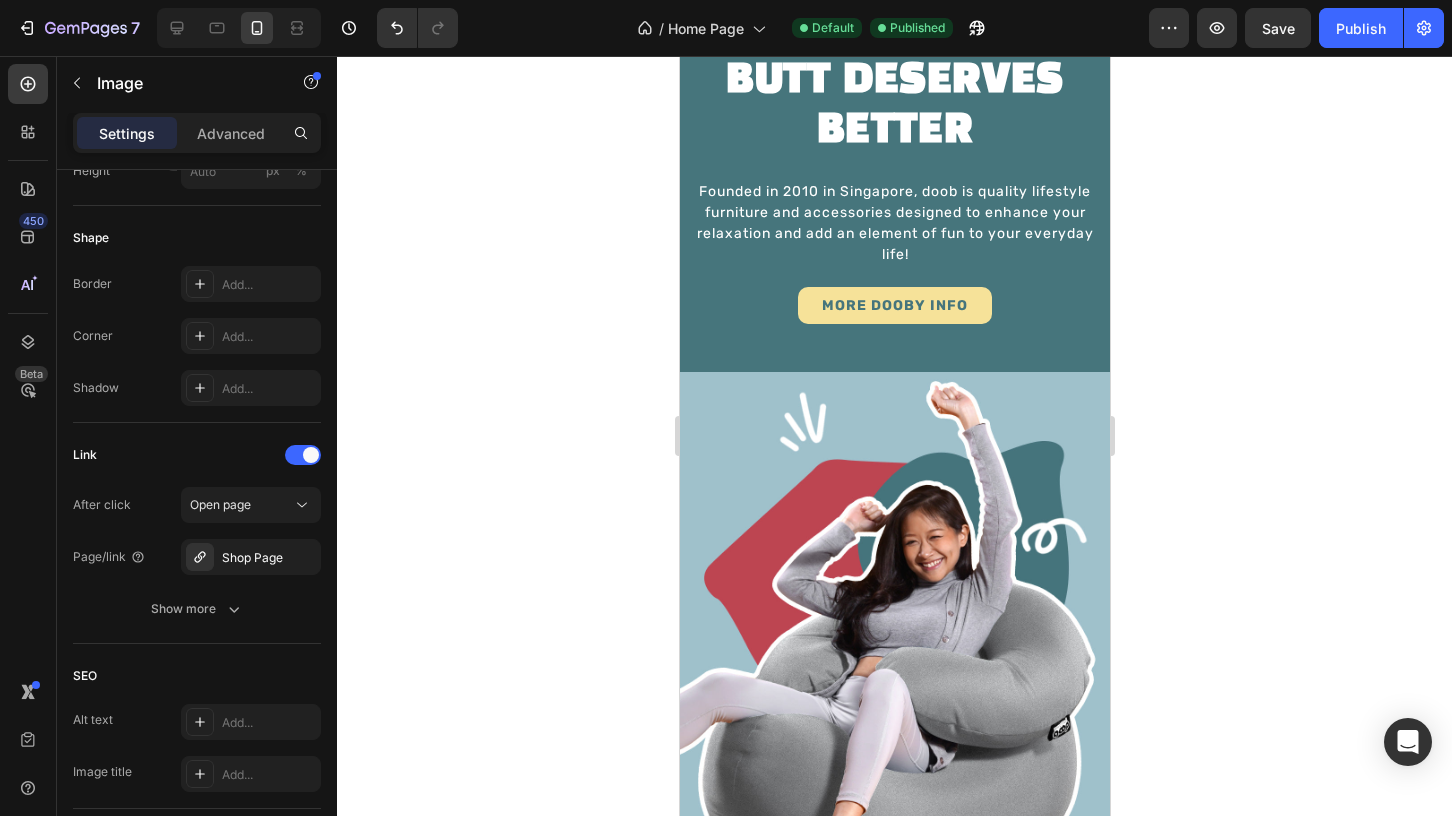 scroll, scrollTop: 0, scrollLeft: 0, axis: both 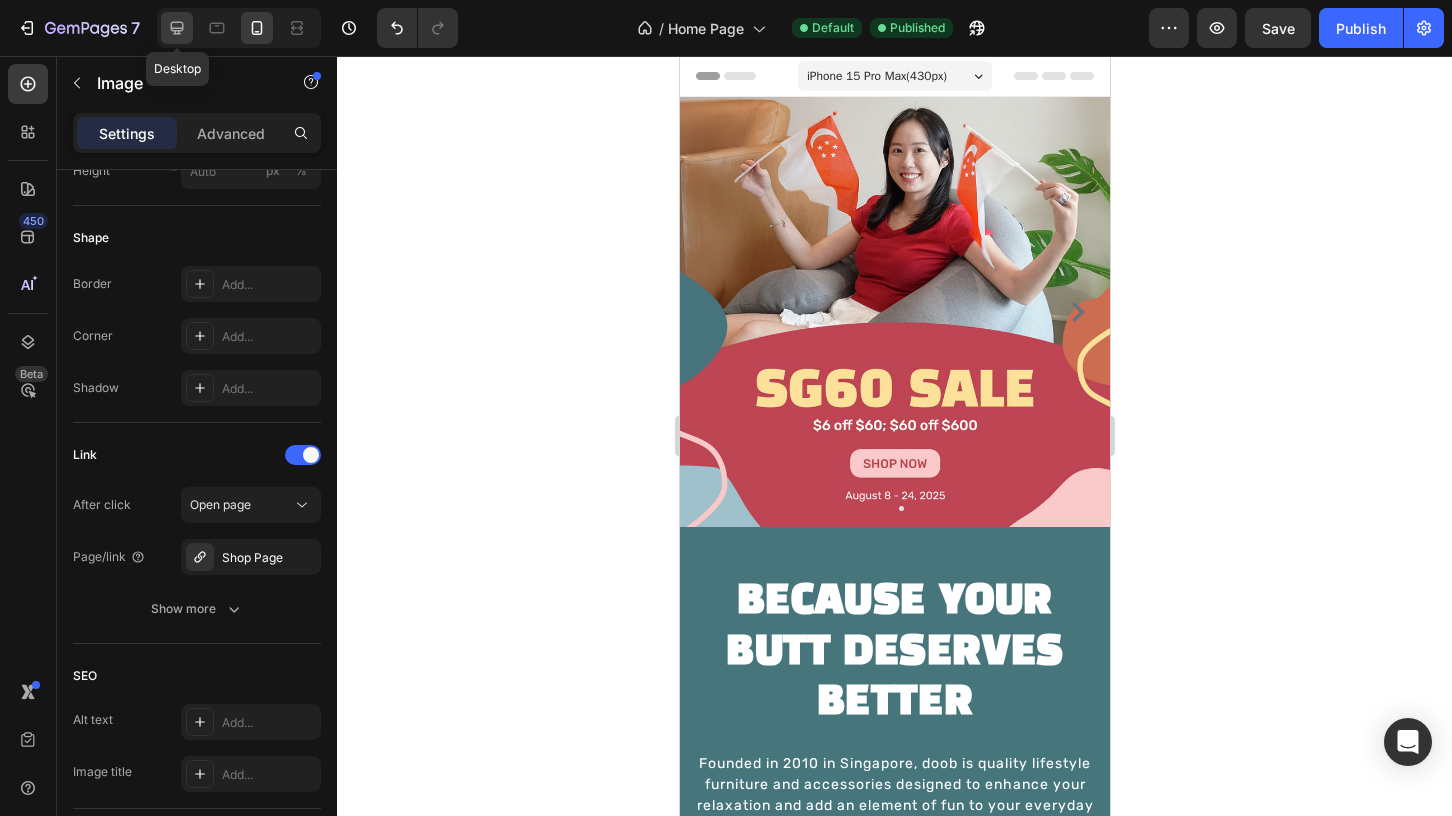 click 